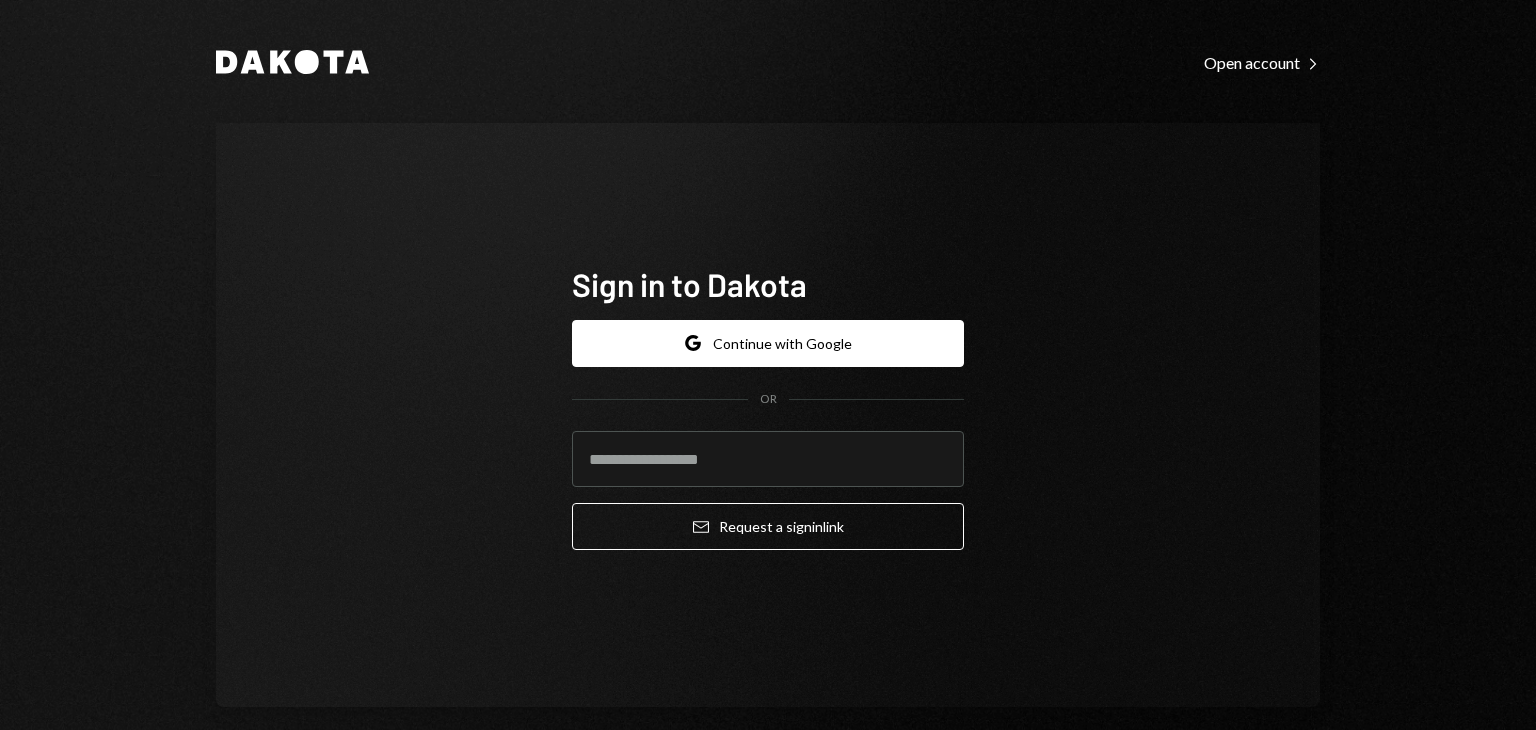 scroll, scrollTop: 0, scrollLeft: 0, axis: both 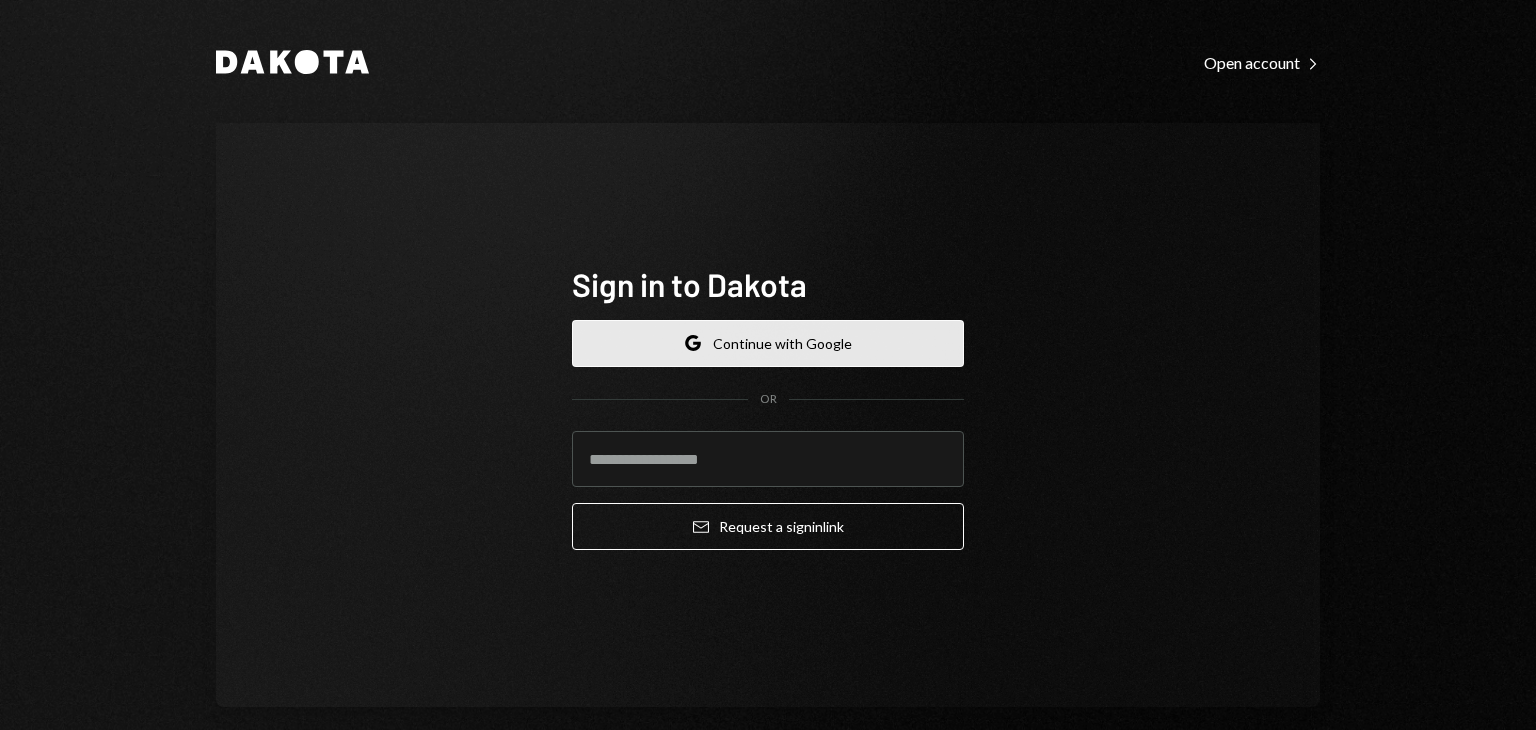 click on "Google  Continue with Google" at bounding box center [768, 343] 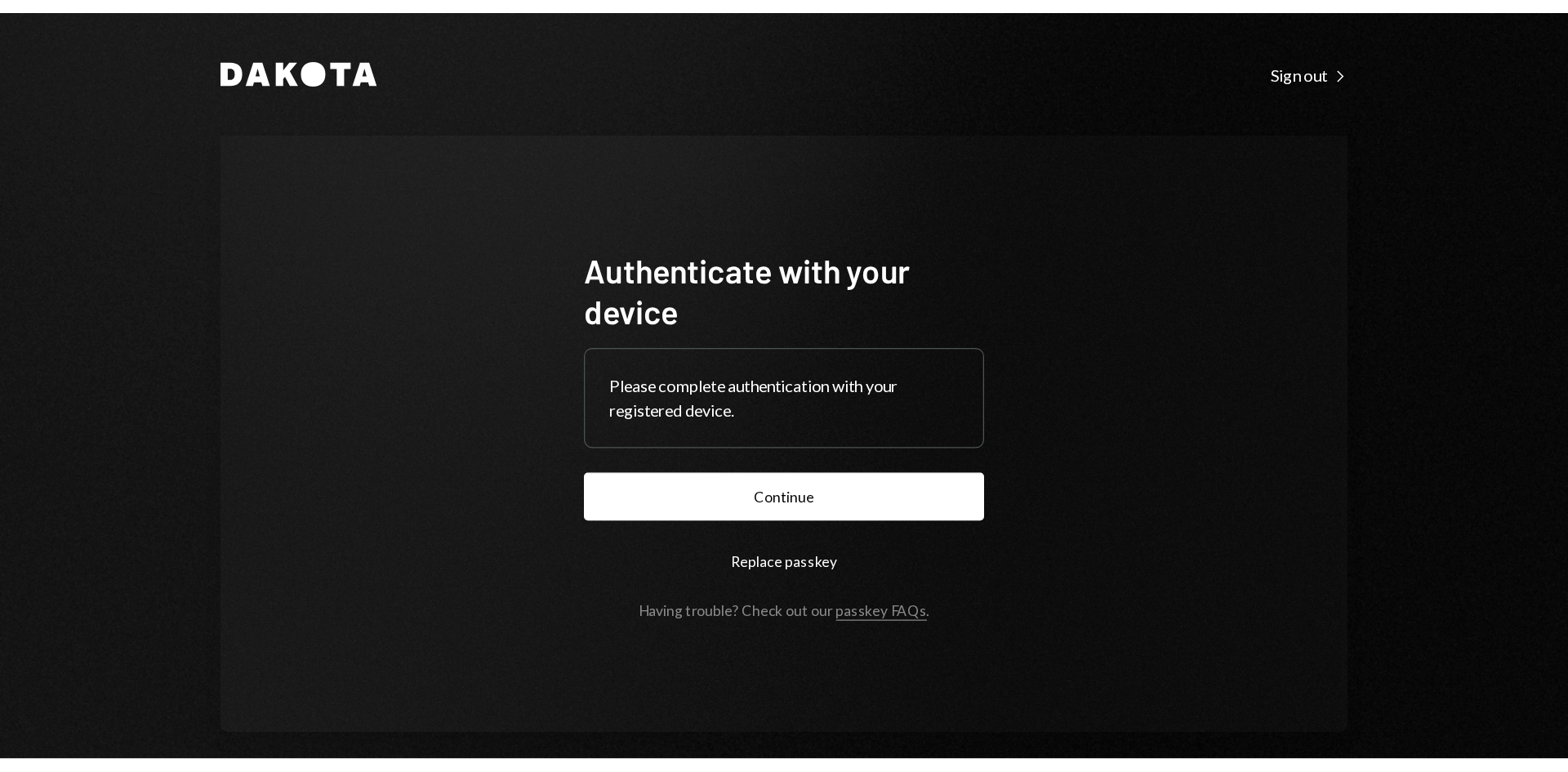 scroll, scrollTop: 0, scrollLeft: 0, axis: both 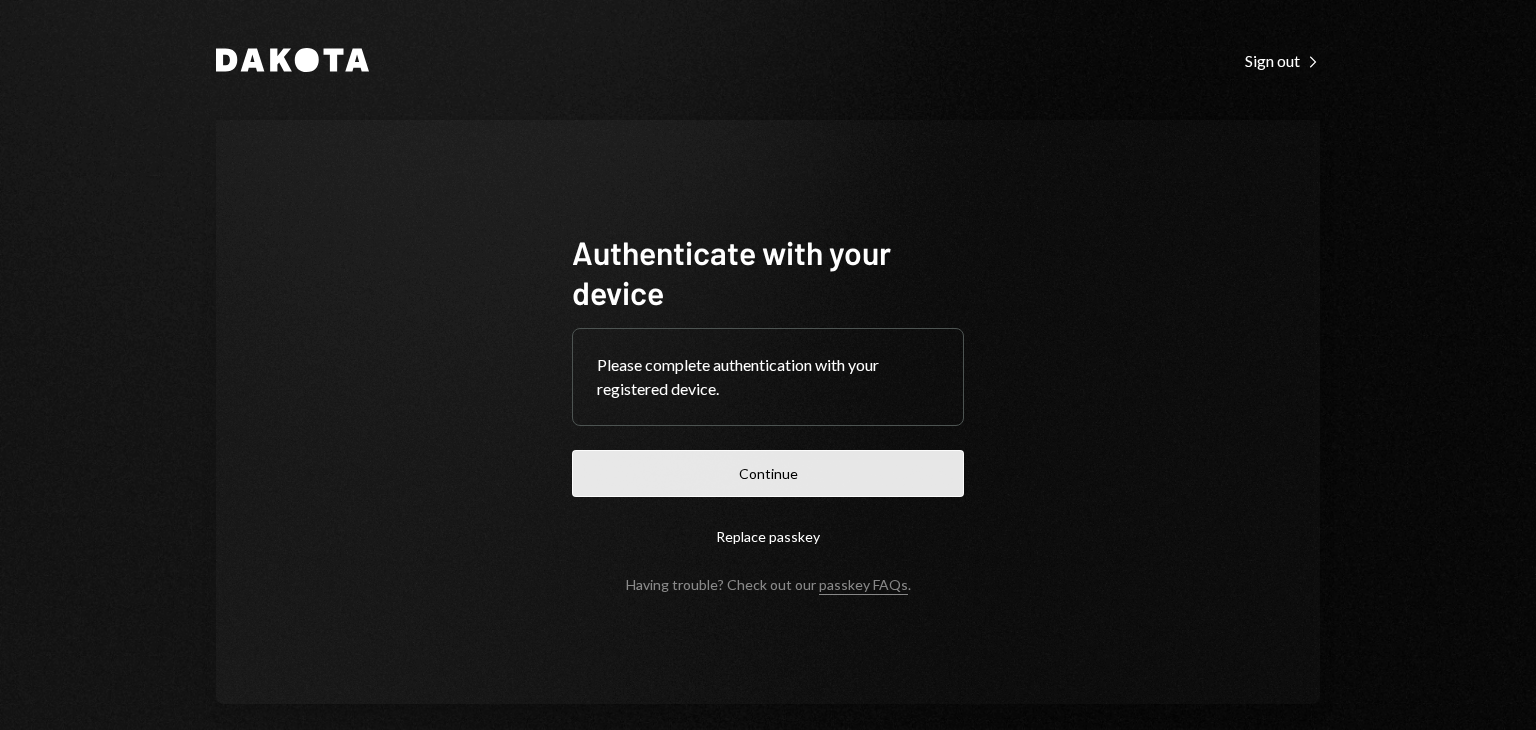 click on "Continue" at bounding box center [768, 473] 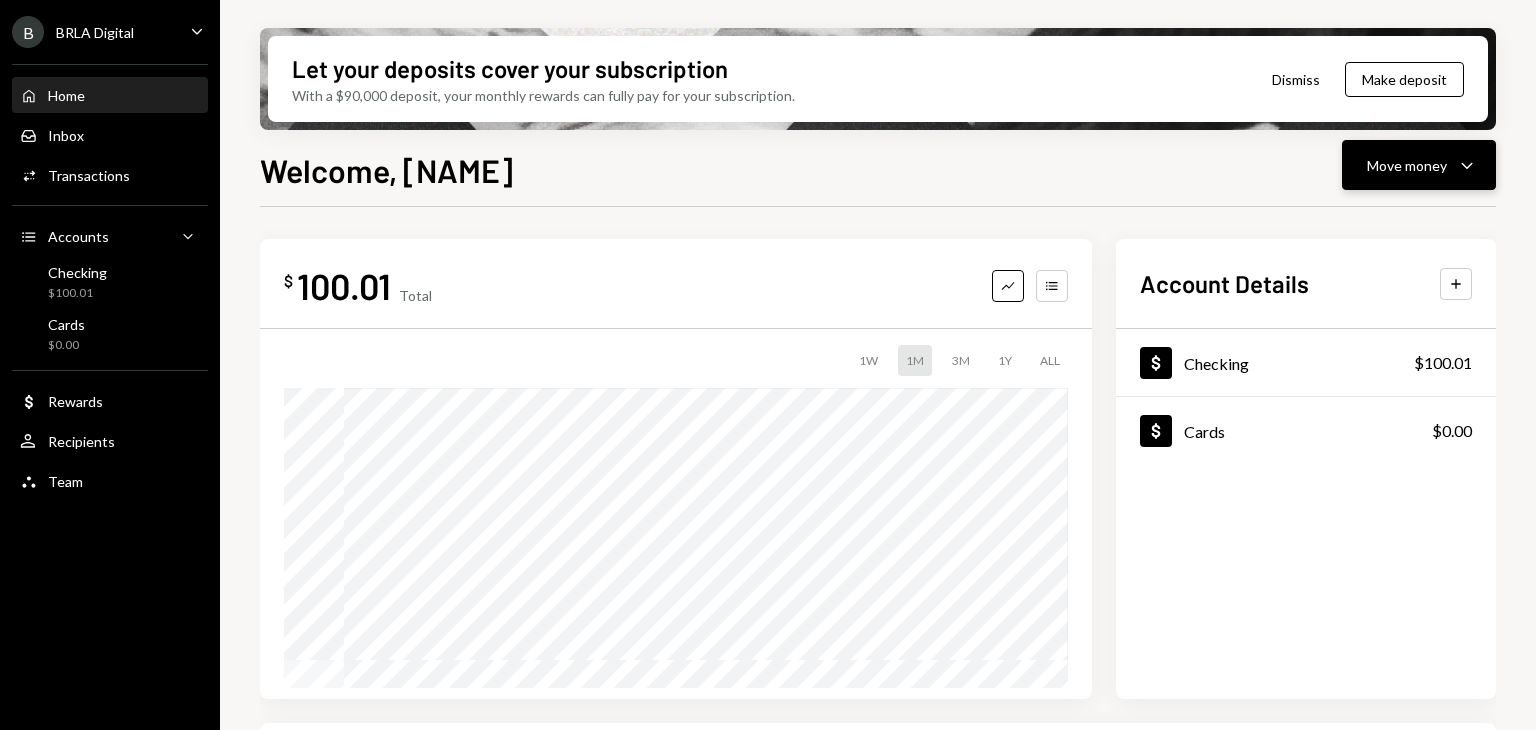 click on "Move money" at bounding box center [1407, 165] 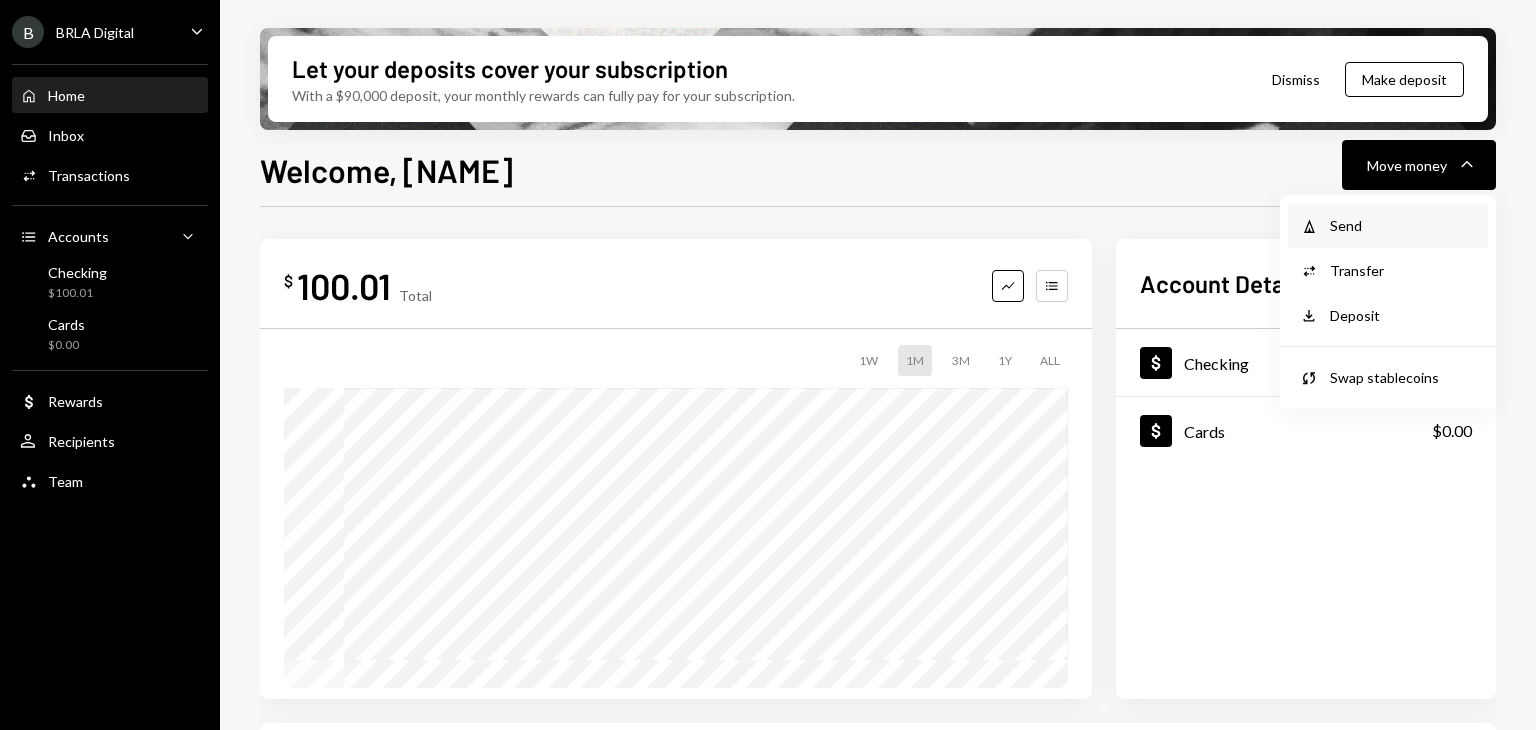 click on "Send" at bounding box center [1403, 225] 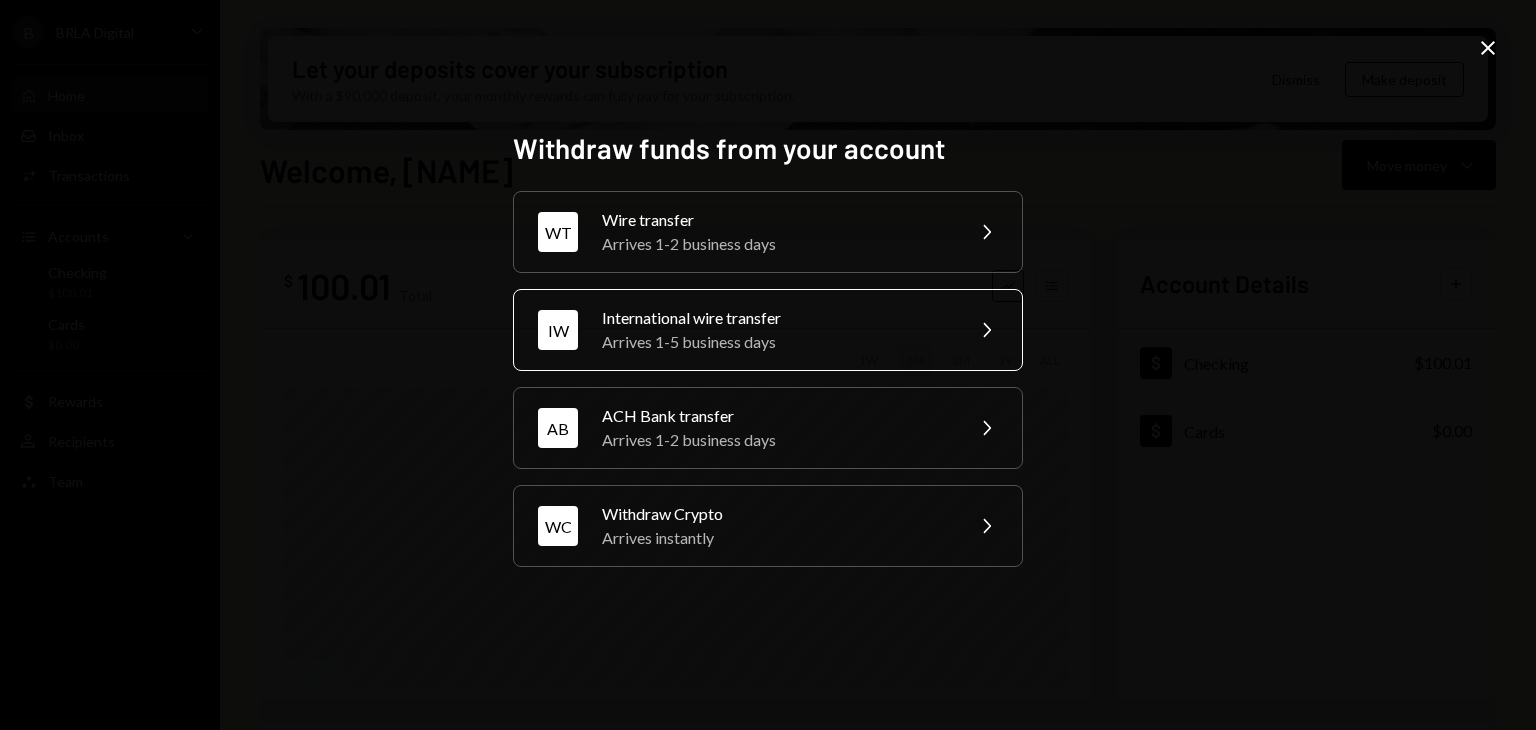 click on "International wire transfer" at bounding box center (776, 318) 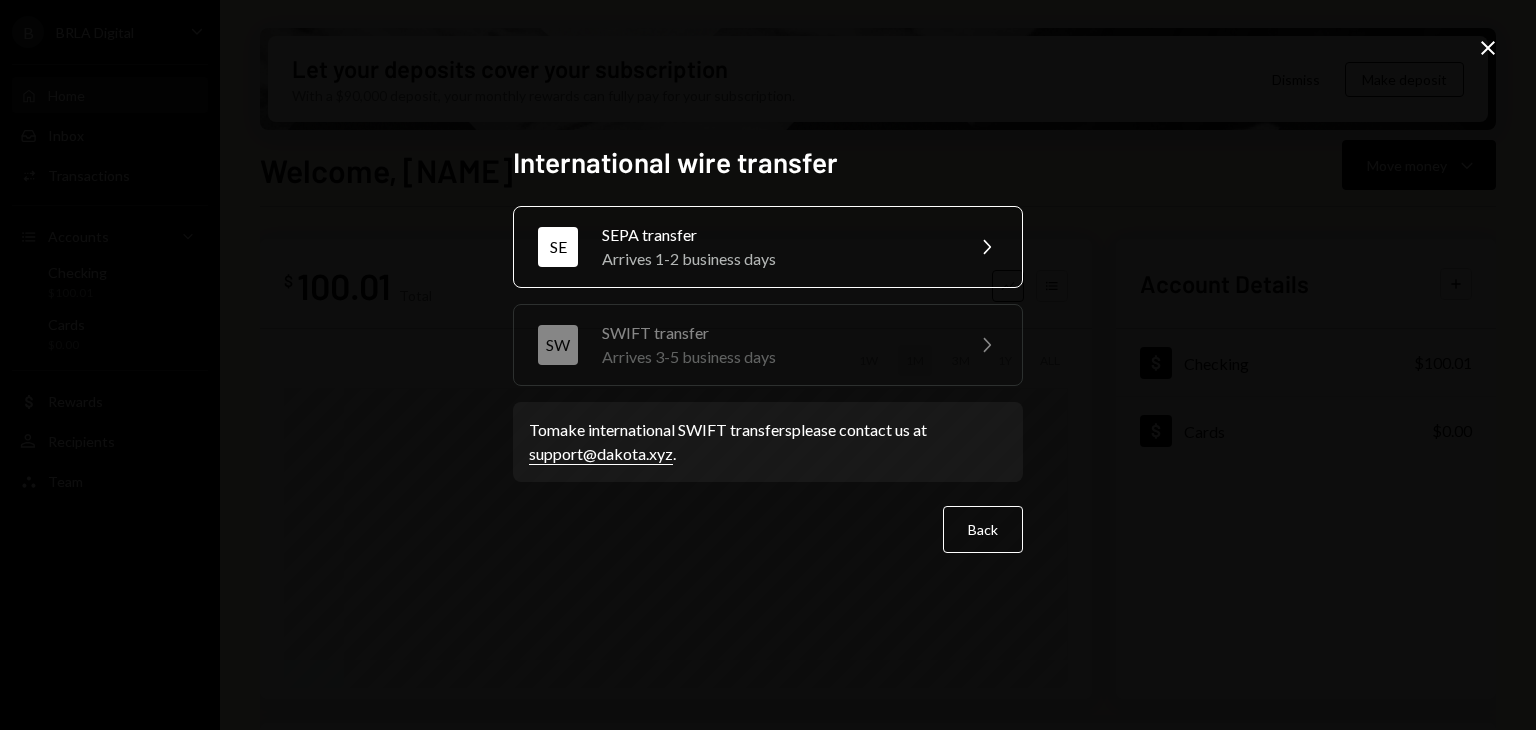 click on "SEPA transfer" at bounding box center (776, 235) 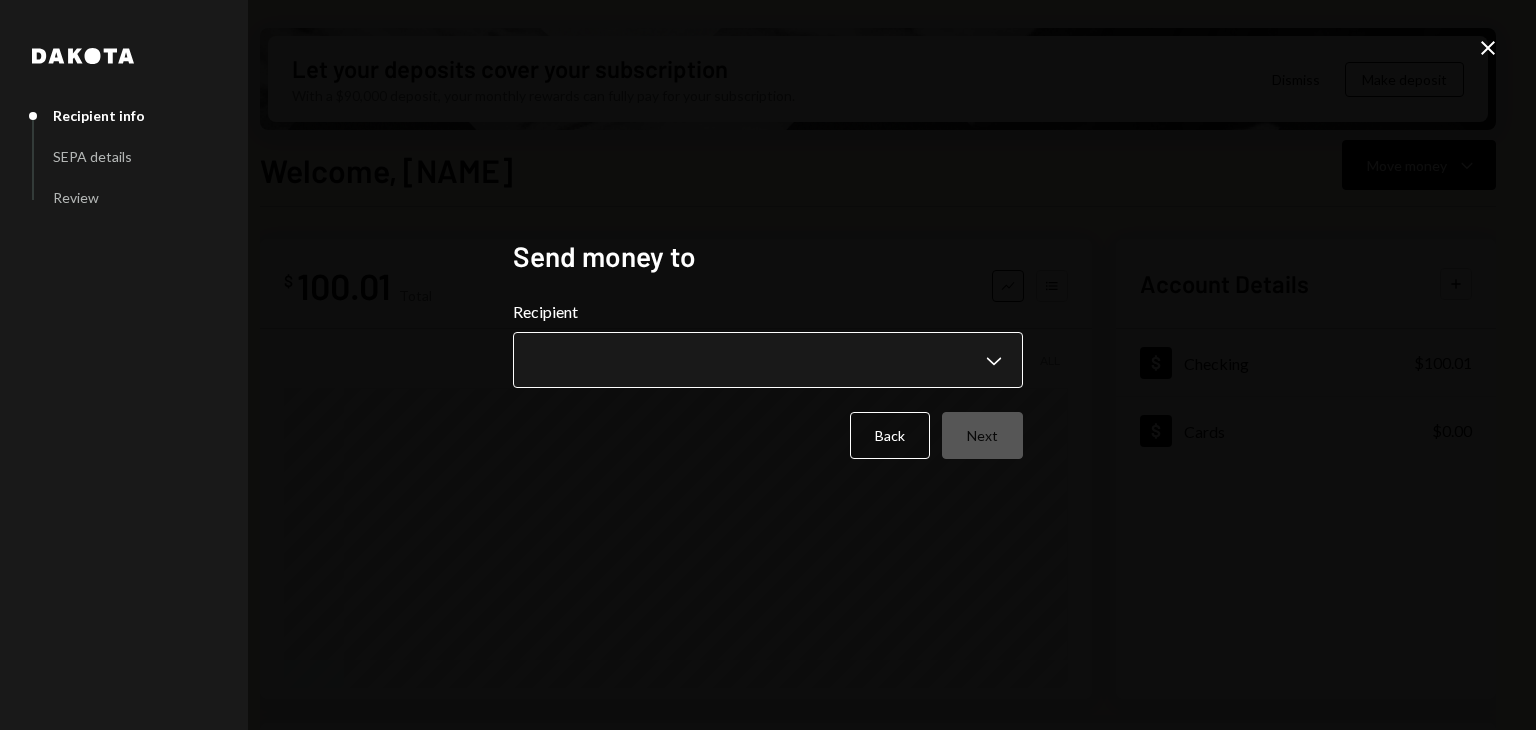 click on "B BRLA Digital Caret Down Home Home Inbox Inbox Activities Transactions Accounts Accounts Caret Down Checking $100.01 Cards $0.00 Dollar Rewards User Recipients Team Team Let your deposits cover your subscription With a $90,000 deposit, your monthly rewards can fully pay for your subscription. Dismiss Make deposit Welcome, Lucas Move money Caret Down $ 100.01 Total Graph Accounts 1W 1M 3M 1Y ALL Account Details Plus Dollar Checking $100.01 Dollar Cards $0.00 Recent Transactions View all Type Initiated By Initiated At Account Status Bank Payment $2,001.00 Hector Fardin 07/10/25 2:14 PM Checking Completed Bank Payment $2,254.08 Hector Fardin 07/10/25 2:13 PM Checking Completed Deposit 4,255  USDC 0xbd22...89855e Copy 07/10/25 12:11 PM Checking Completed Withdrawal 10,000  USDC Lucas Rostworowski 07/09/25 2:40 PM Checking Completed Deposit 10,000  USDC 0x4c2c...A200B8 Copy 07/09/25 2:23 PM Checking Completed /dashboard Dakota Recipient info SEPA details Review Send money to Recipient Chevron Down Back Next Close" at bounding box center [768, 365] 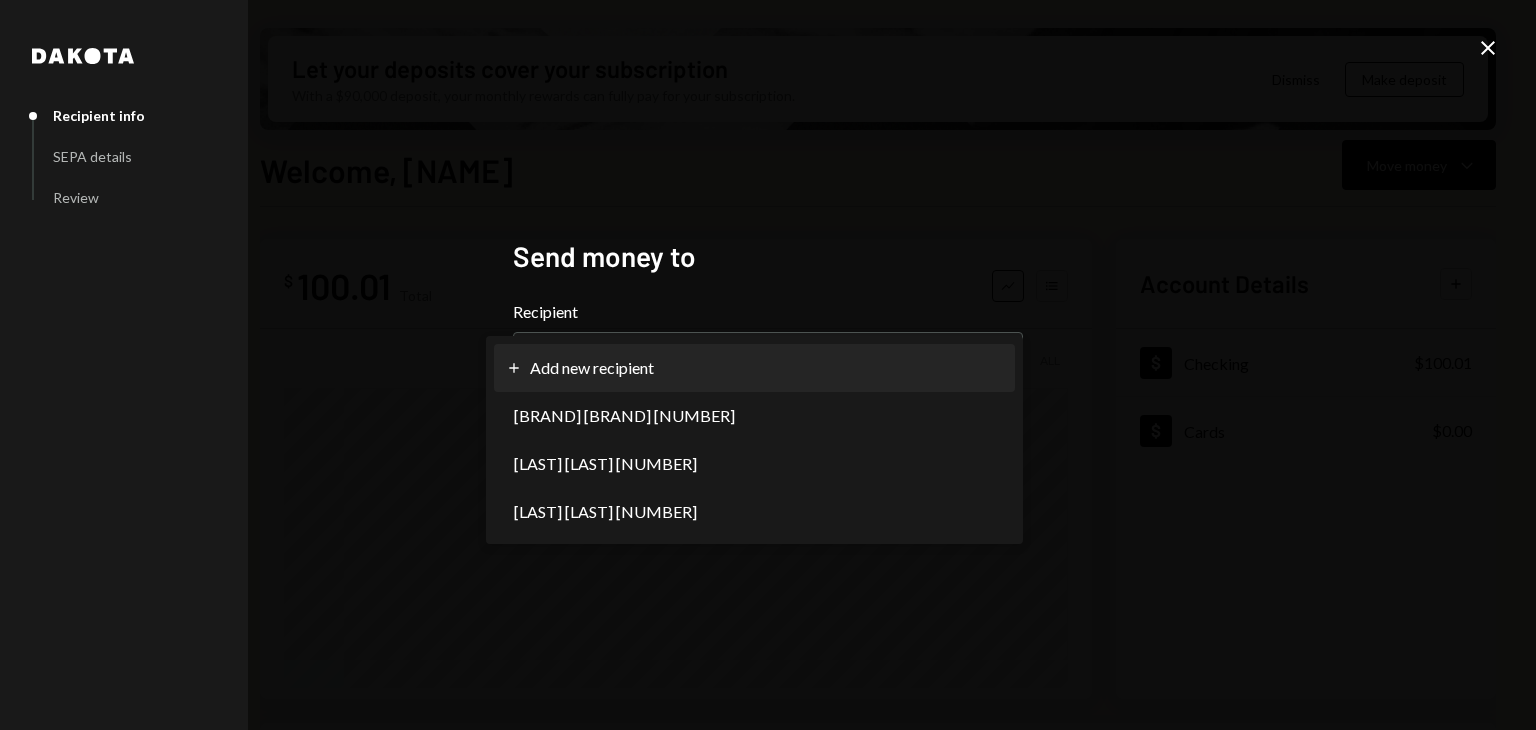 select on "**********" 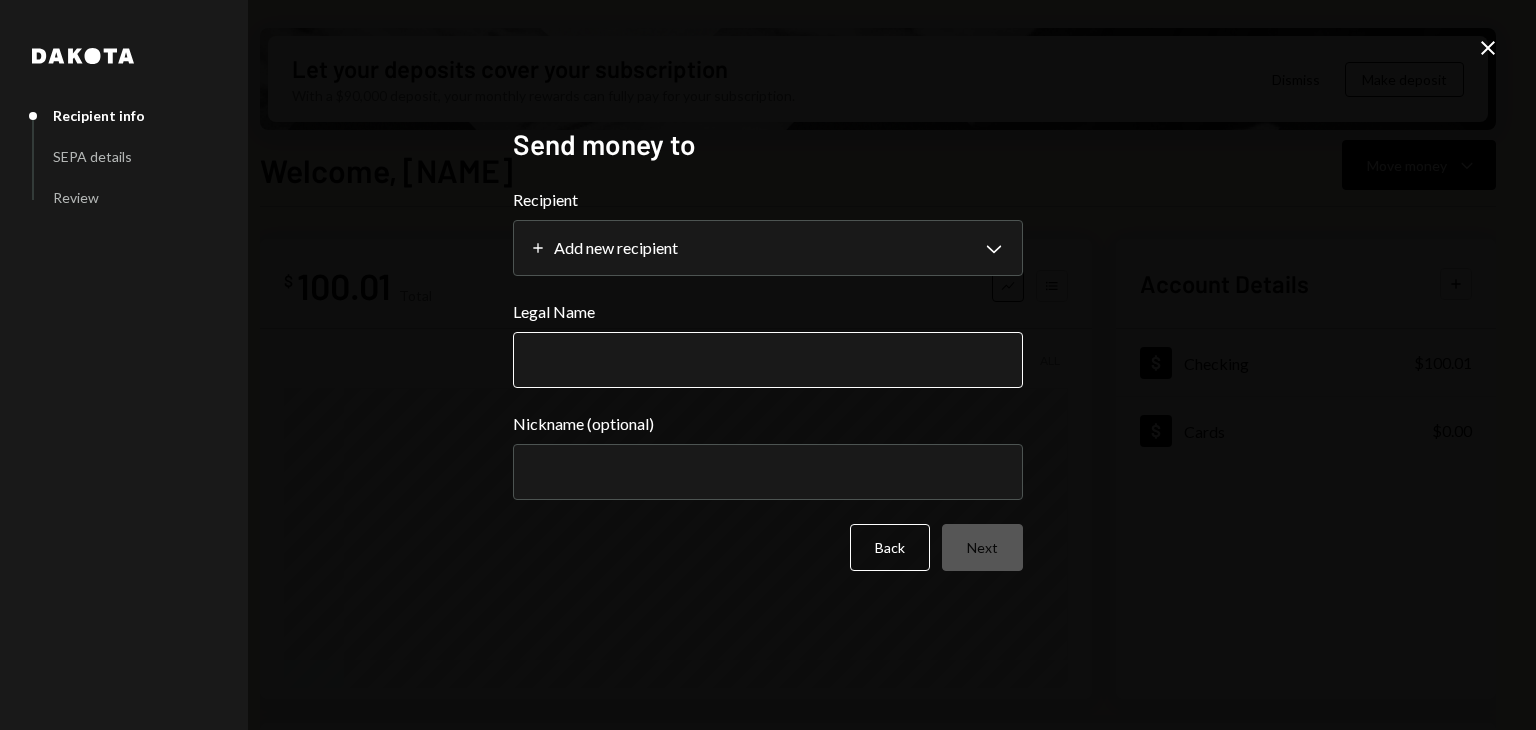 click on "Legal Name" at bounding box center [768, 360] 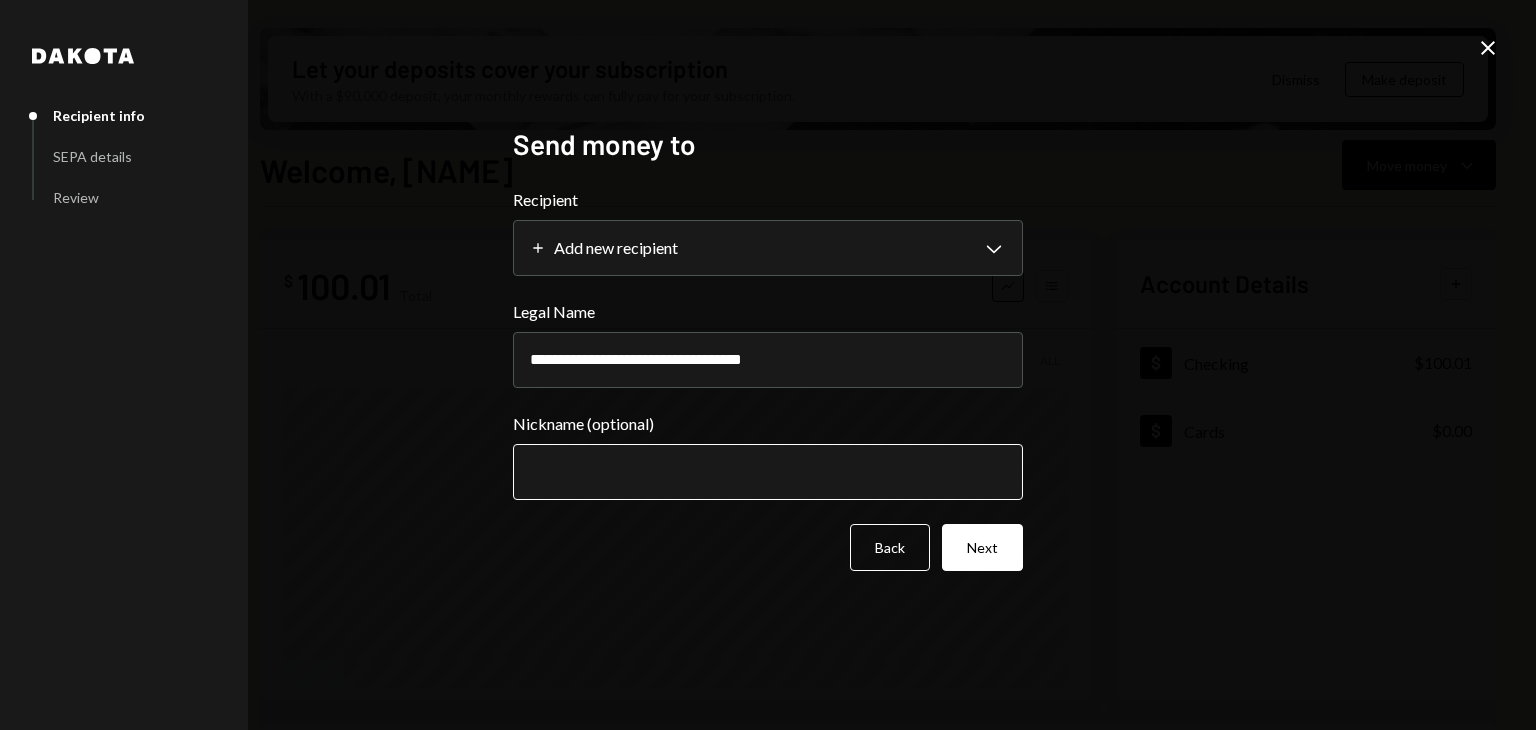 click on "Nickname (optional)" at bounding box center [768, 472] 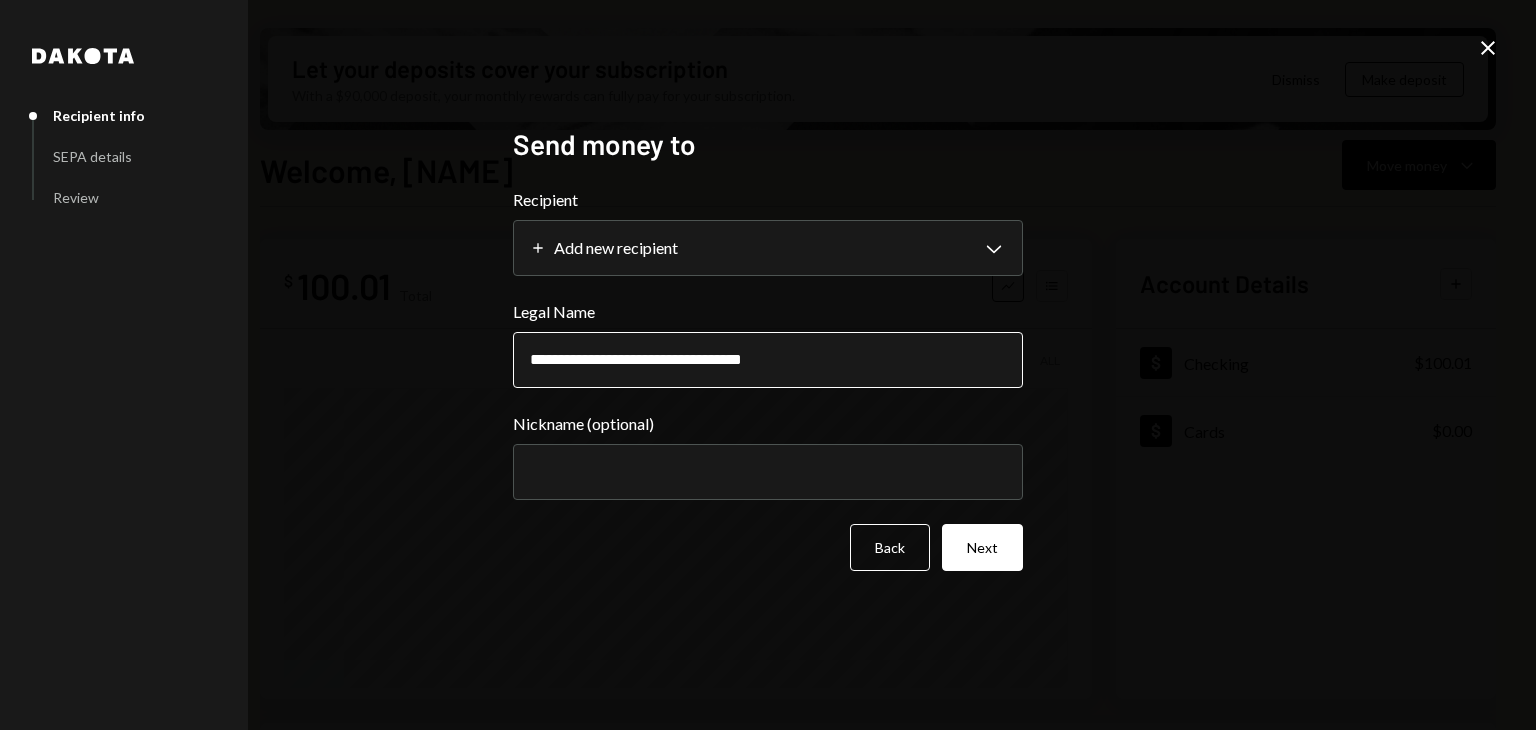 click on "**********" at bounding box center [768, 360] 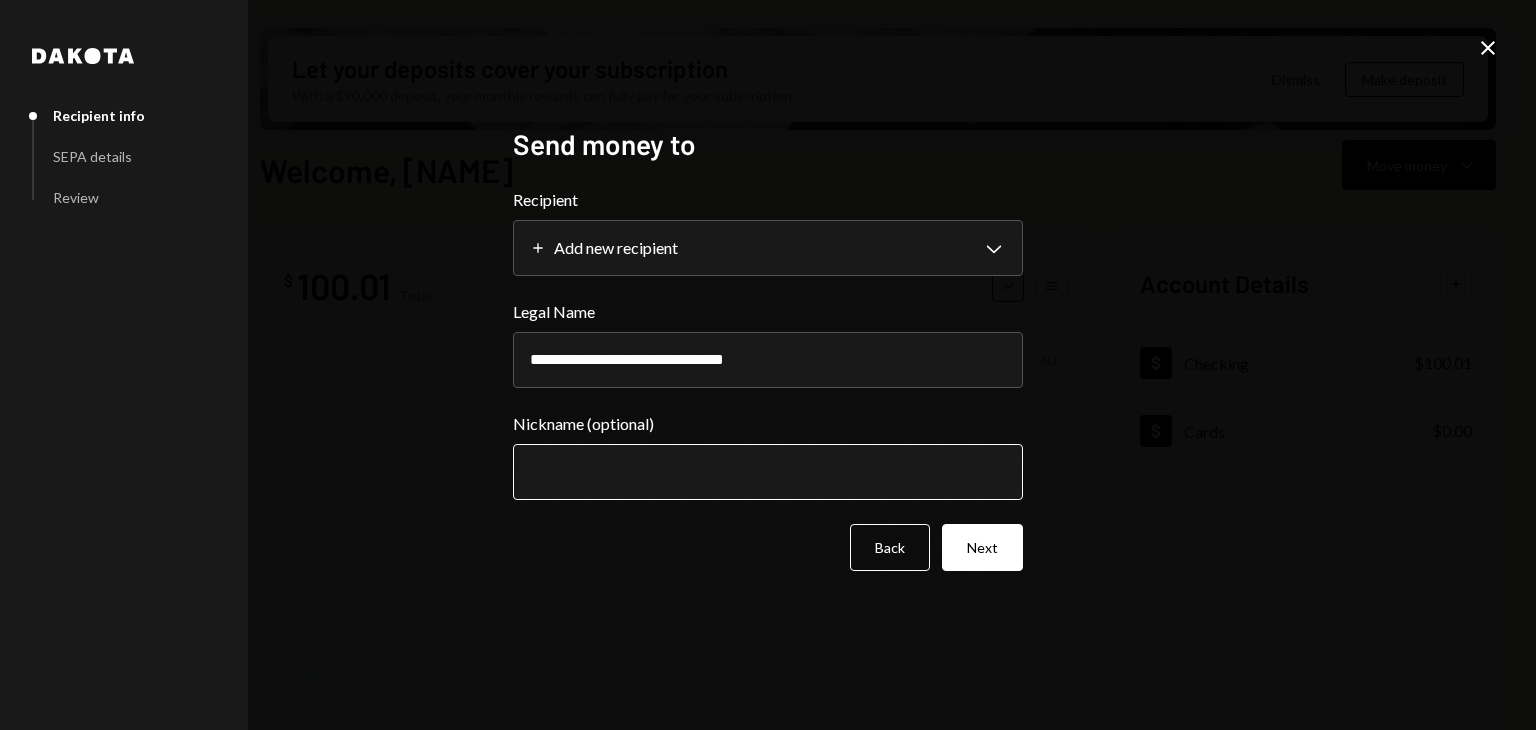 type on "**********" 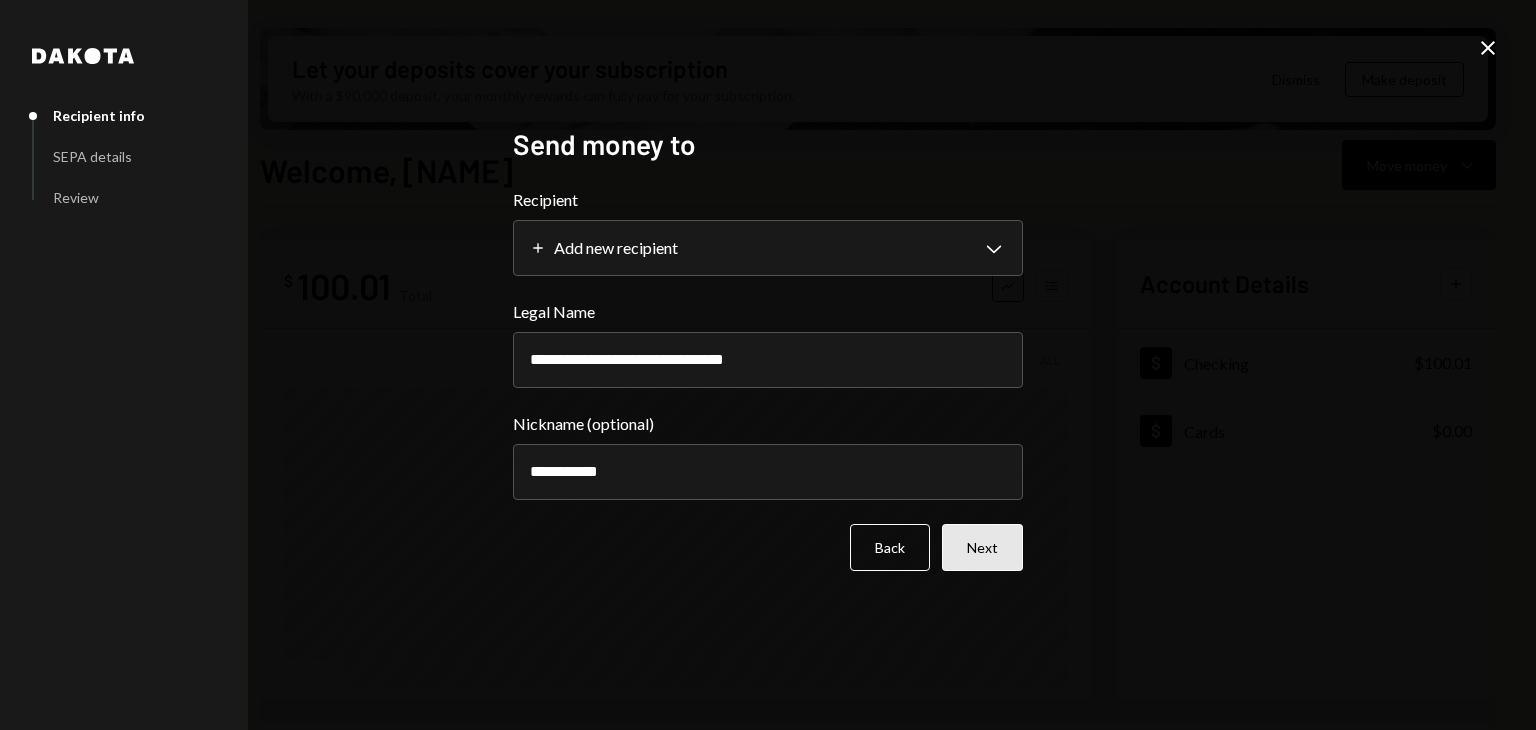 type on "**********" 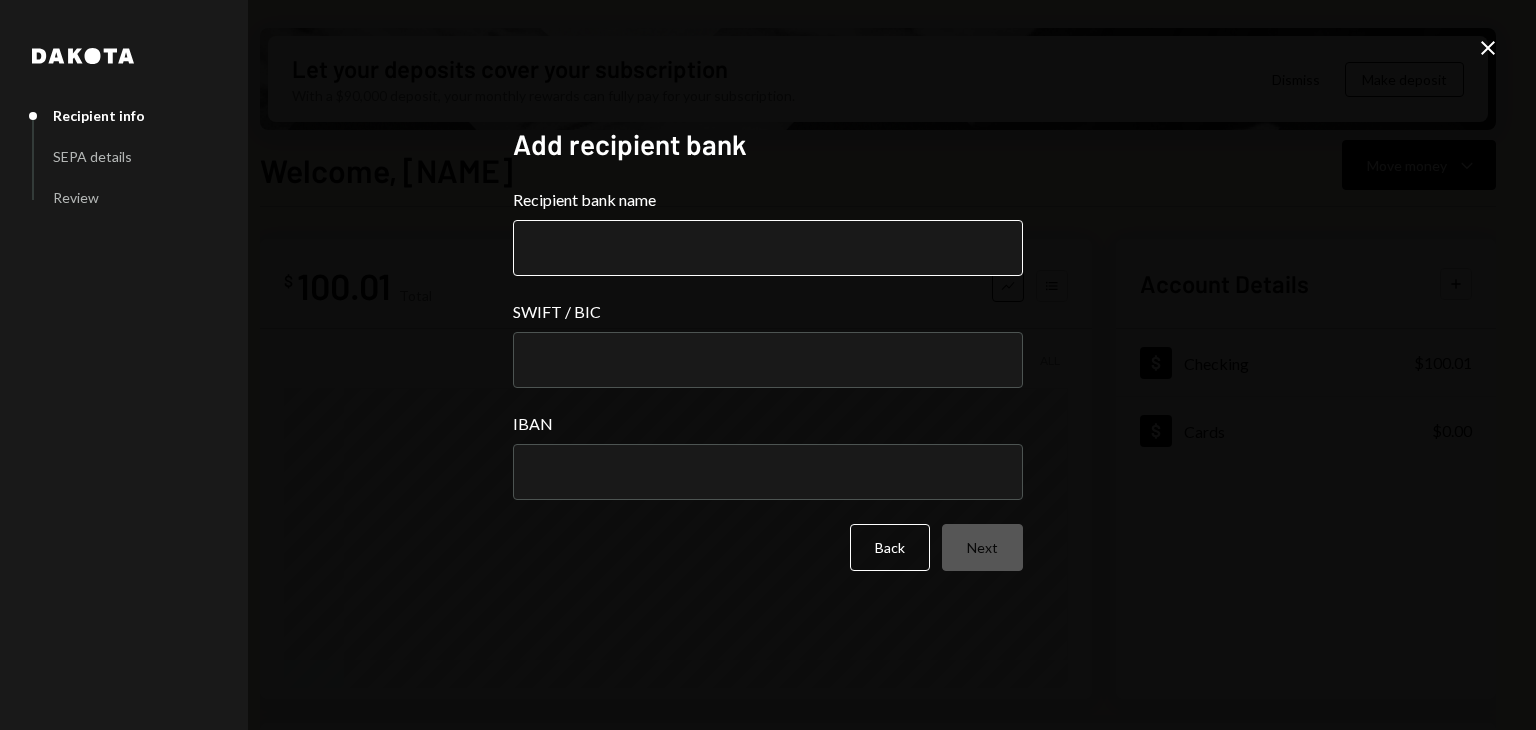 click on "Recipient bank name" at bounding box center [768, 248] 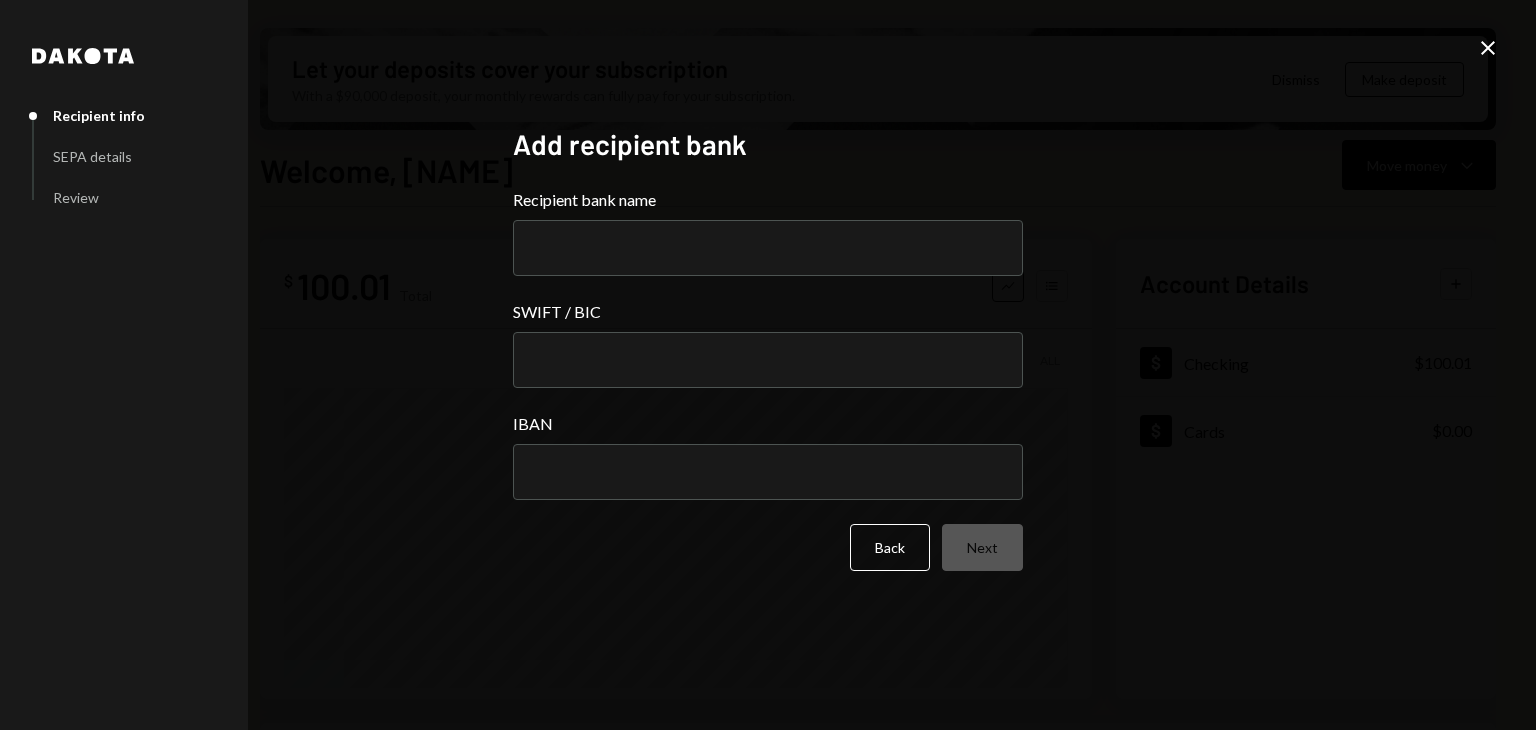 click on "Recipient bank name" at bounding box center [768, 200] 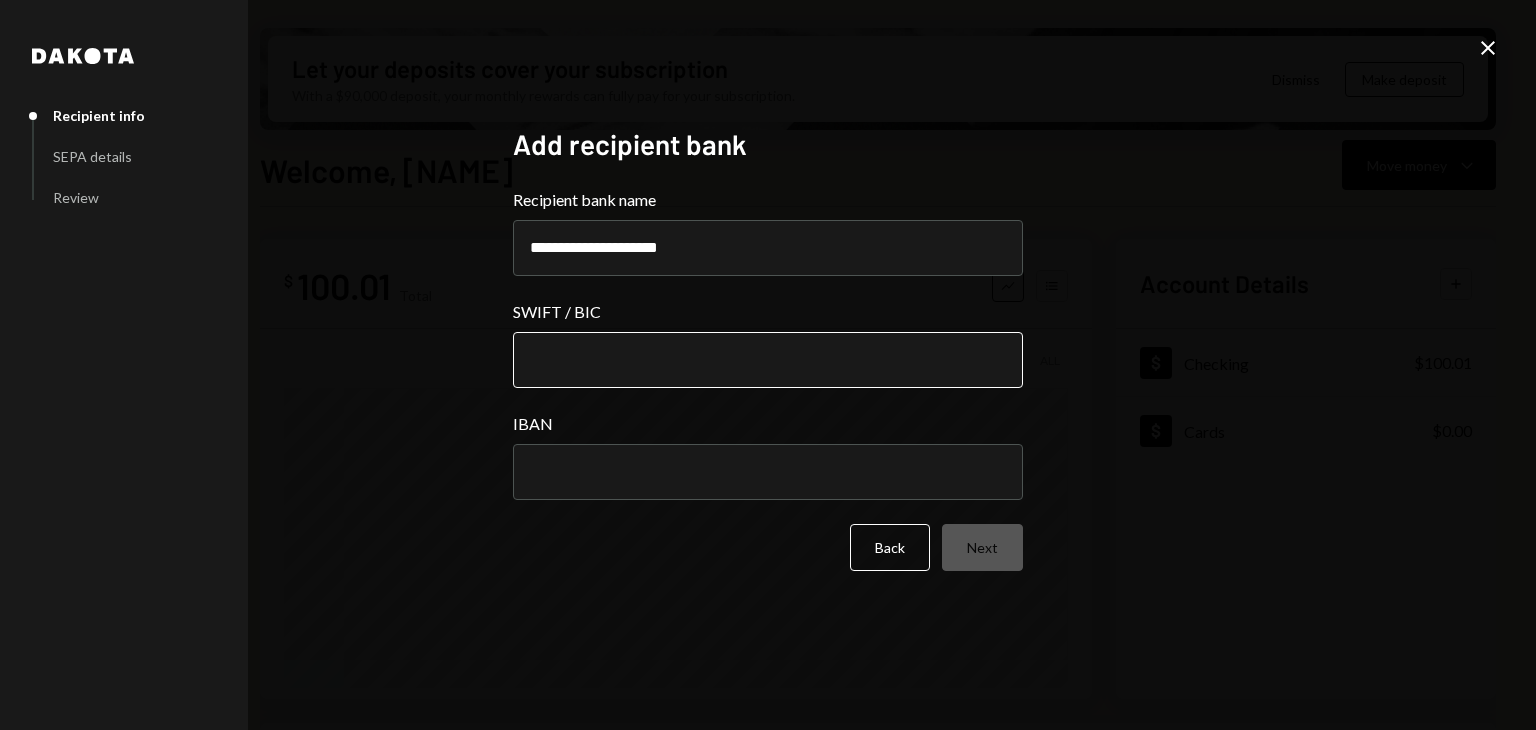 type on "**********" 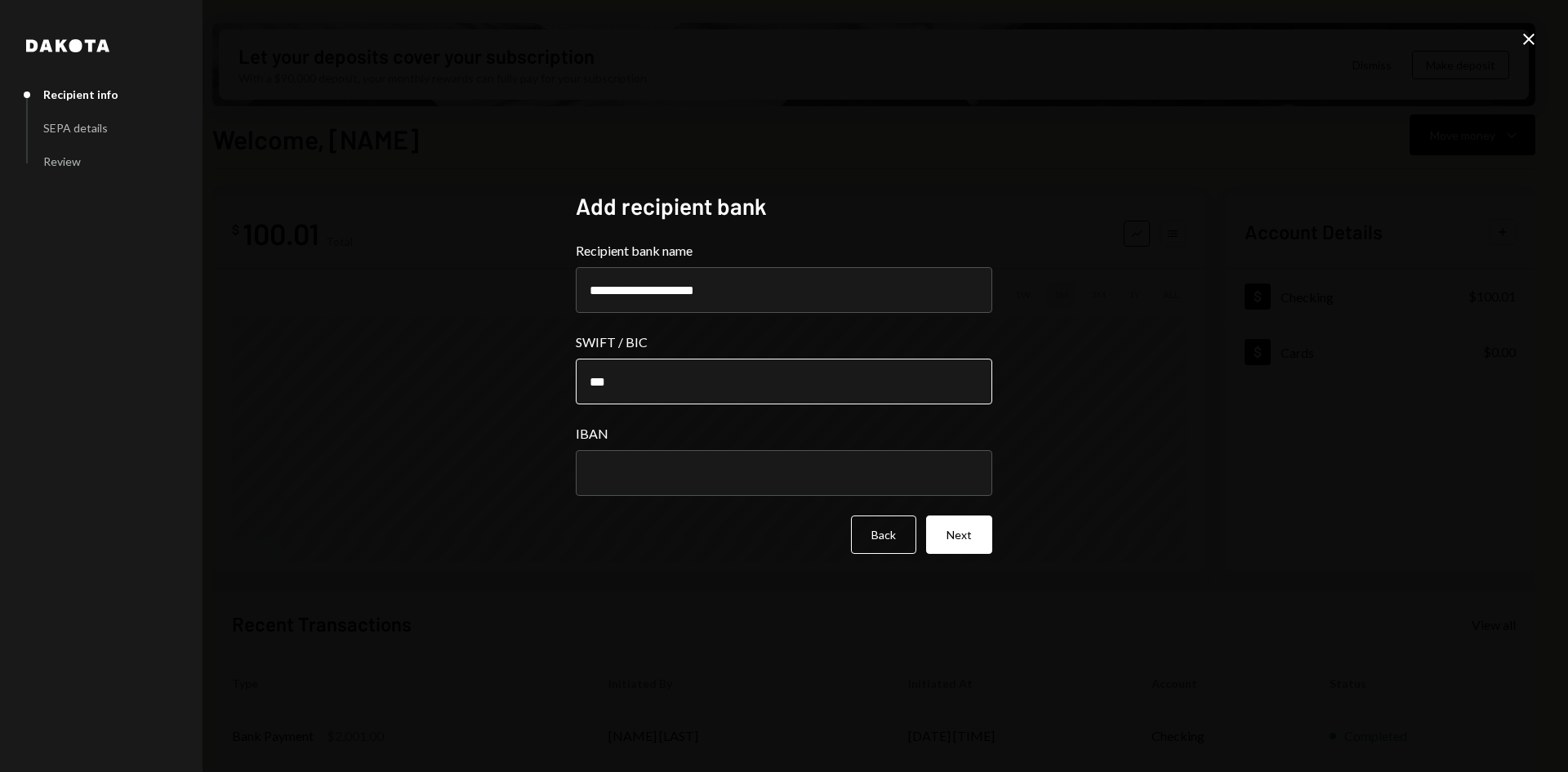click on "***" at bounding box center [784, 382] 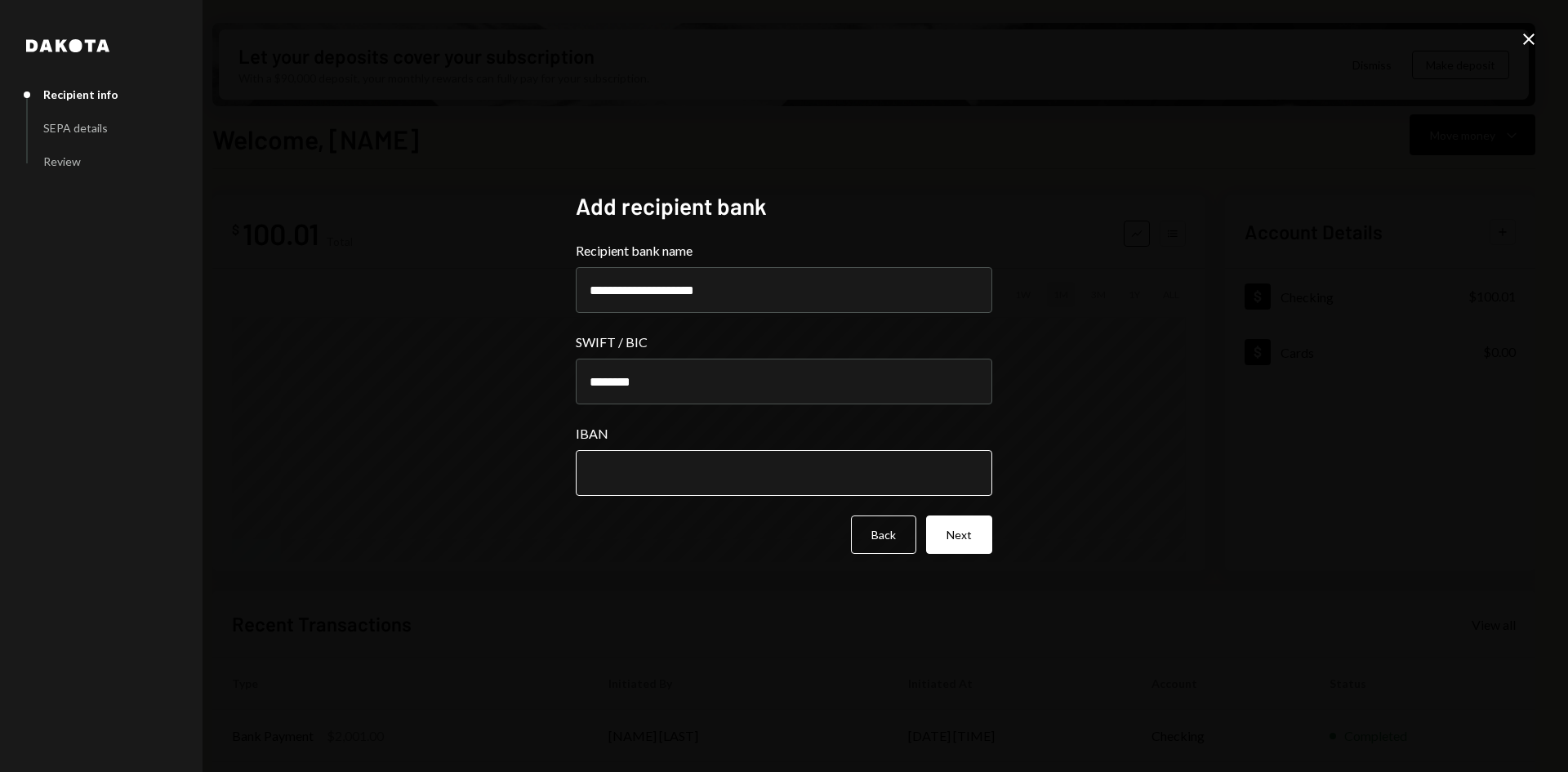 type on "********" 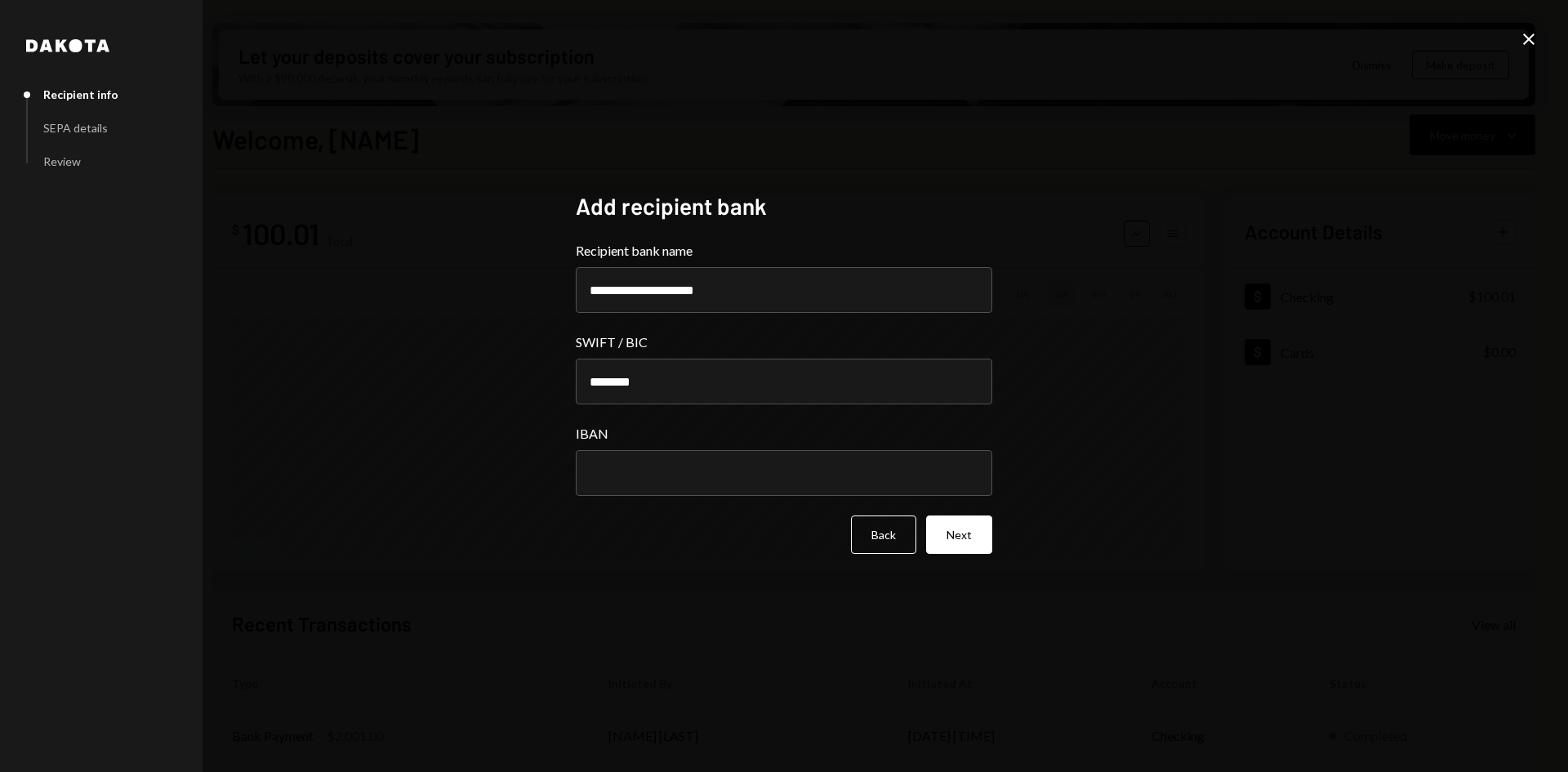 type on "*" 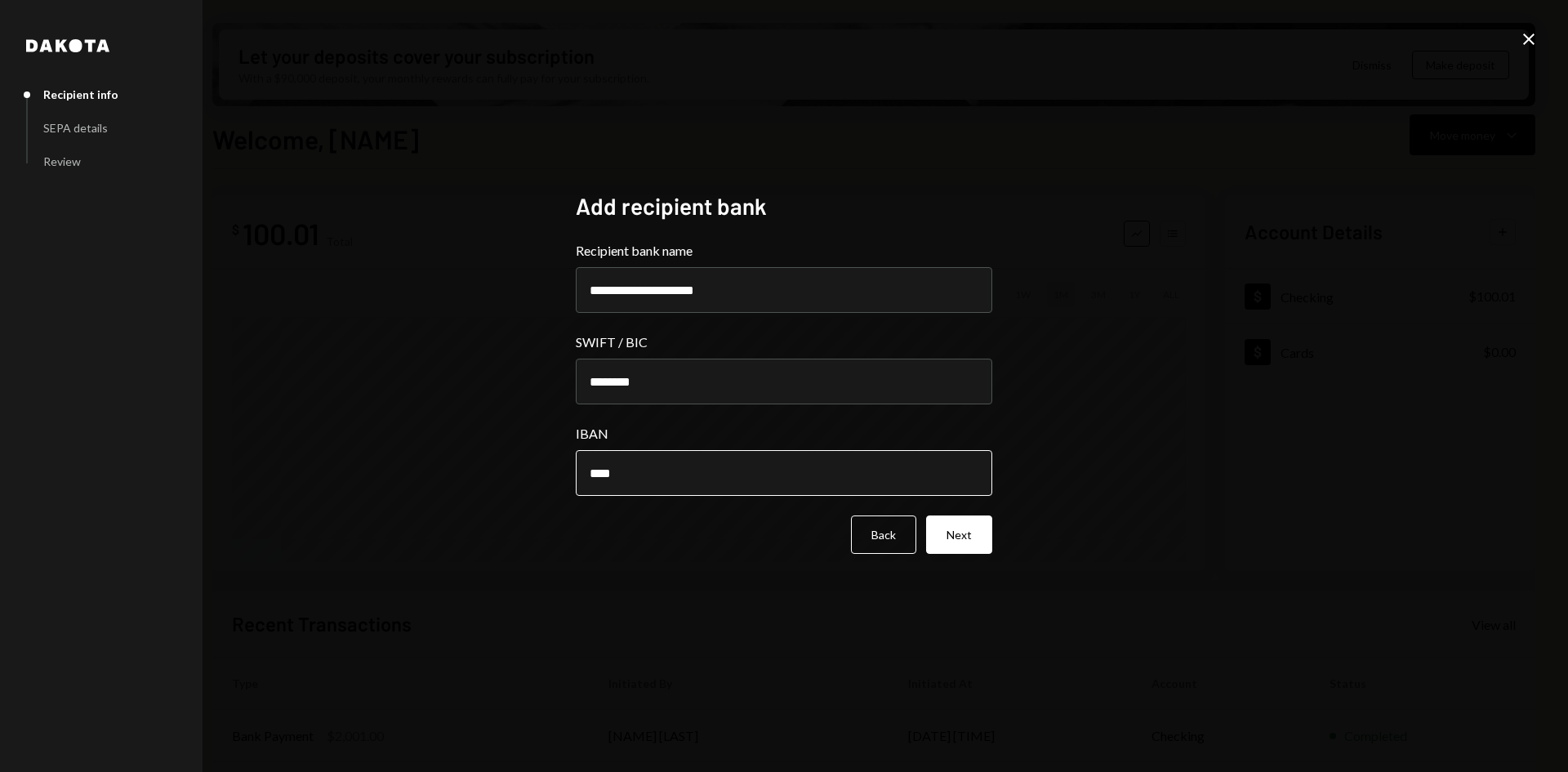 click on "****" at bounding box center (784, 473) 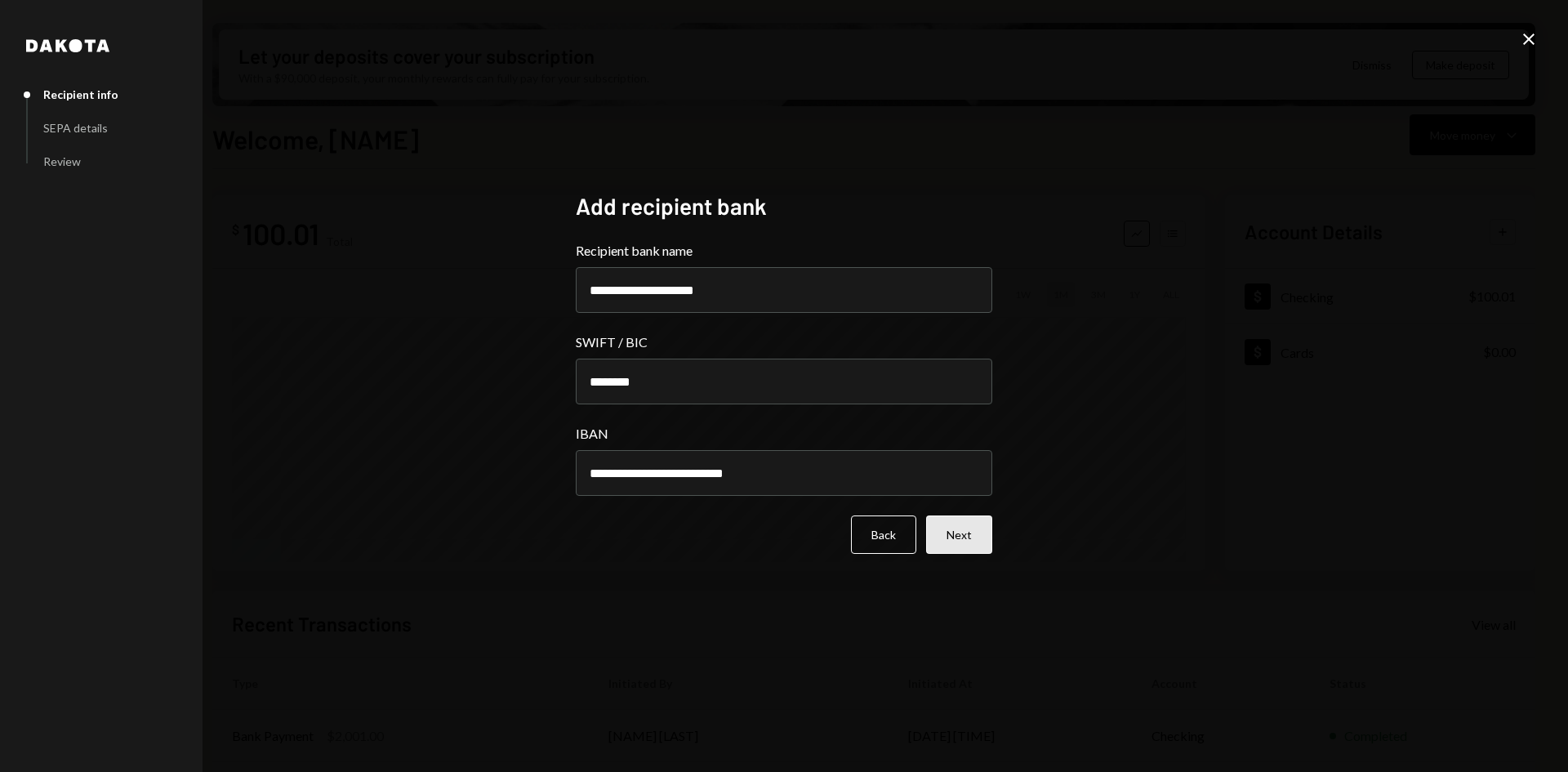 type on "**********" 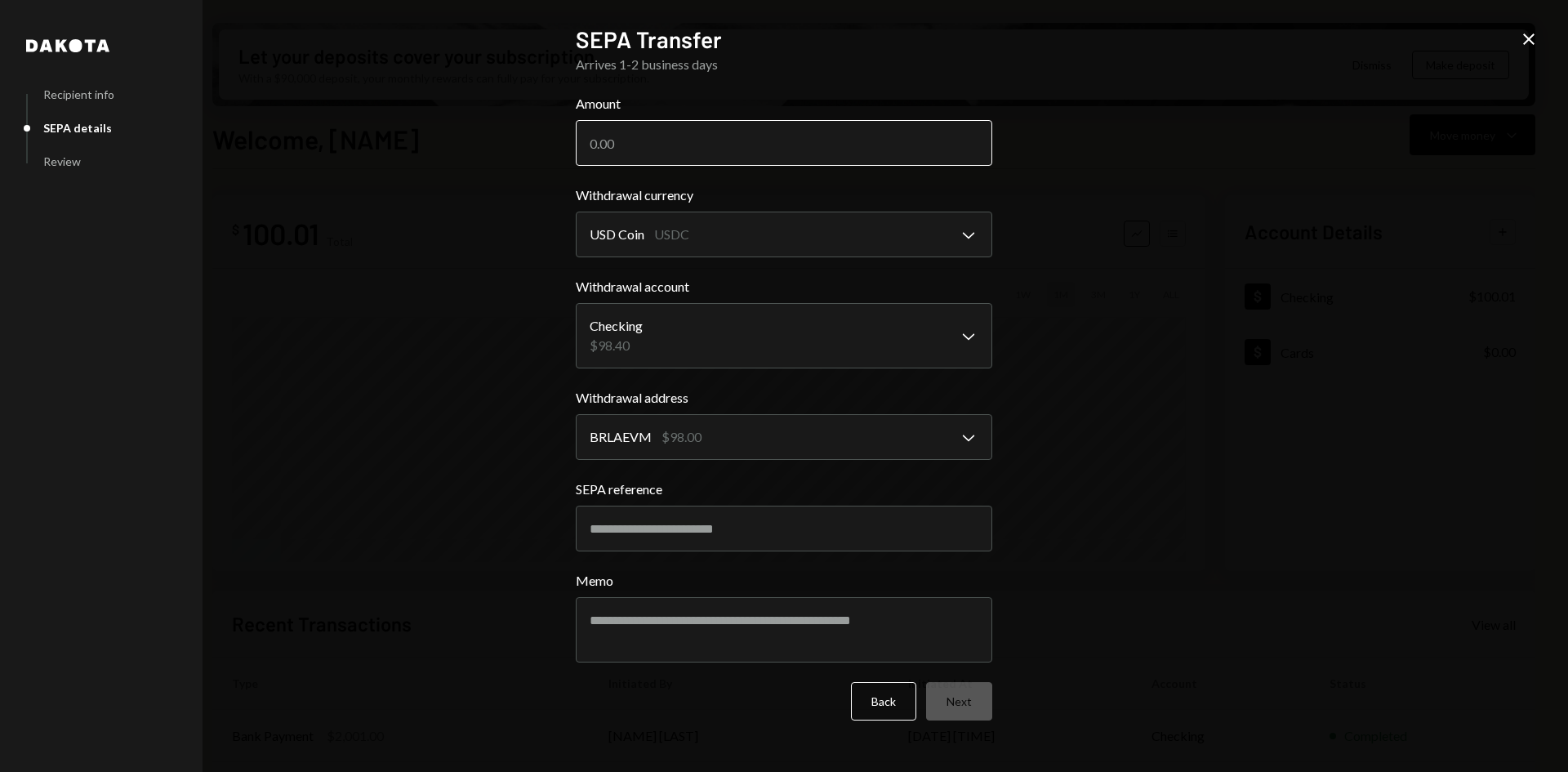 click on "Amount" at bounding box center [784, 143] 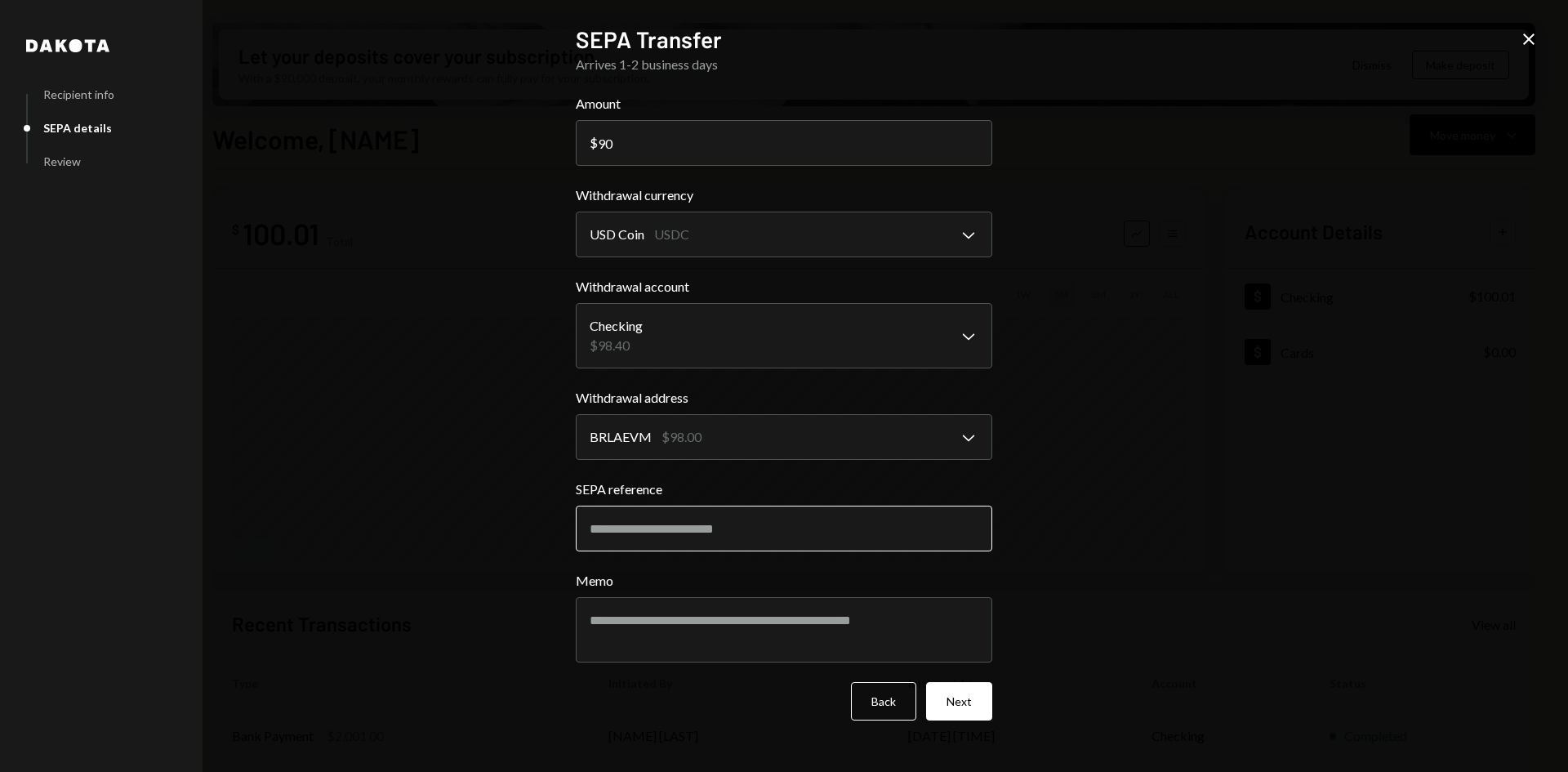 type on "90" 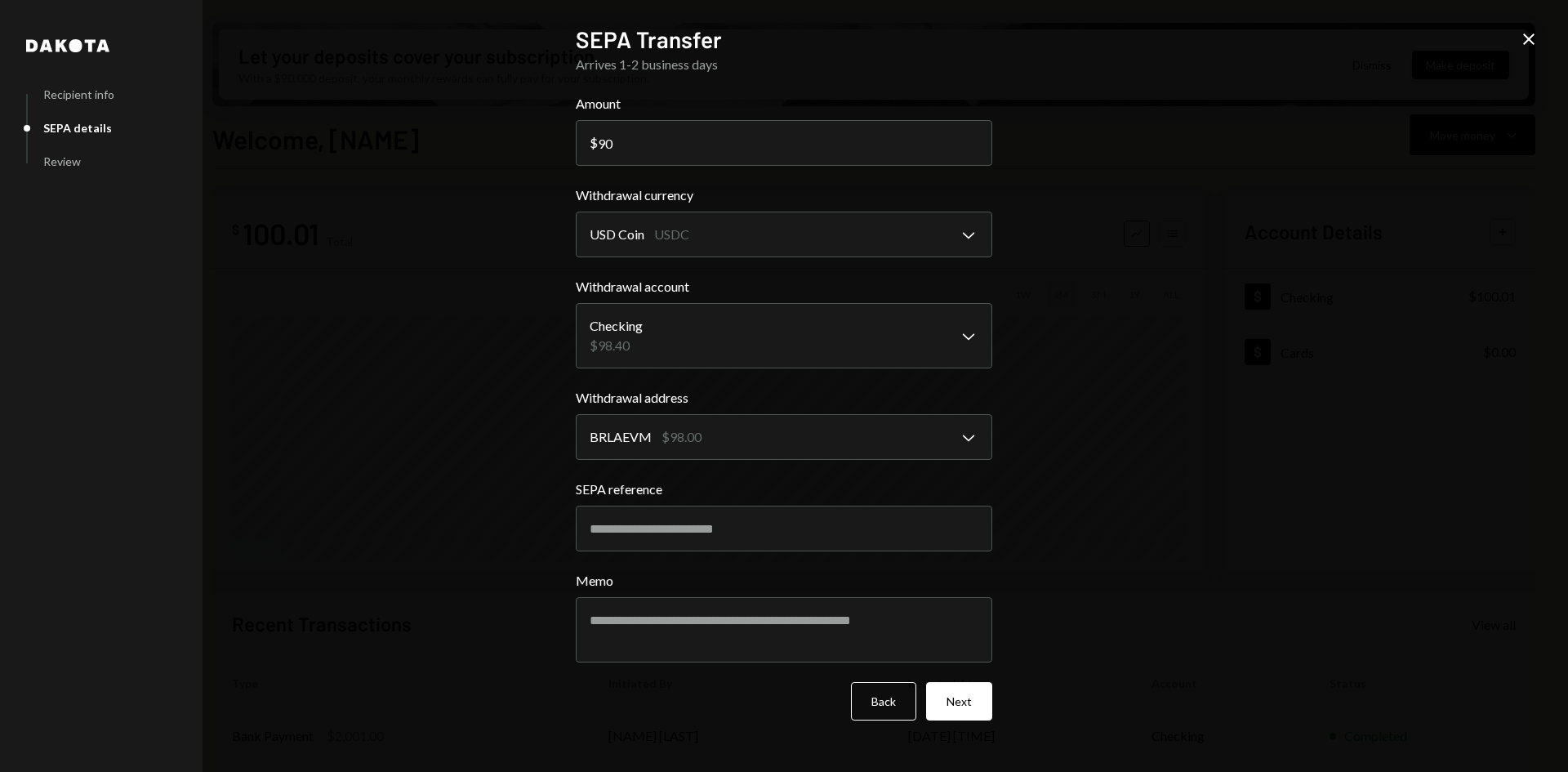 drag, startPoint x: 1529, startPoint y: 36, endPoint x: 1501, endPoint y: 62, distance: 38.20995 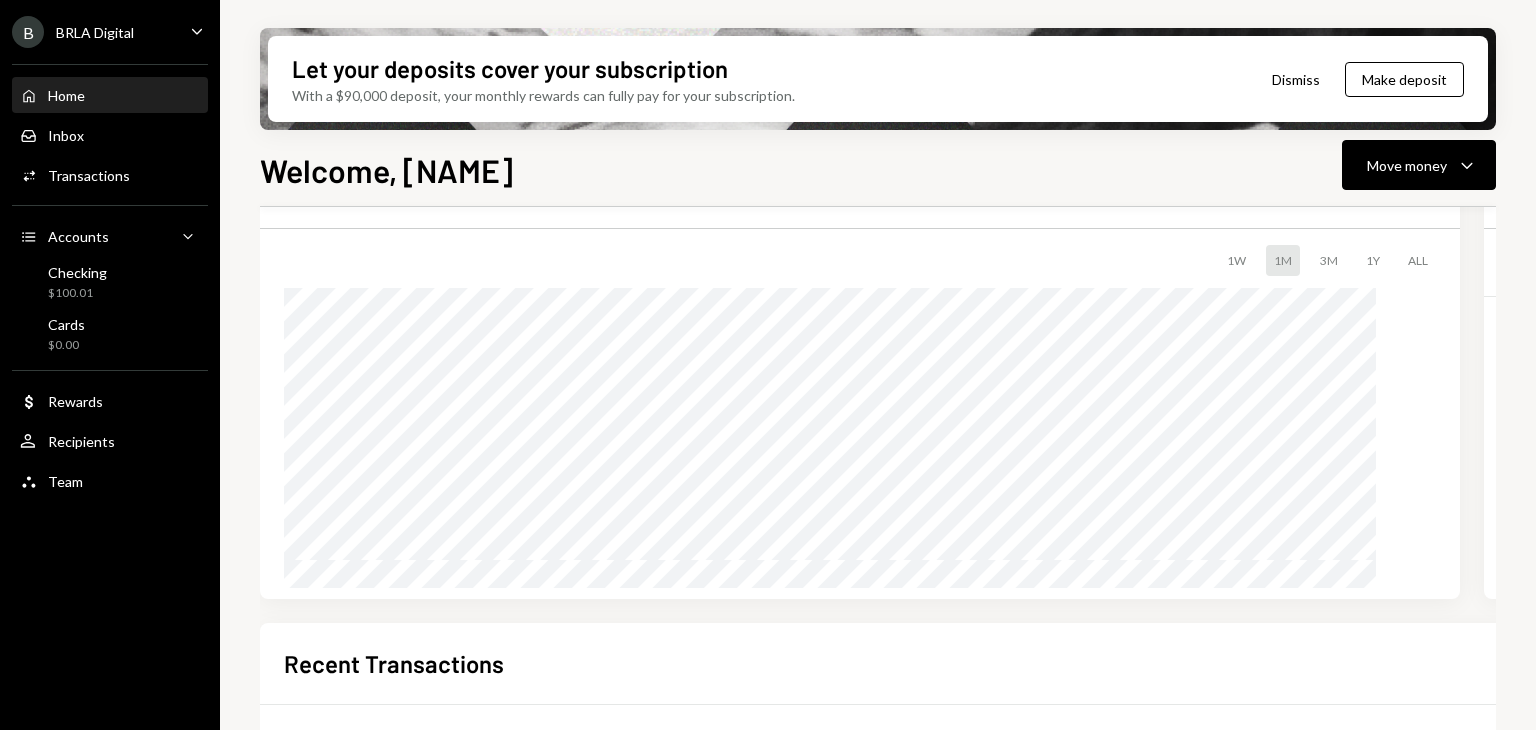 scroll, scrollTop: 100, scrollLeft: 0, axis: vertical 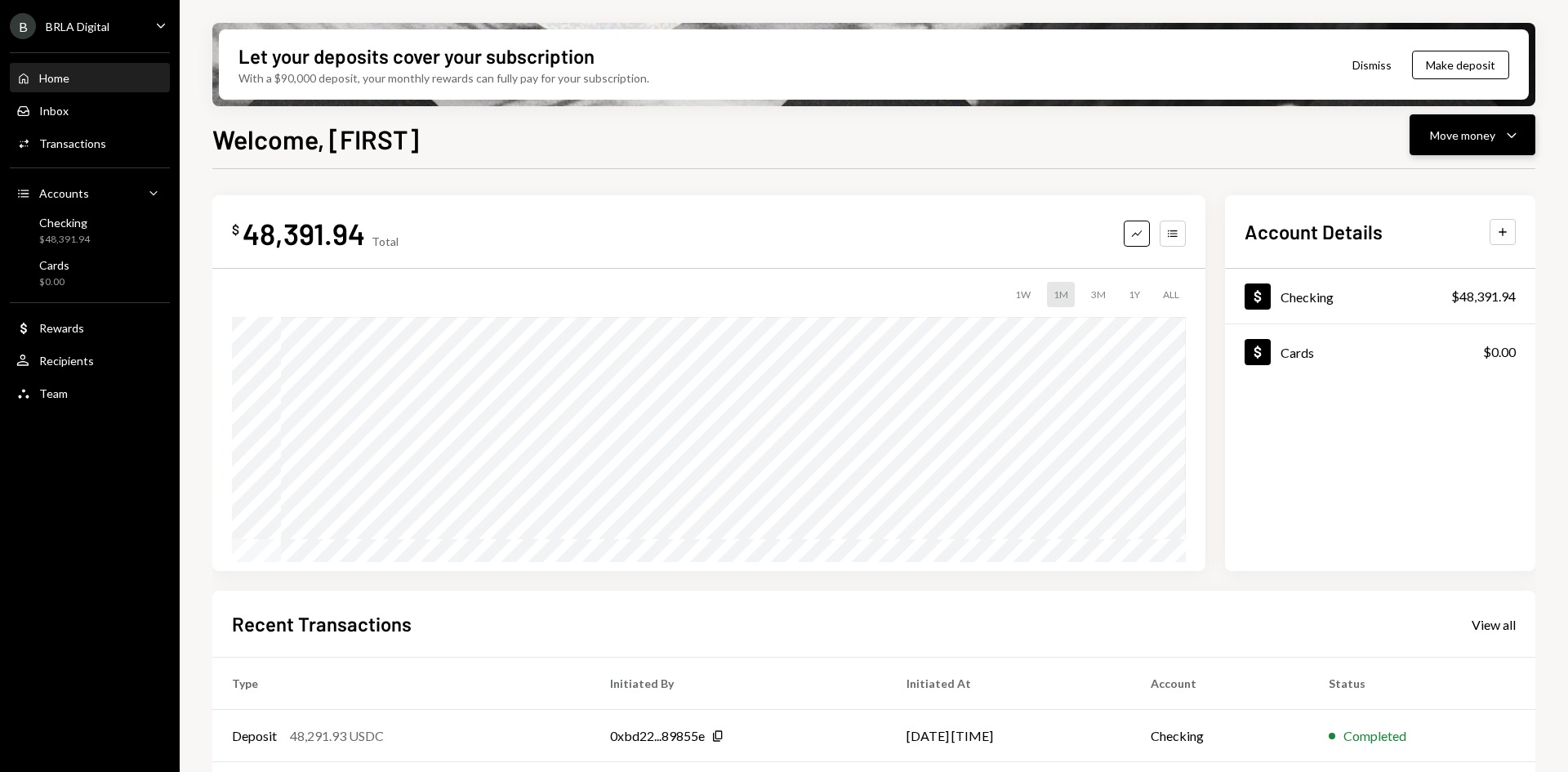 click on "Move money Caret Down" at bounding box center [1472, 135] 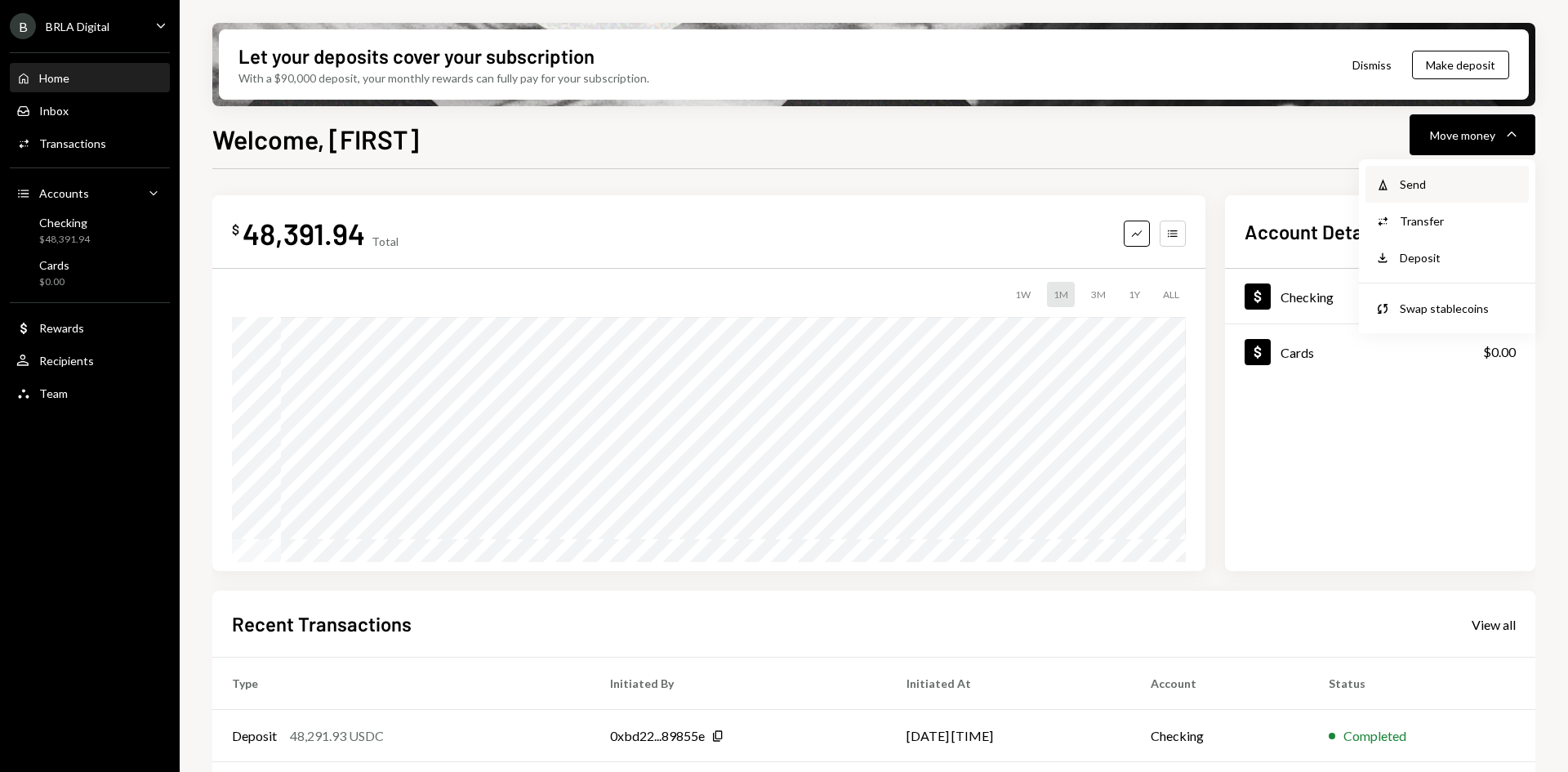 click on "Send" at bounding box center [1459, 184] 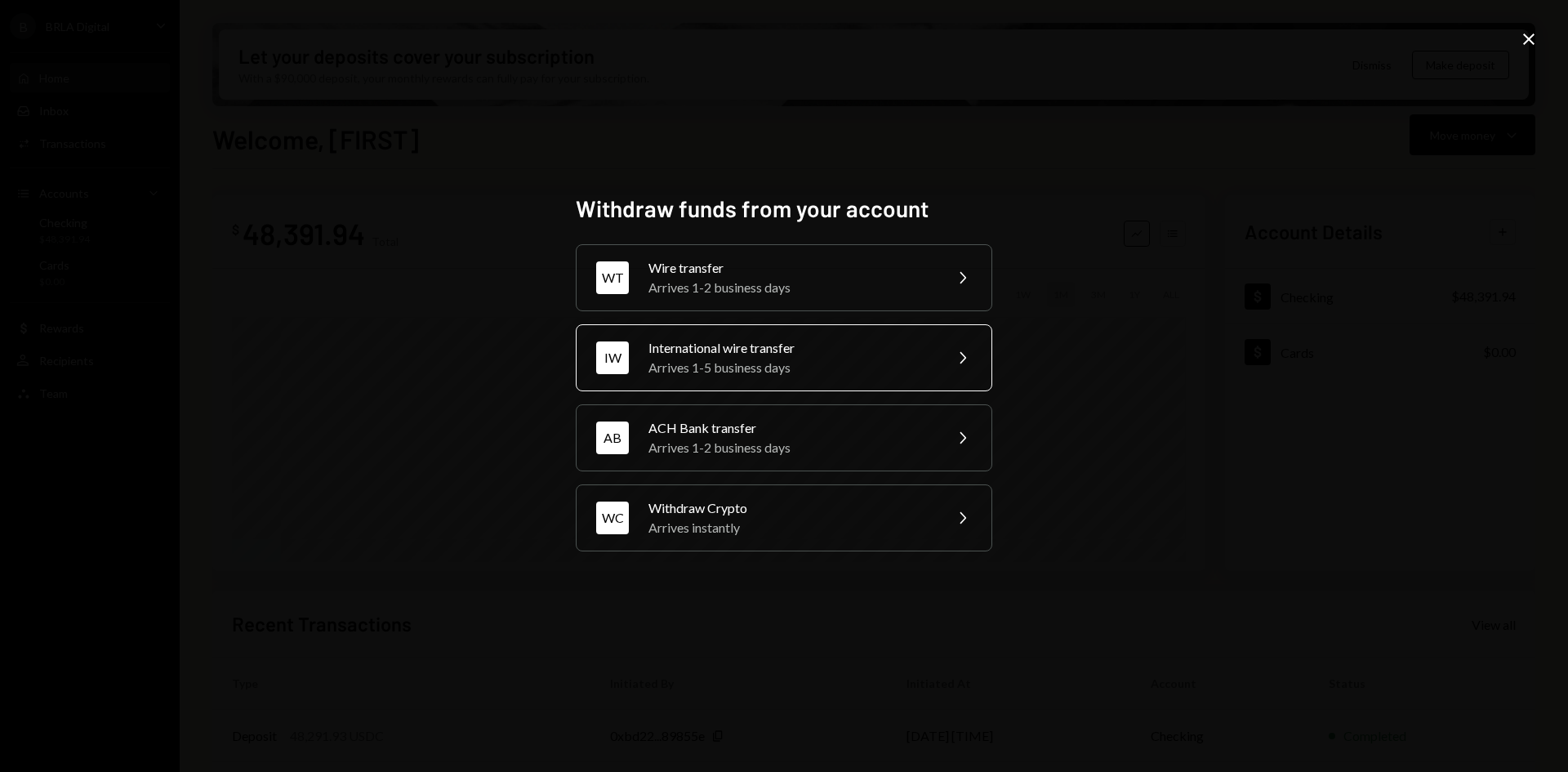 click on "International wire transfer" at bounding box center [791, 348] 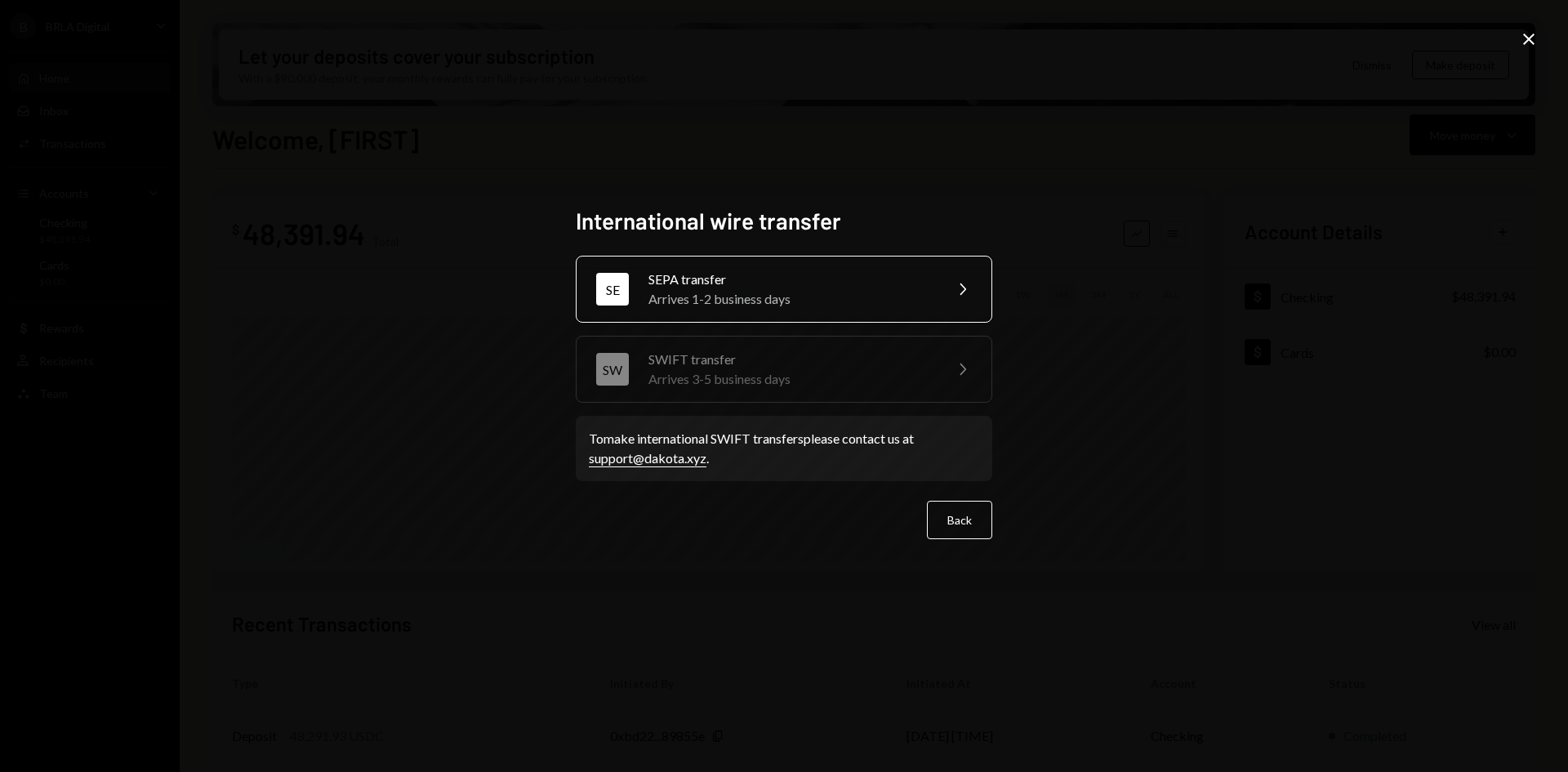 click on "SEPA transfer" at bounding box center [791, 279] 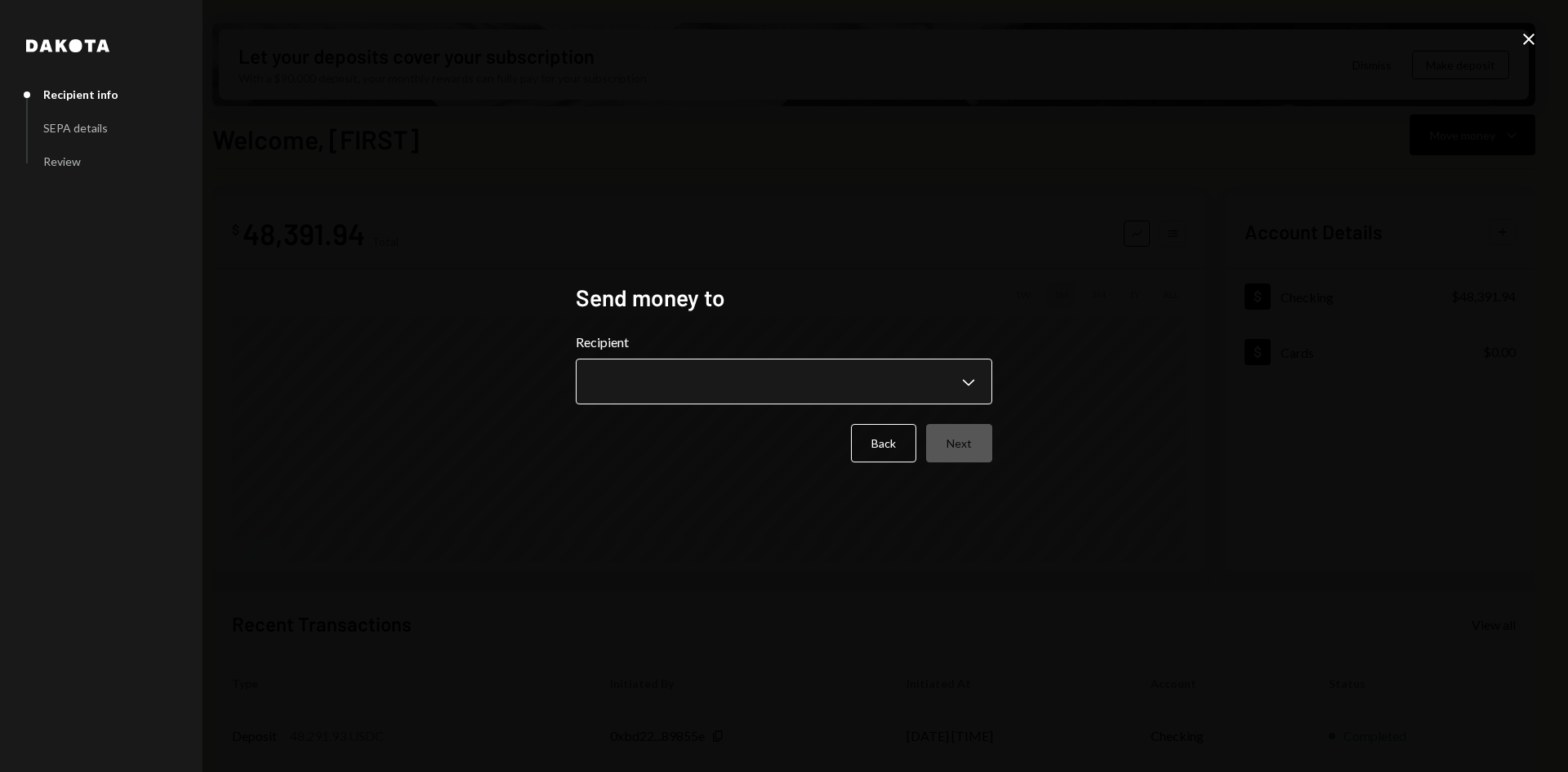 click on "B BRLA Digital Caret Down Home Home Inbox Inbox Activities Transactions Accounts Accounts Caret Down Checking $48,391.94 Cards $0.00 Dollar Rewards User Recipients Team Team Let your deposits cover your subscription With a $90,000 deposit, your monthly rewards can fully pay for your subscription. Dismiss Make deposit Welcome, [FIRST] Move money Caret Down $ 48,391.94 Total Graph Accounts 1W 1M 3M 1Y ALL Account Details Plus Dollar Checking $48,391.94 Dollar Cards $0.00 Recent Transactions View all Type Initiated By Initiated At Account Status Deposit 48,291.93  USDC 0xbd22...89855e Copy [DATE] [TIME] Checking Completed Bank Payment $2,001.00 [FIRST] [LAST] [DATE] [TIME] Checking Completed Bank Payment $2,254.08 [FIRST] [LAST] [DATE] [TIME] Checking Completed Deposit 4,255  USDC 0xbd22...89855e Copy [DATE] [TIME] Checking Completed Withdrawal 10,000  USDC [FIRST] [LAST] [DATE] [TIME] Checking Completed Dakota Recipient info SEPA details Review Send money to Recipient Chevron Down Back Next" at bounding box center [784, 386] 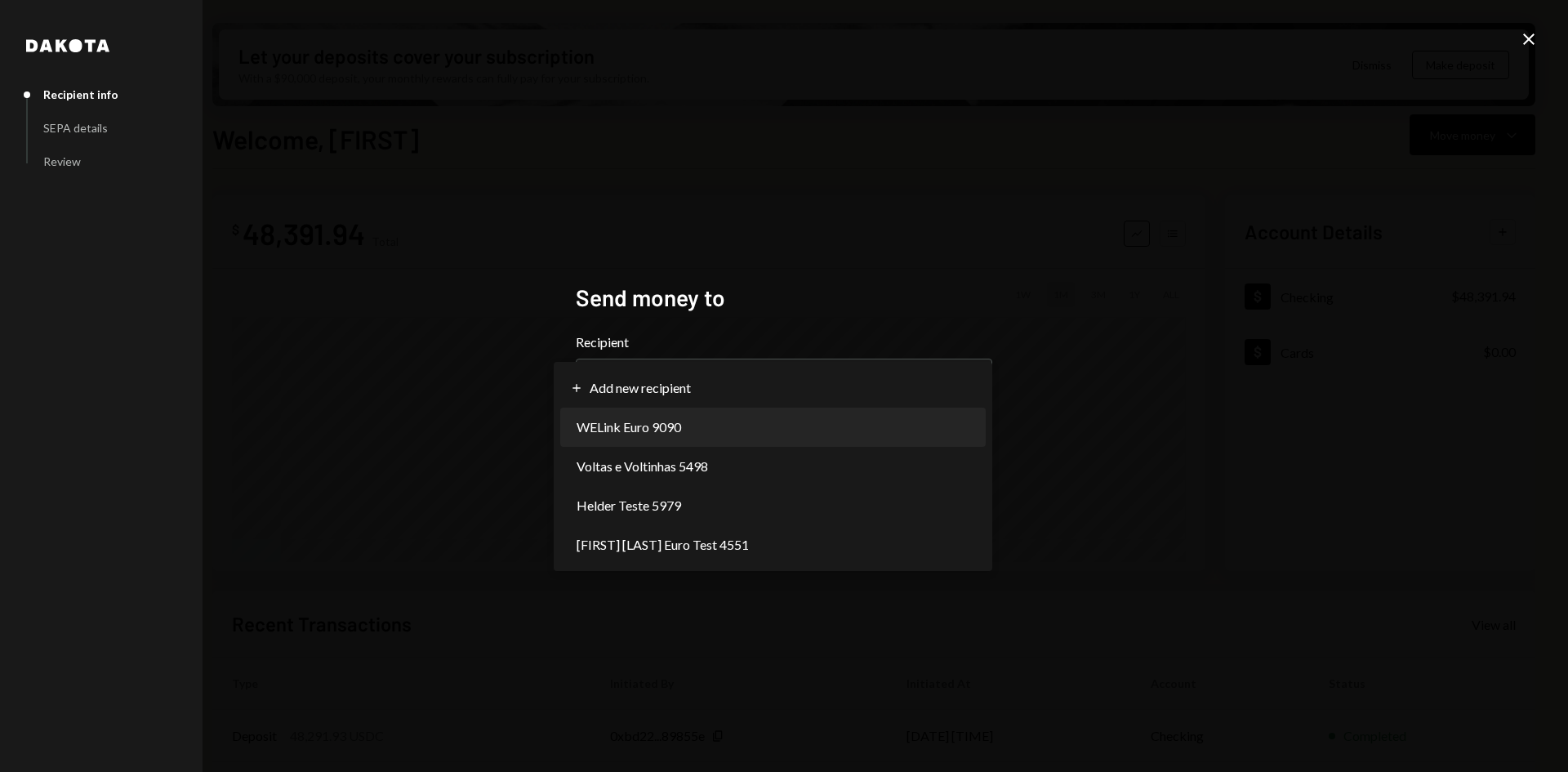 select on "**********" 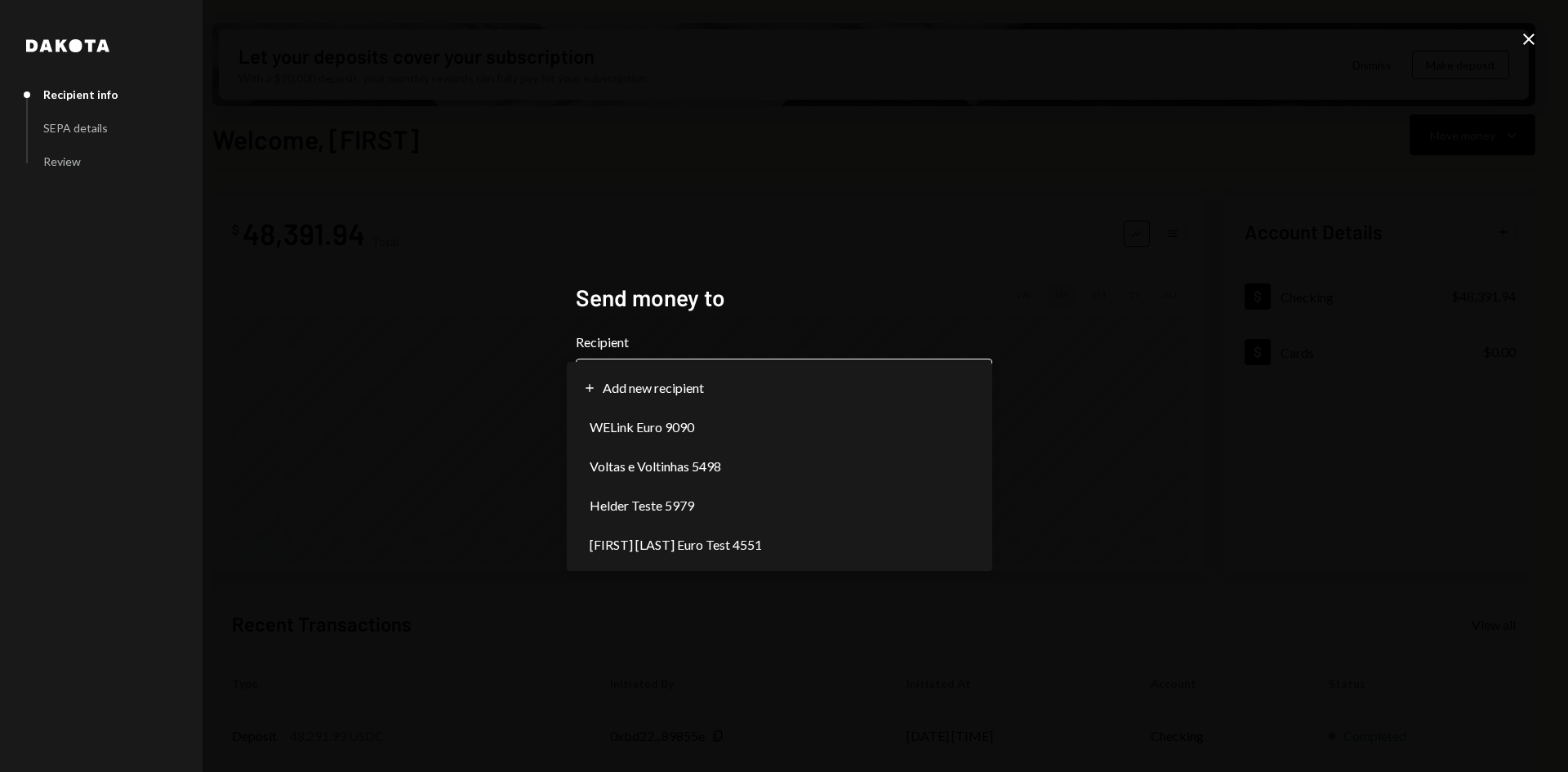 click on "B BRLA Digital Caret Down Home Home Inbox Inbox Activities Transactions Accounts Accounts Caret Down Checking $48,391.94 Cards $0.00 Dollar Rewards User Recipients Team Team Let your deposits cover your subscription With a $90,000 deposit, your monthly rewards can fully pay for your subscription. Dismiss Make deposit Welcome, [FIRST] Move money Caret Down $ 48,391.94 Total Graph Accounts 1W 1M 3M 1Y ALL Account Details Plus Dollar Checking $48,391.94 Dollar Cards $0.00 Recent Transactions View all Type Initiated By Initiated At Account Status Deposit 48,291.93  USDC 0xbd22...89855e Copy [DATE] [TIME] Checking Completed Bank Payment $2,001.00 [FIRST] [LAST] [DATE] [TIME] Checking Completed Bank Payment $2,254.08 [FIRST] [LAST] [DATE] [TIME] Checking Completed Deposit 4,255  USDC 0xbd22...89855e Copy [DATE] [TIME] Checking Completed Withdrawal 10,000  USDC [FIRST] [LAST] [DATE] [TIME] Checking Completed Dakota Recipient info SEPA details Review Send money to Recipient WELink Euro 9090 Back Next" at bounding box center (784, 386) 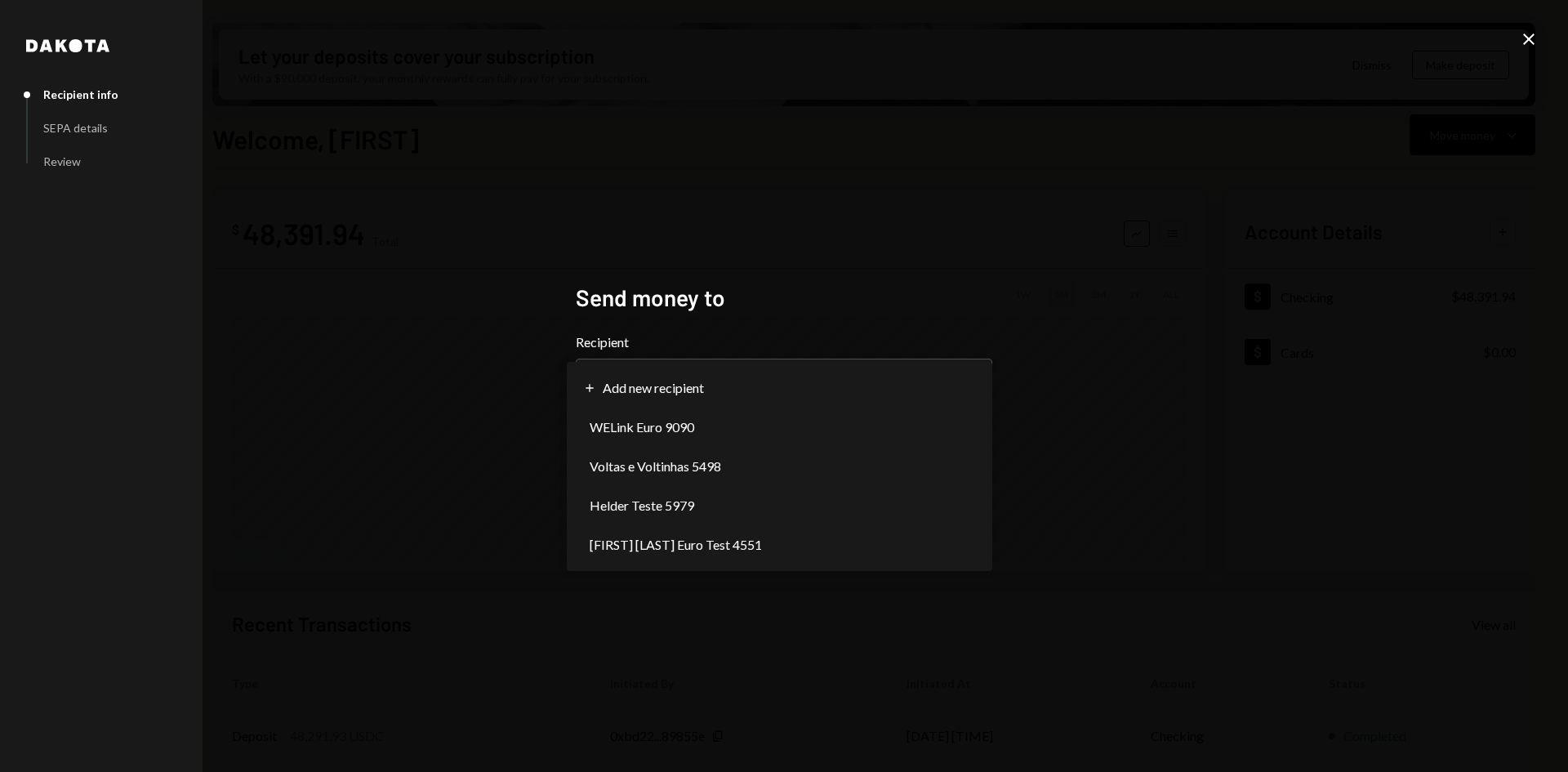 drag, startPoint x: 867, startPoint y: 291, endPoint x: 929, endPoint y: 267, distance: 66.483081 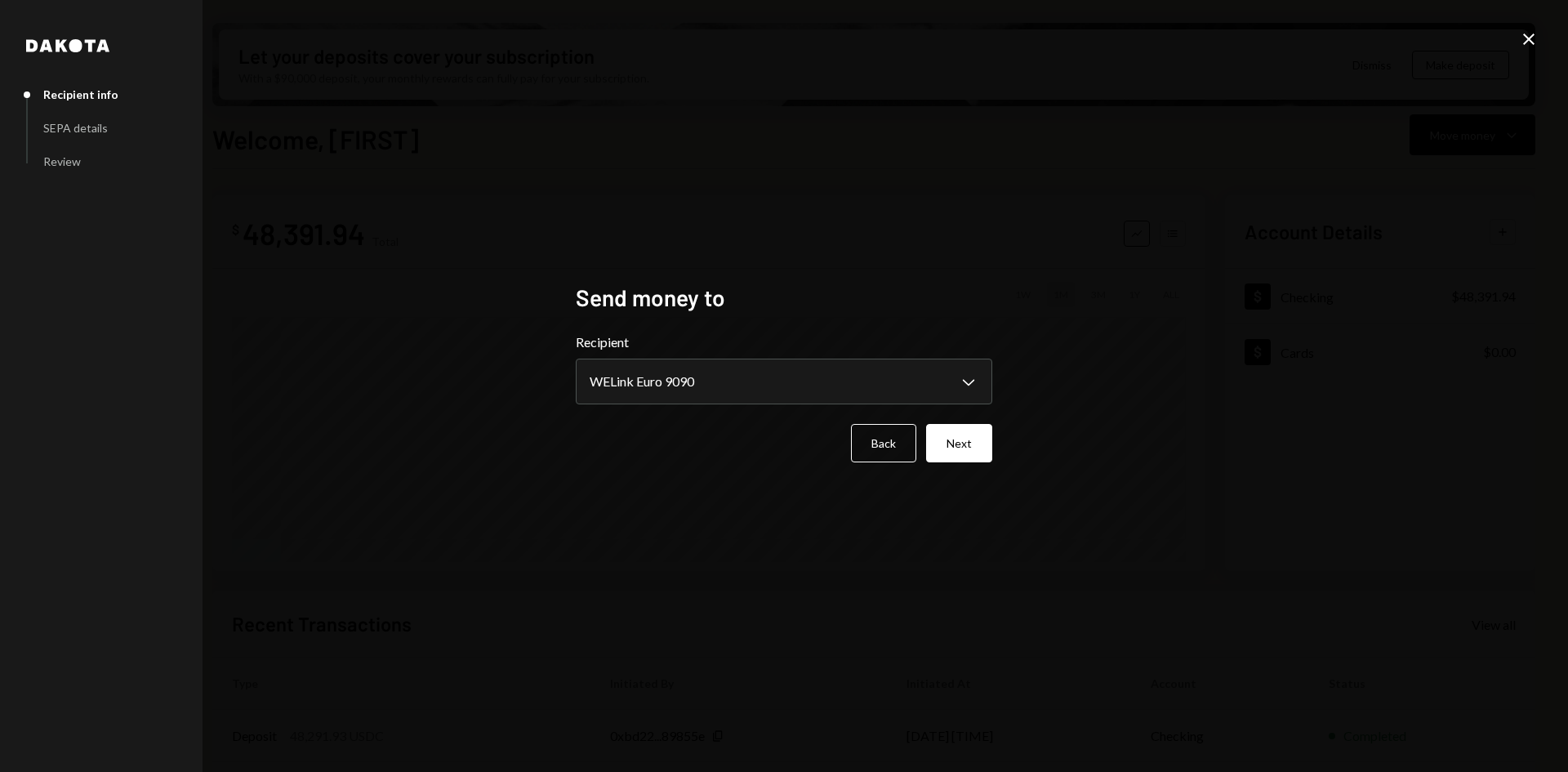 click on "Close" 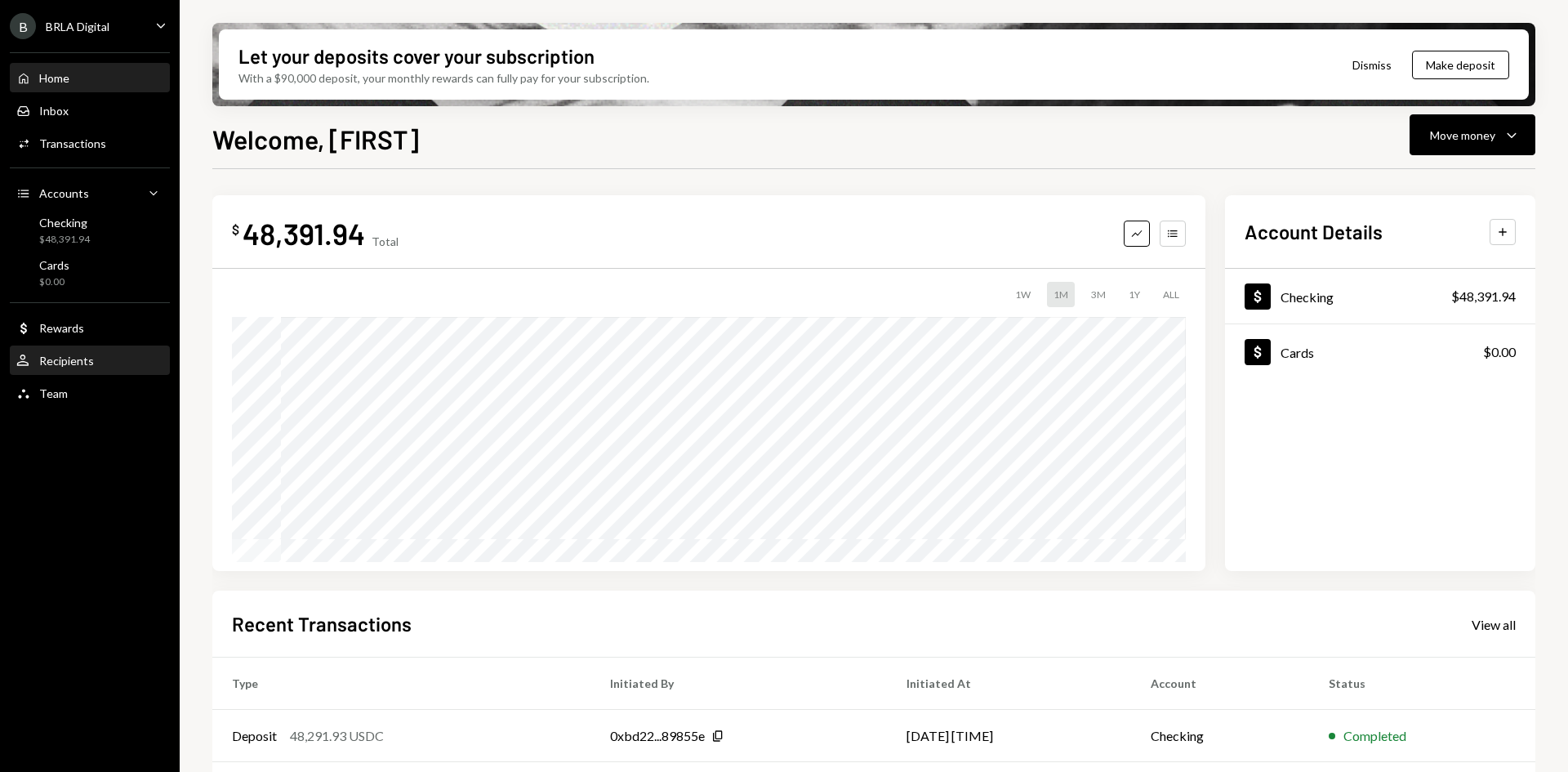 click on "User Recipients" at bounding box center (90, 361) 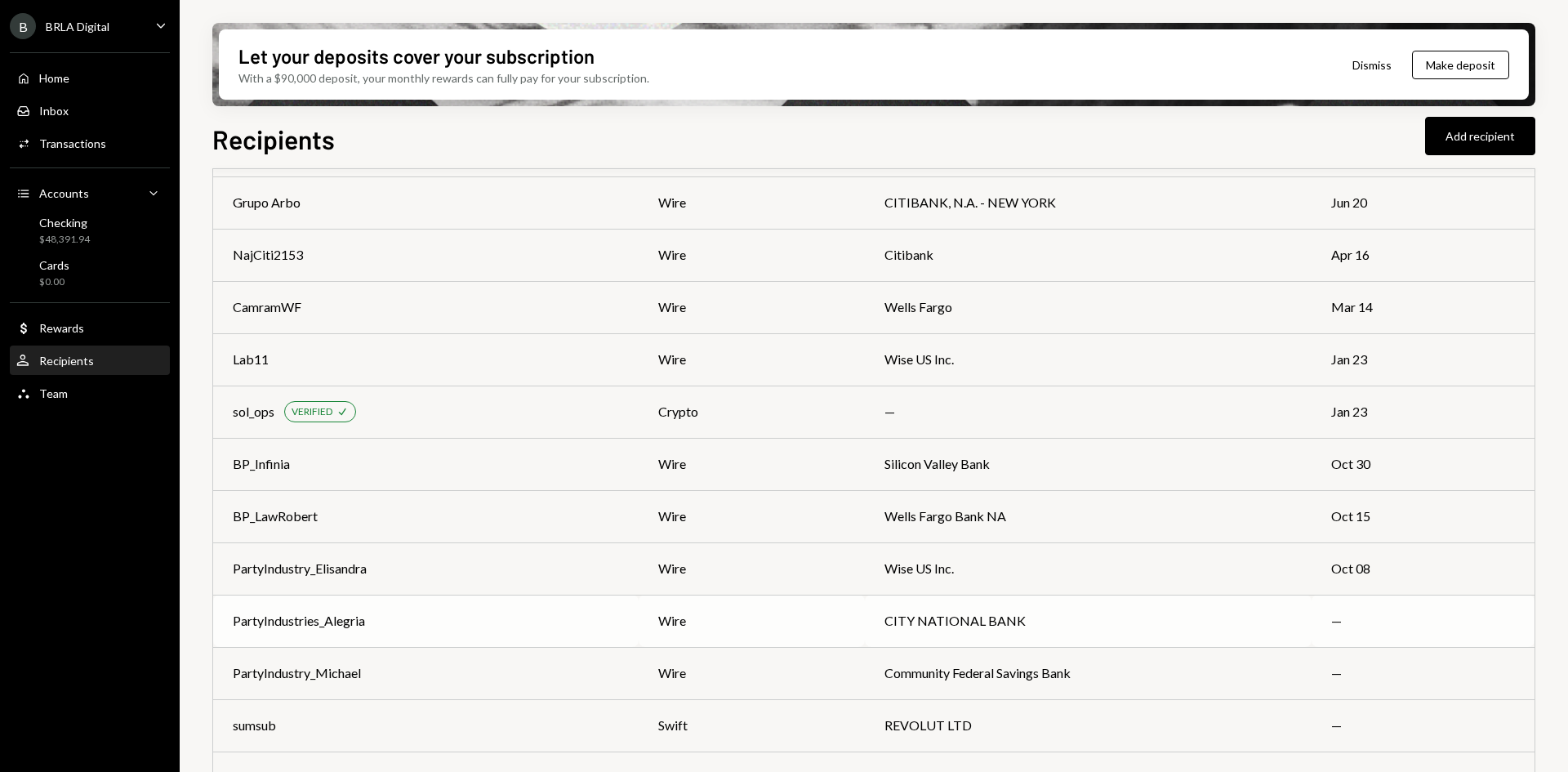 scroll, scrollTop: 694, scrollLeft: 0, axis: vertical 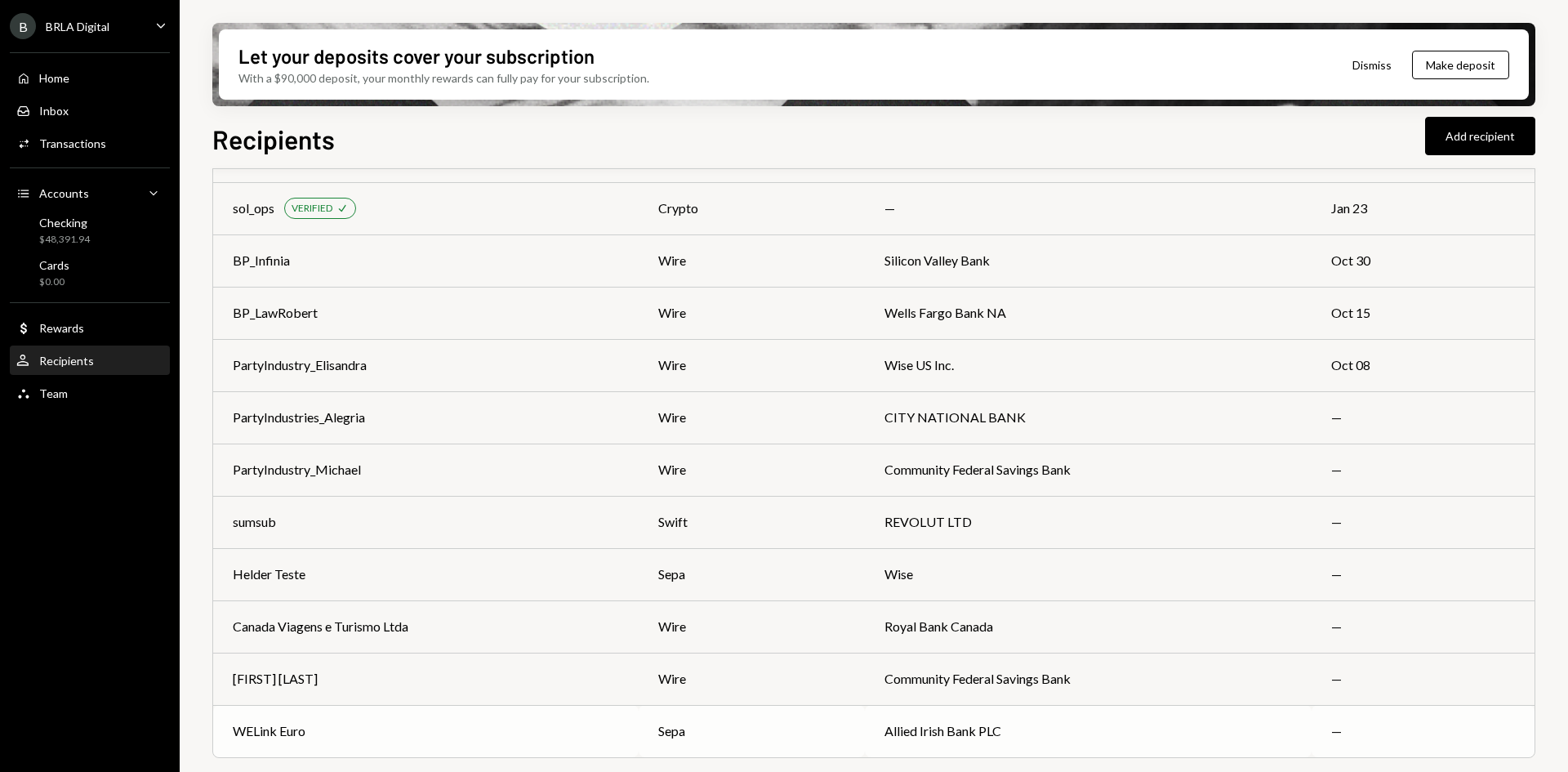 click on "WELink Euro" at bounding box center [425, 731] 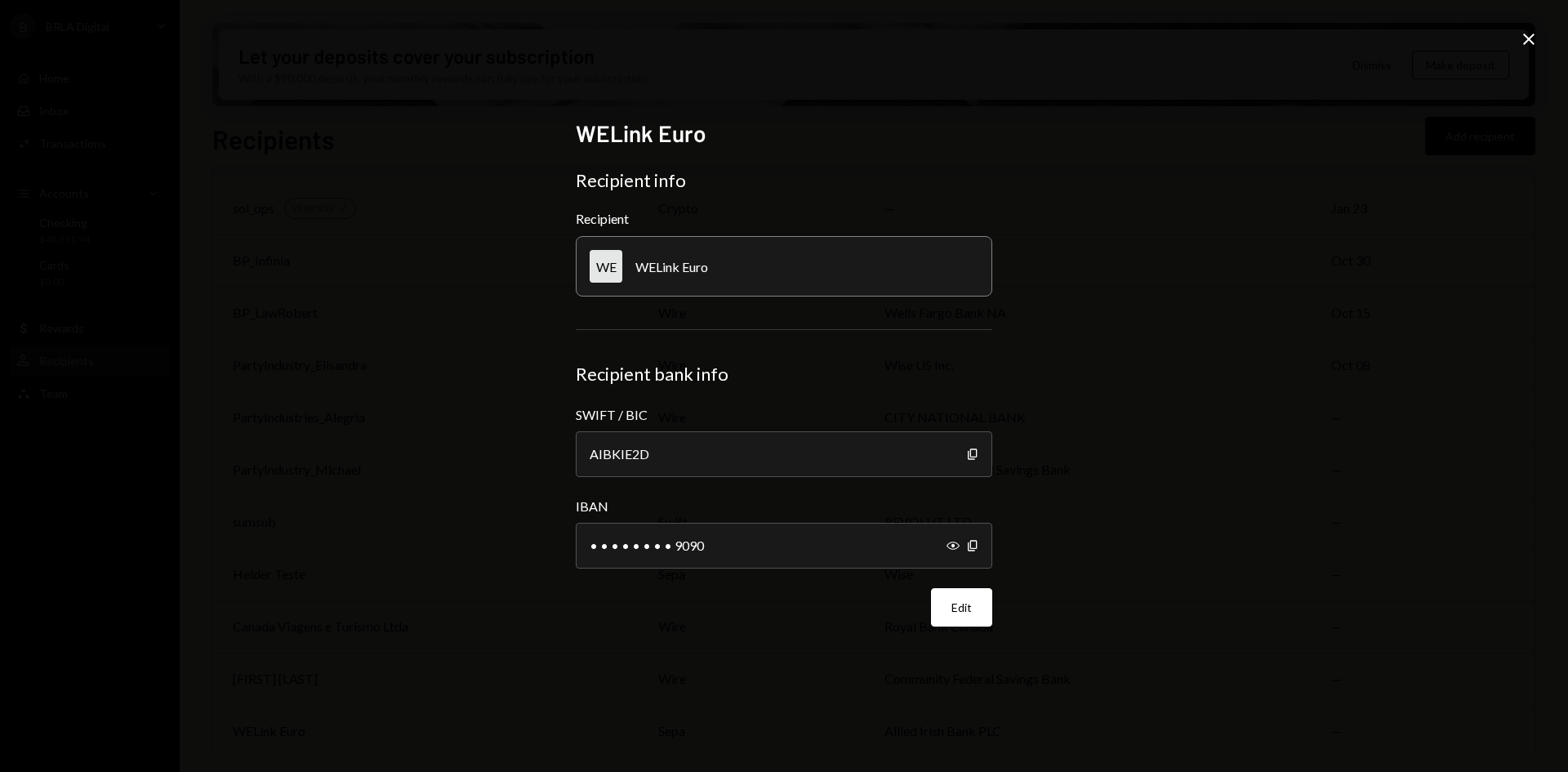 click on "Show Copy" at bounding box center (963, 546) 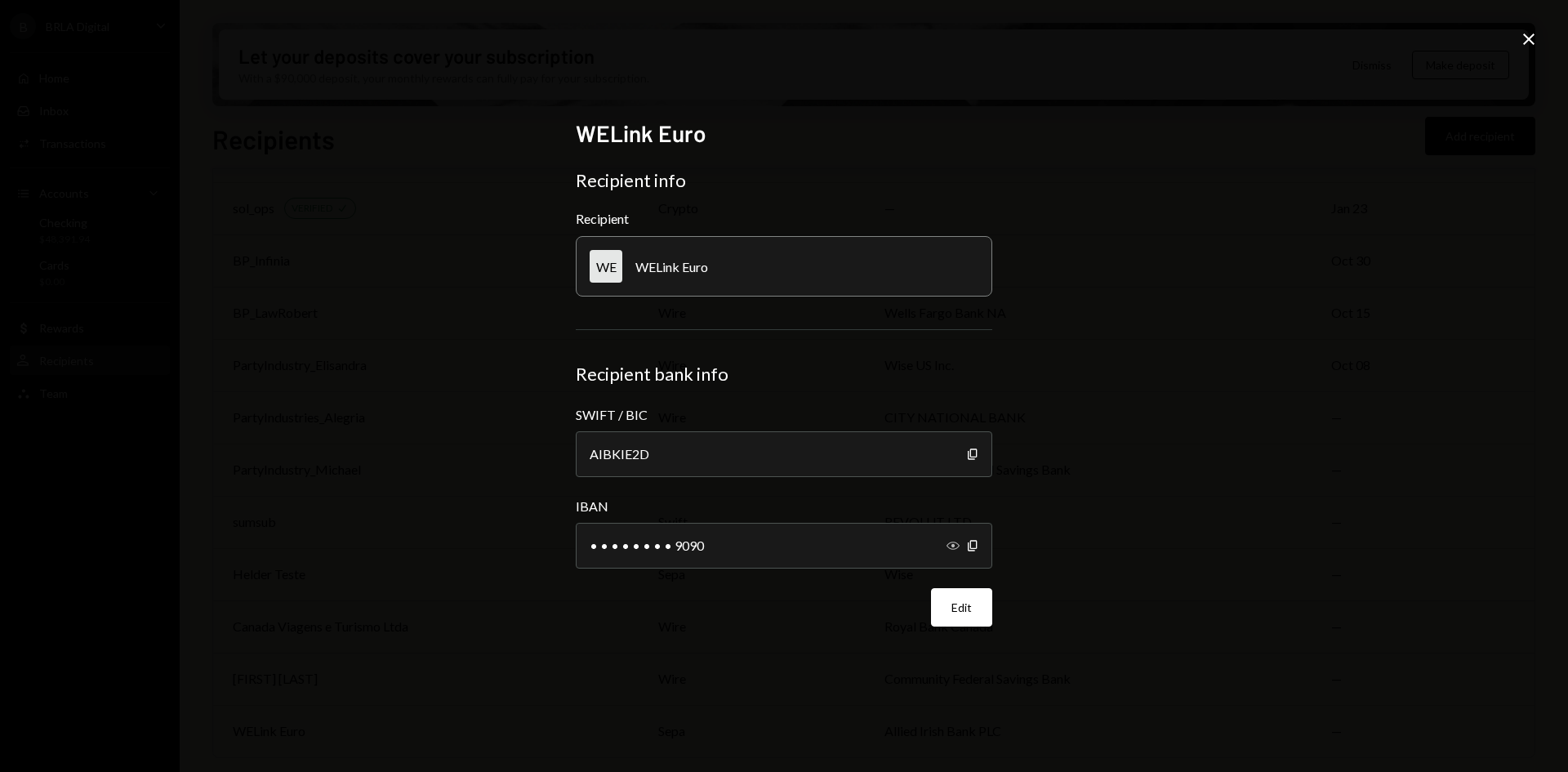 click 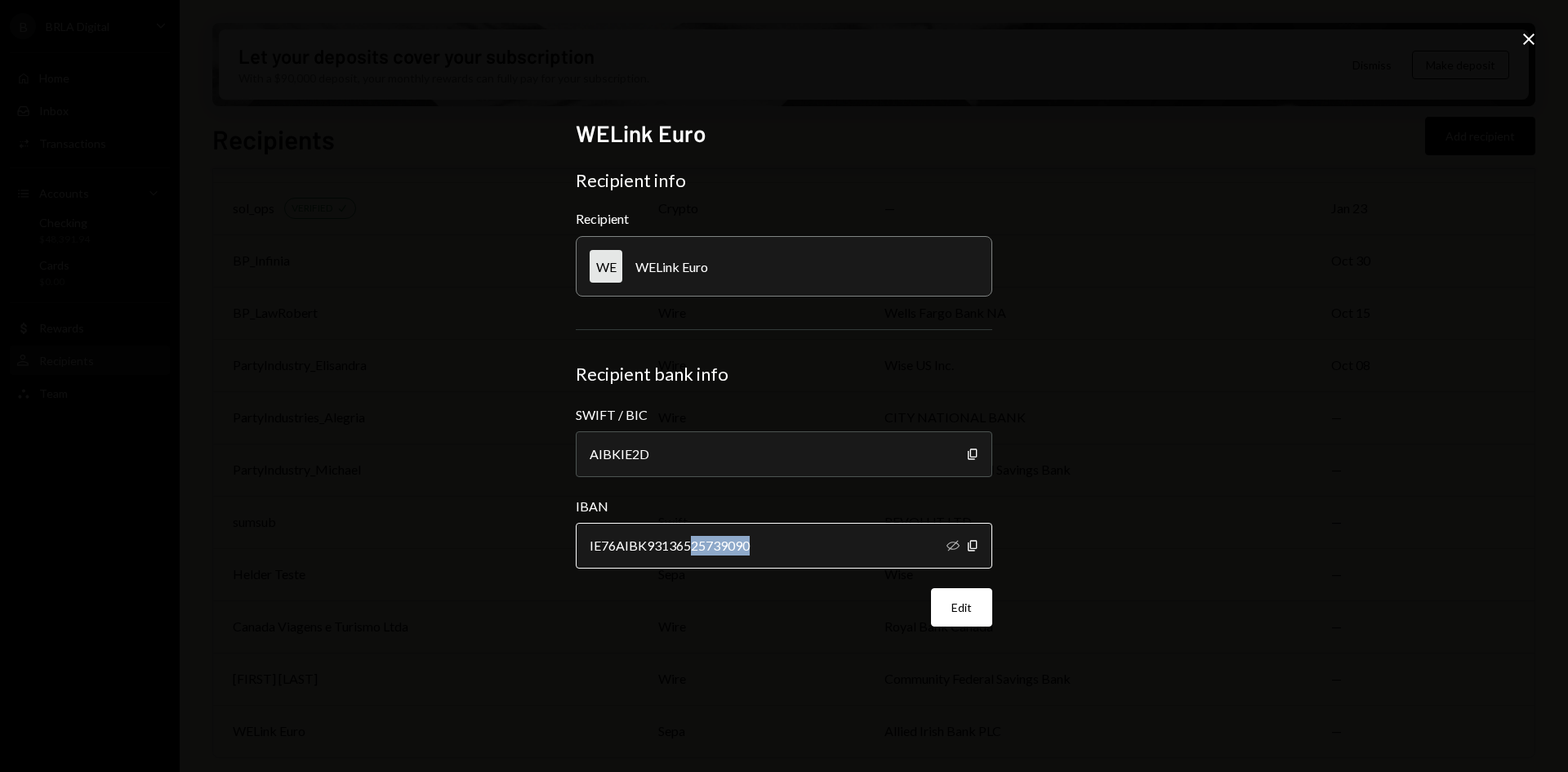 drag, startPoint x: 694, startPoint y: 545, endPoint x: 778, endPoint y: 542, distance: 84.05355 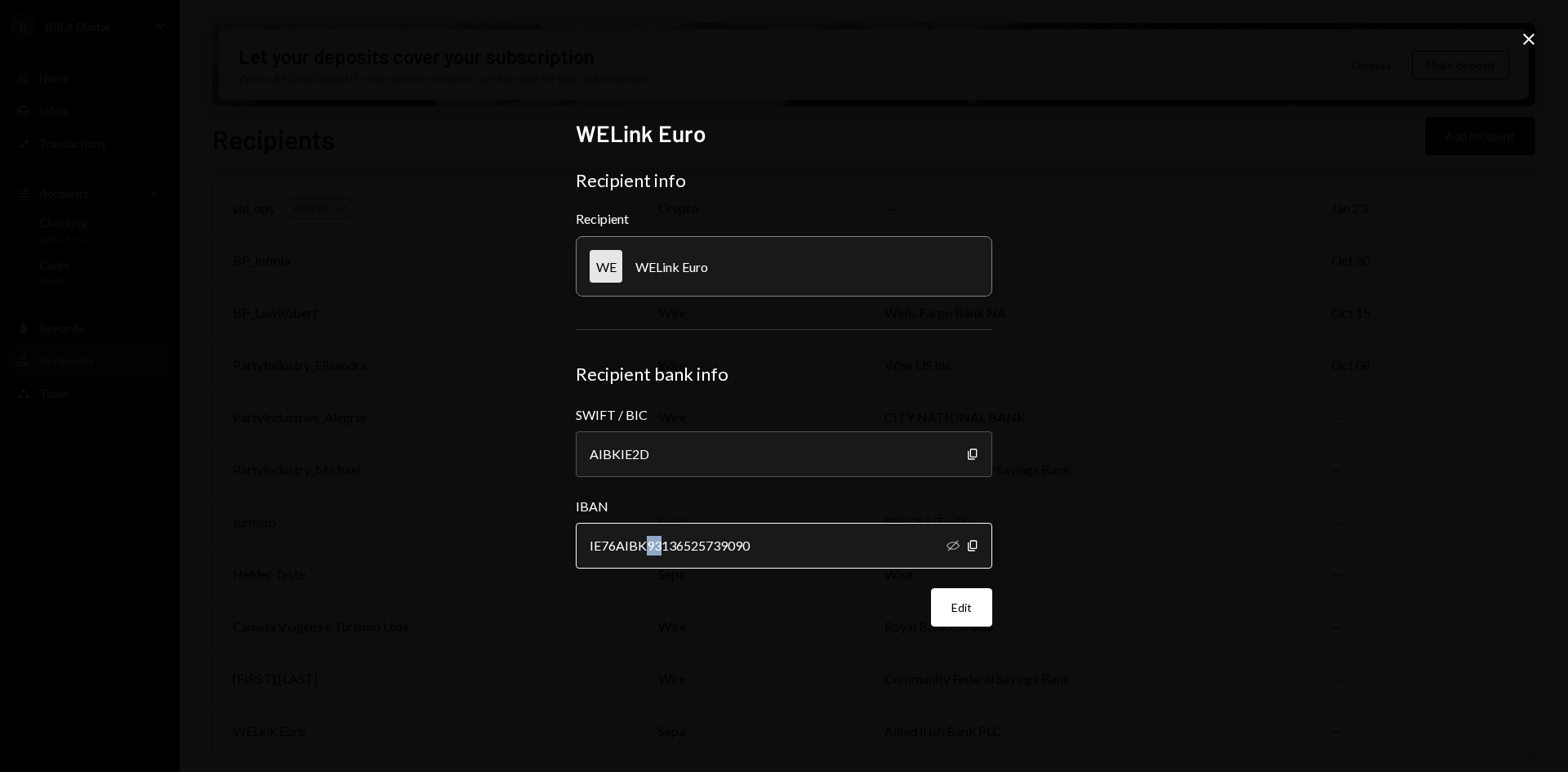 drag, startPoint x: 648, startPoint y: 543, endPoint x: 666, endPoint y: 546, distance: 18.248288 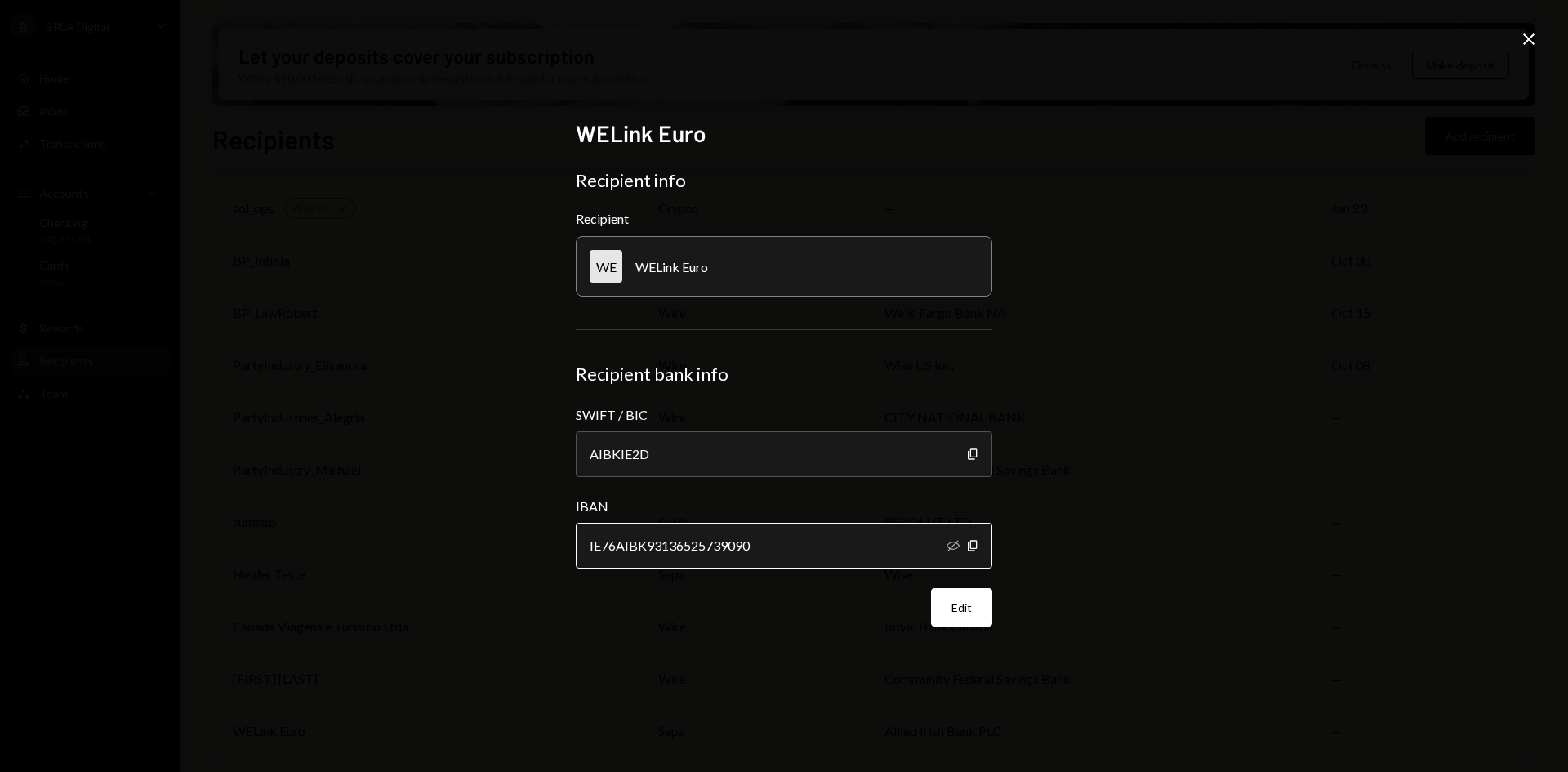 click on "IE76AIBK93136525739090" at bounding box center [784, 546] 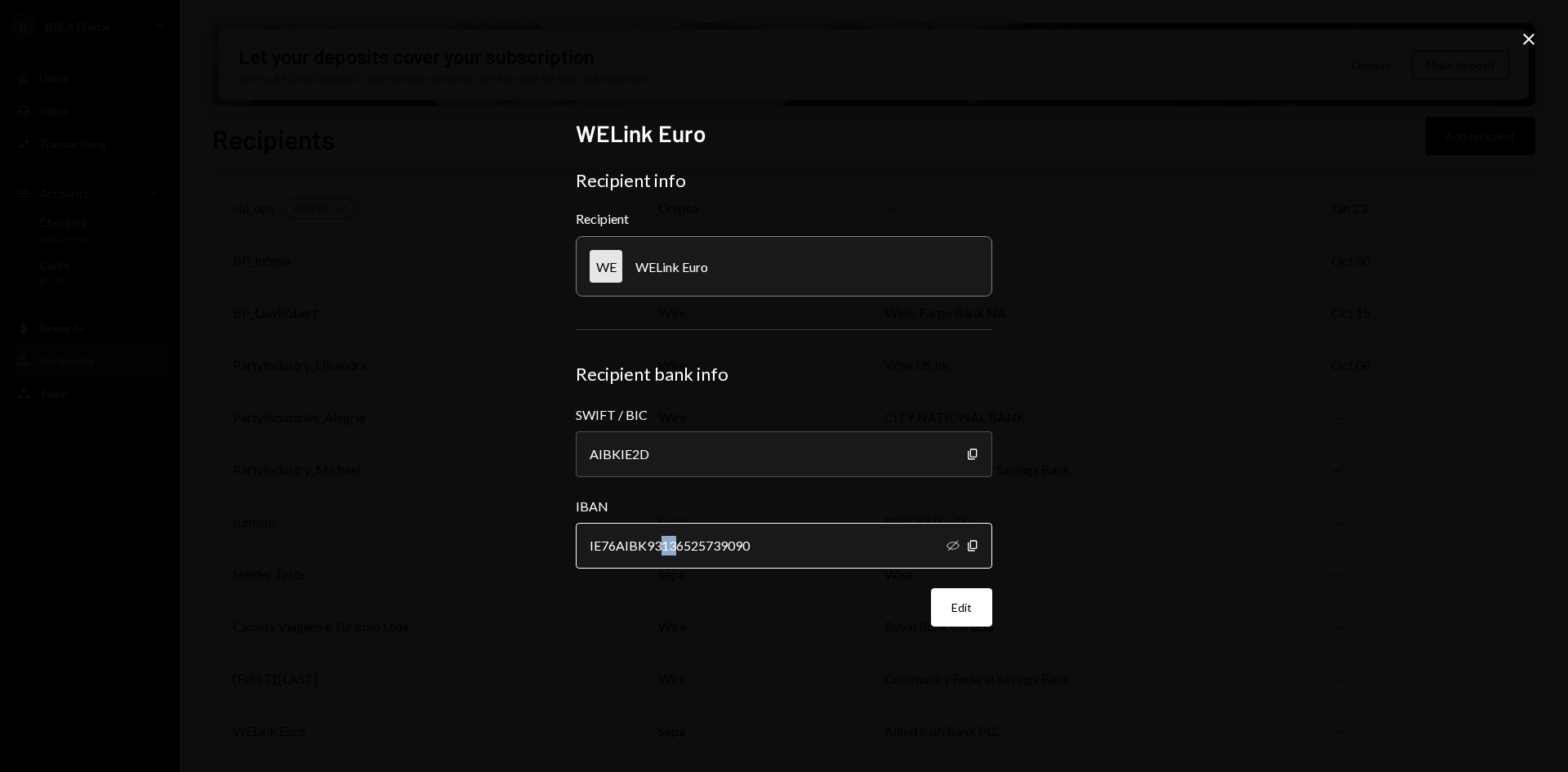 drag, startPoint x: 662, startPoint y: 542, endPoint x: 674, endPoint y: 542, distance: 12 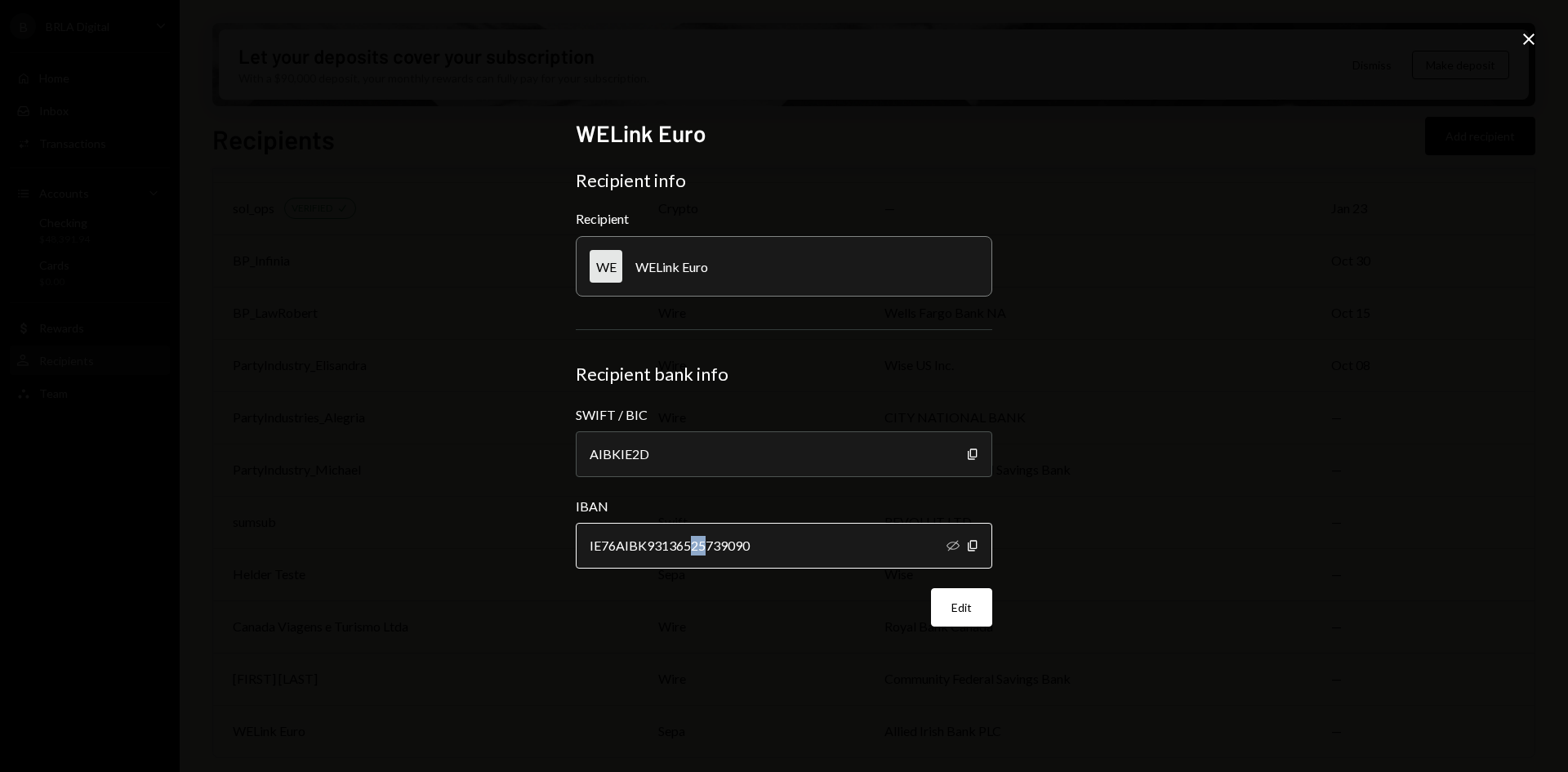 drag, startPoint x: 694, startPoint y: 548, endPoint x: 705, endPoint y: 546, distance: 11.18034 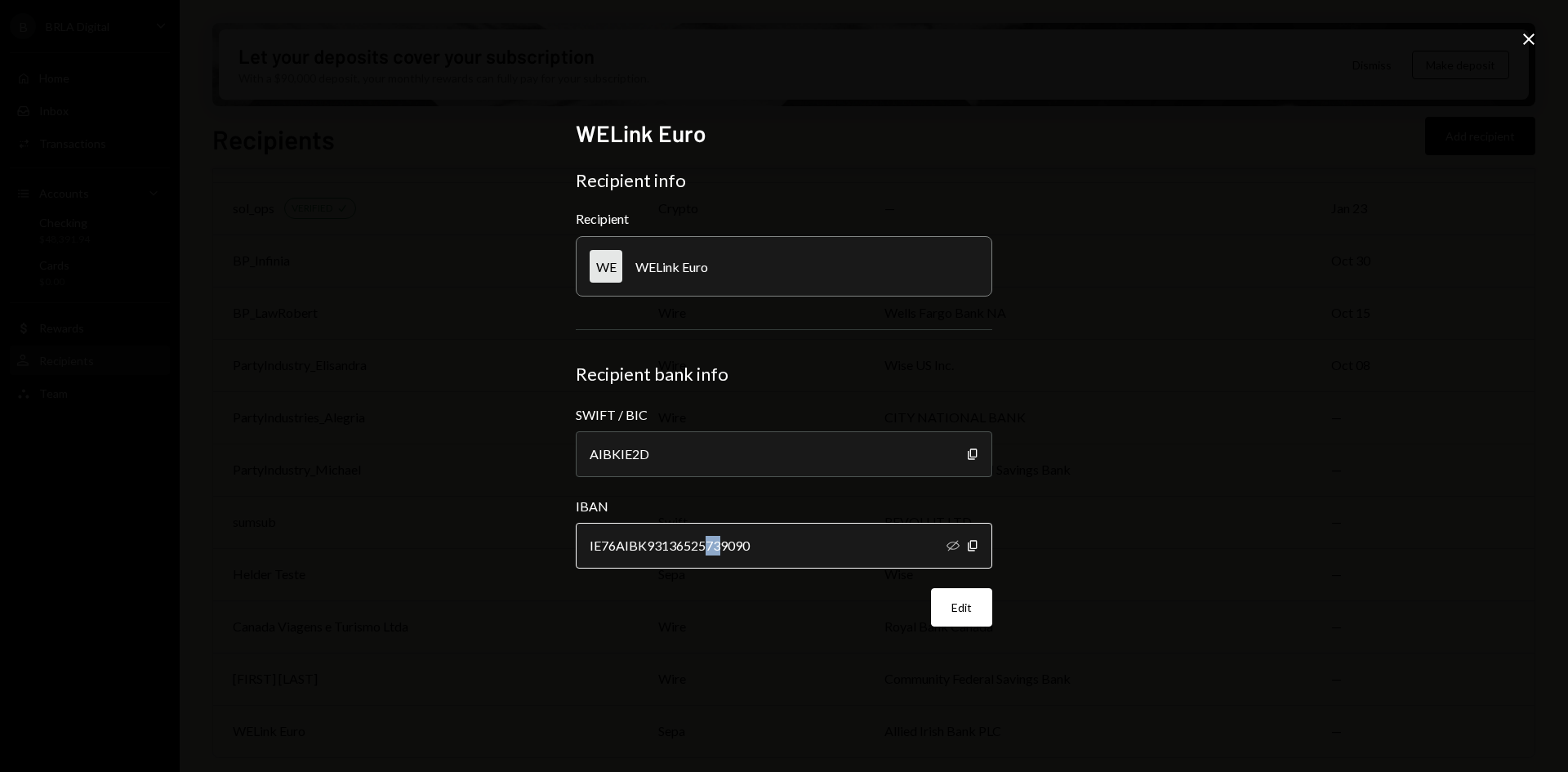 drag, startPoint x: 720, startPoint y: 545, endPoint x: 706, endPoint y: 542, distance: 14.317821 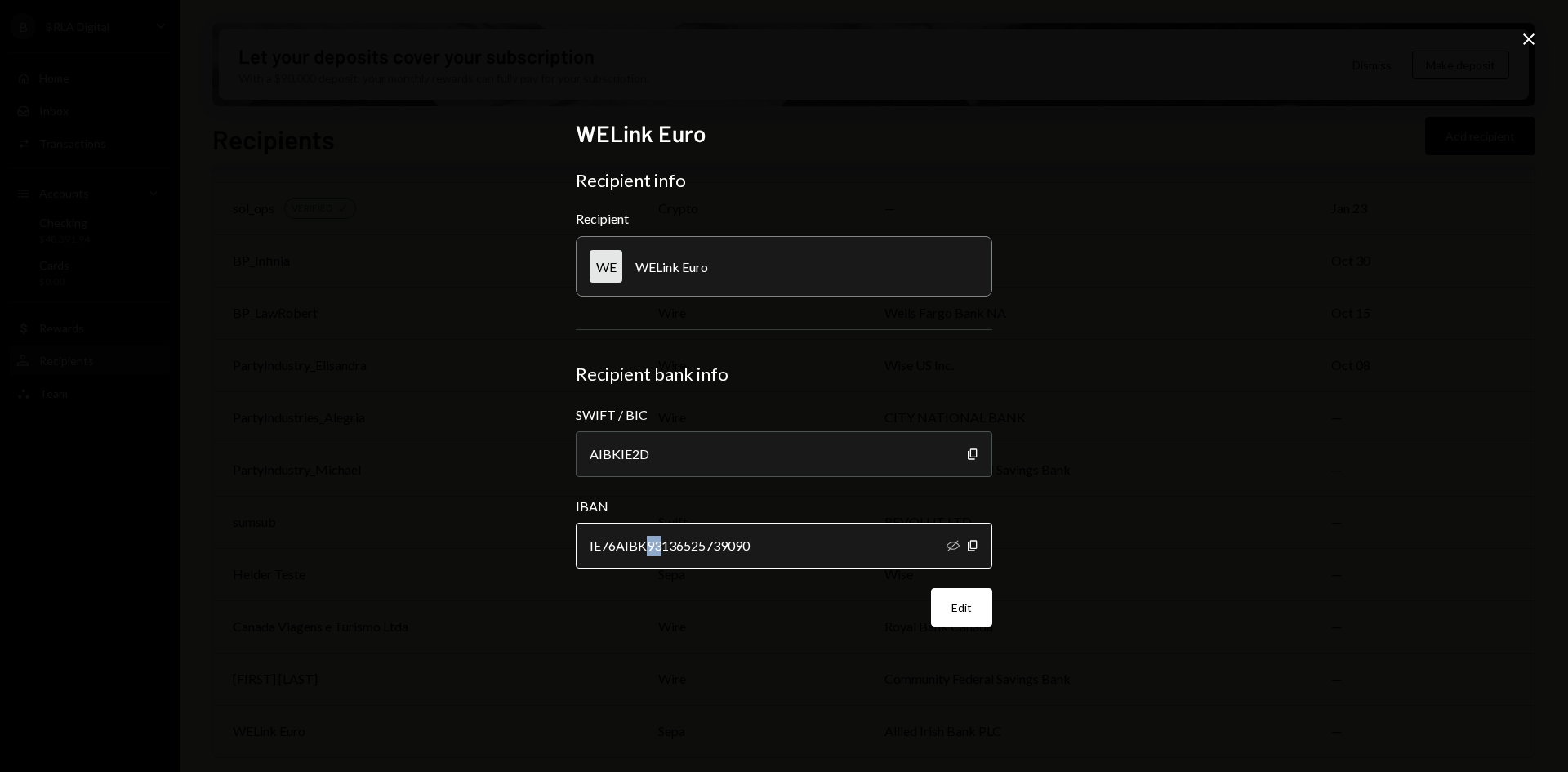 drag, startPoint x: 645, startPoint y: 543, endPoint x: 661, endPoint y: 542, distance: 16.03122 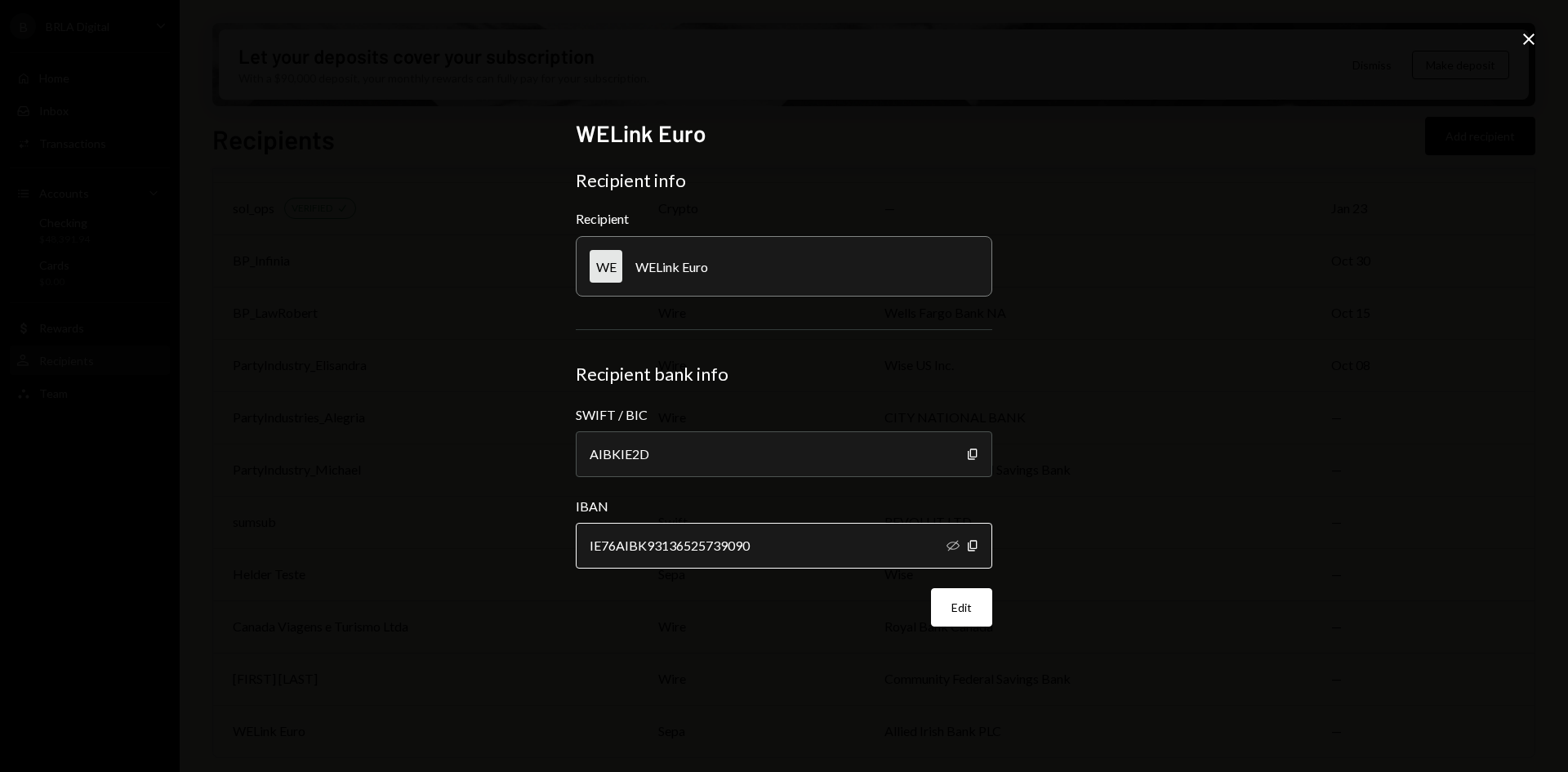 click on "IE76AIBK93136525739090" at bounding box center [784, 546] 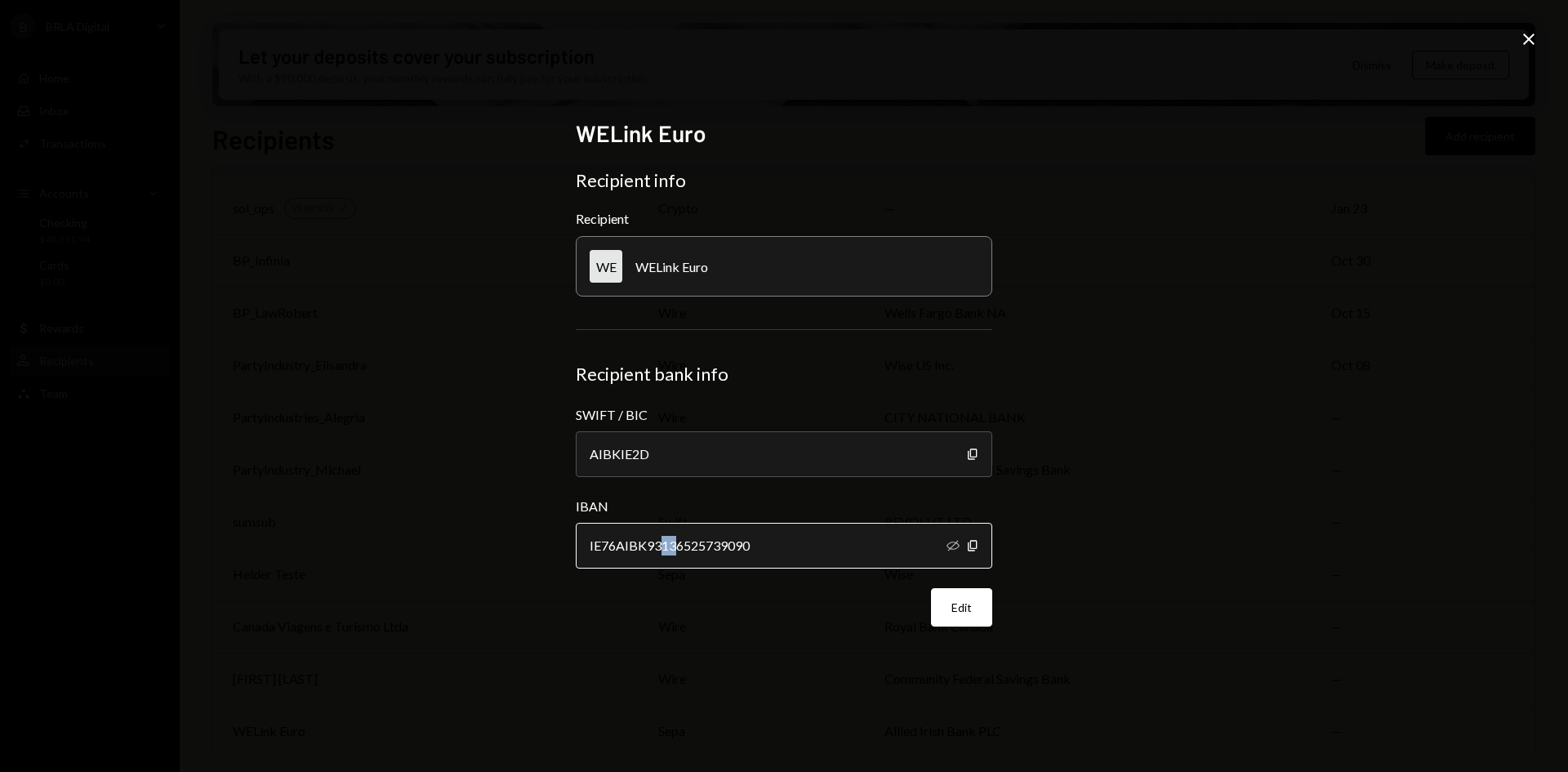 drag, startPoint x: 677, startPoint y: 545, endPoint x: 662, endPoint y: 546, distance: 15.033296 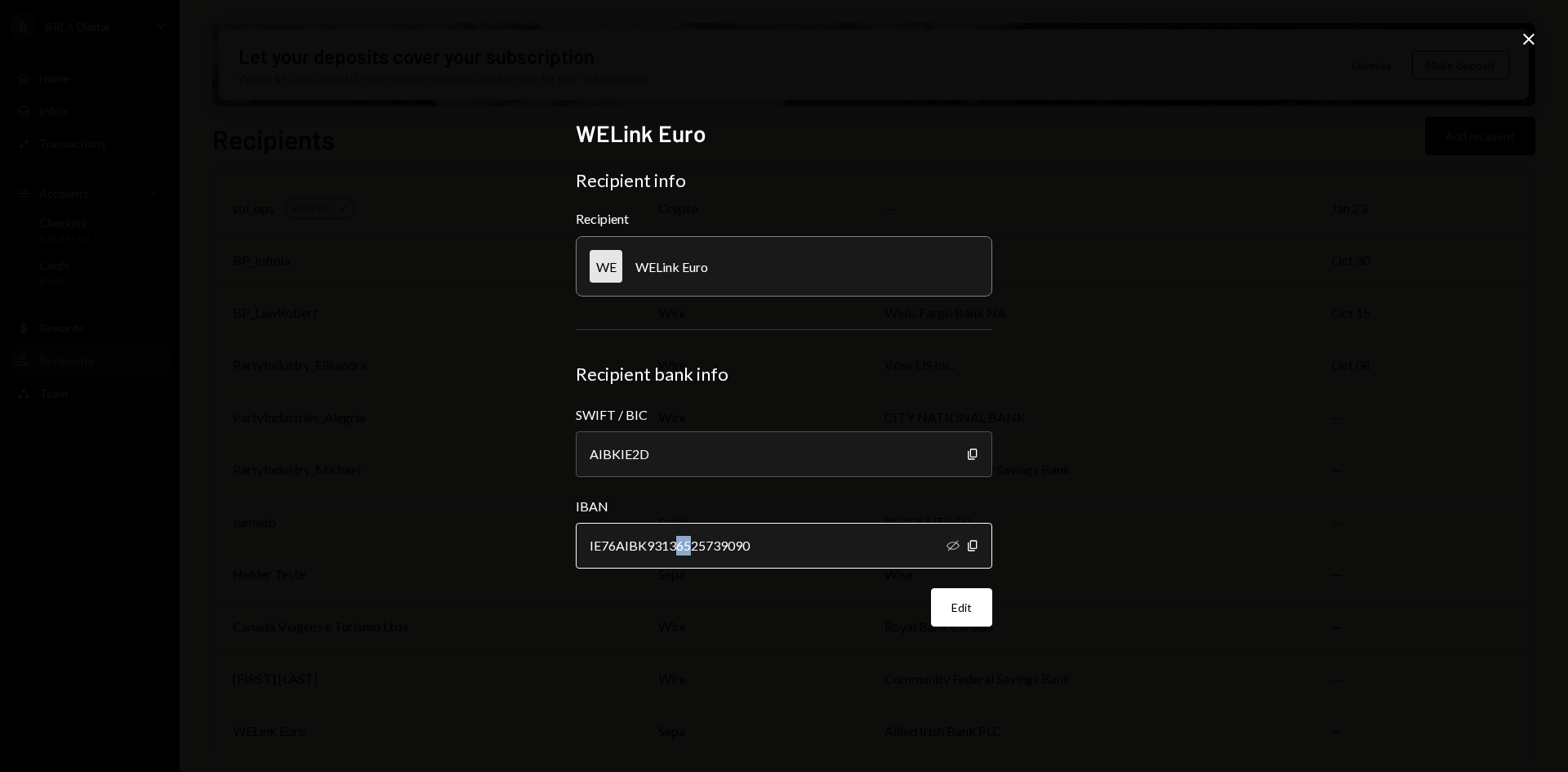 drag, startPoint x: 689, startPoint y: 543, endPoint x: 678, endPoint y: 547, distance: 11.7047 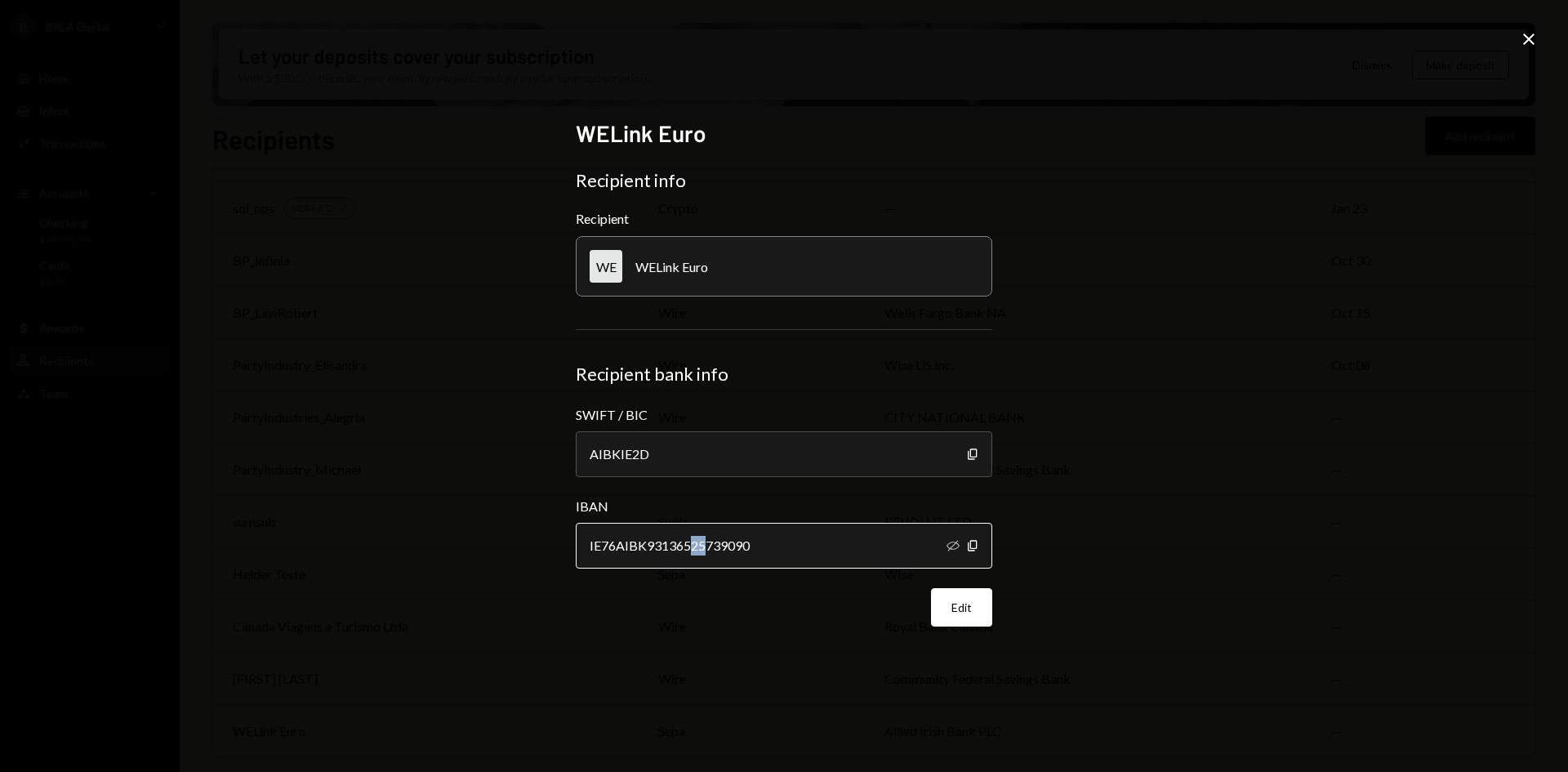 drag, startPoint x: 710, startPoint y: 546, endPoint x: 691, endPoint y: 547, distance: 19.026298 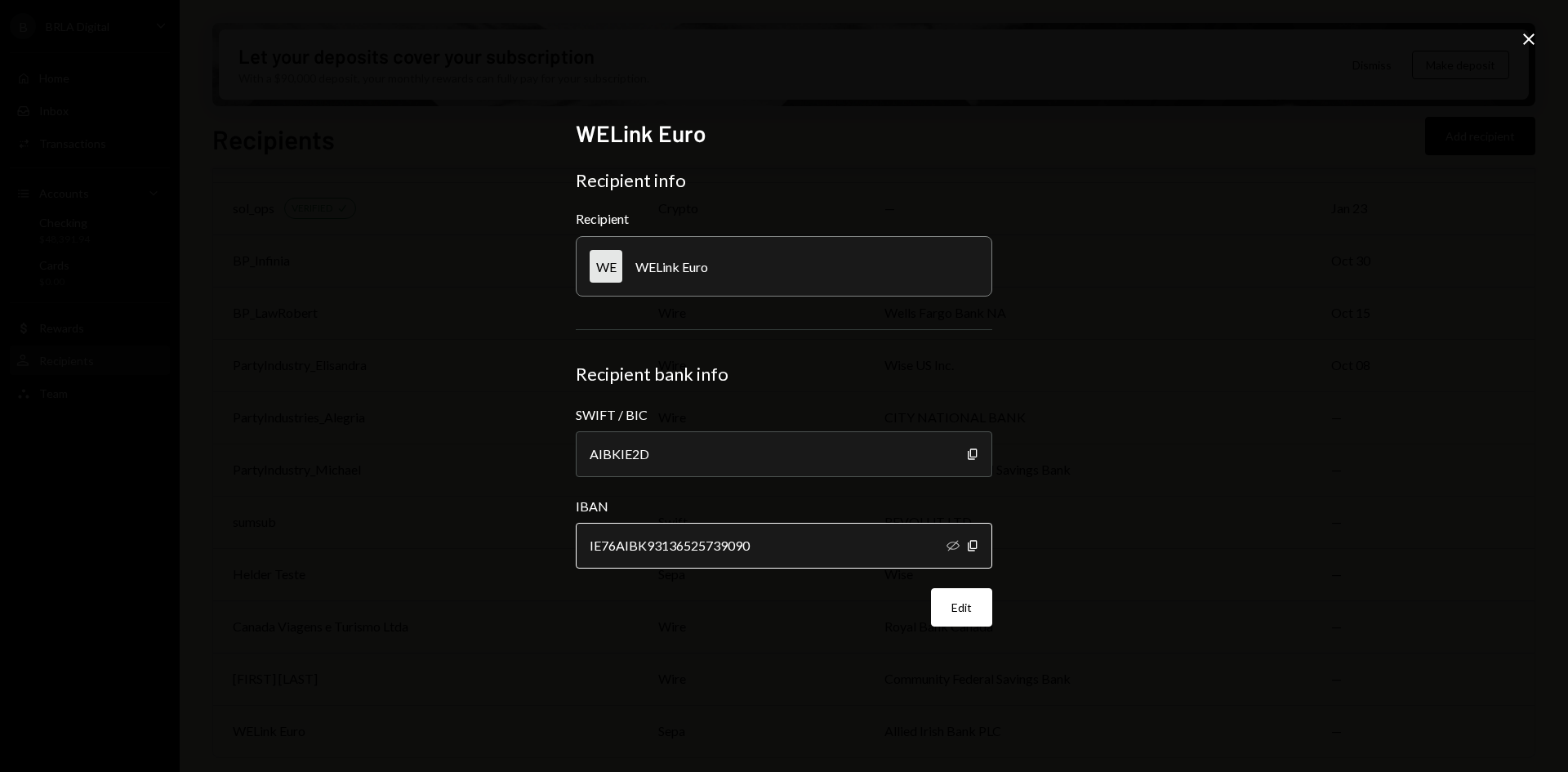 click on "IE76AIBK93136525739090" at bounding box center [784, 546] 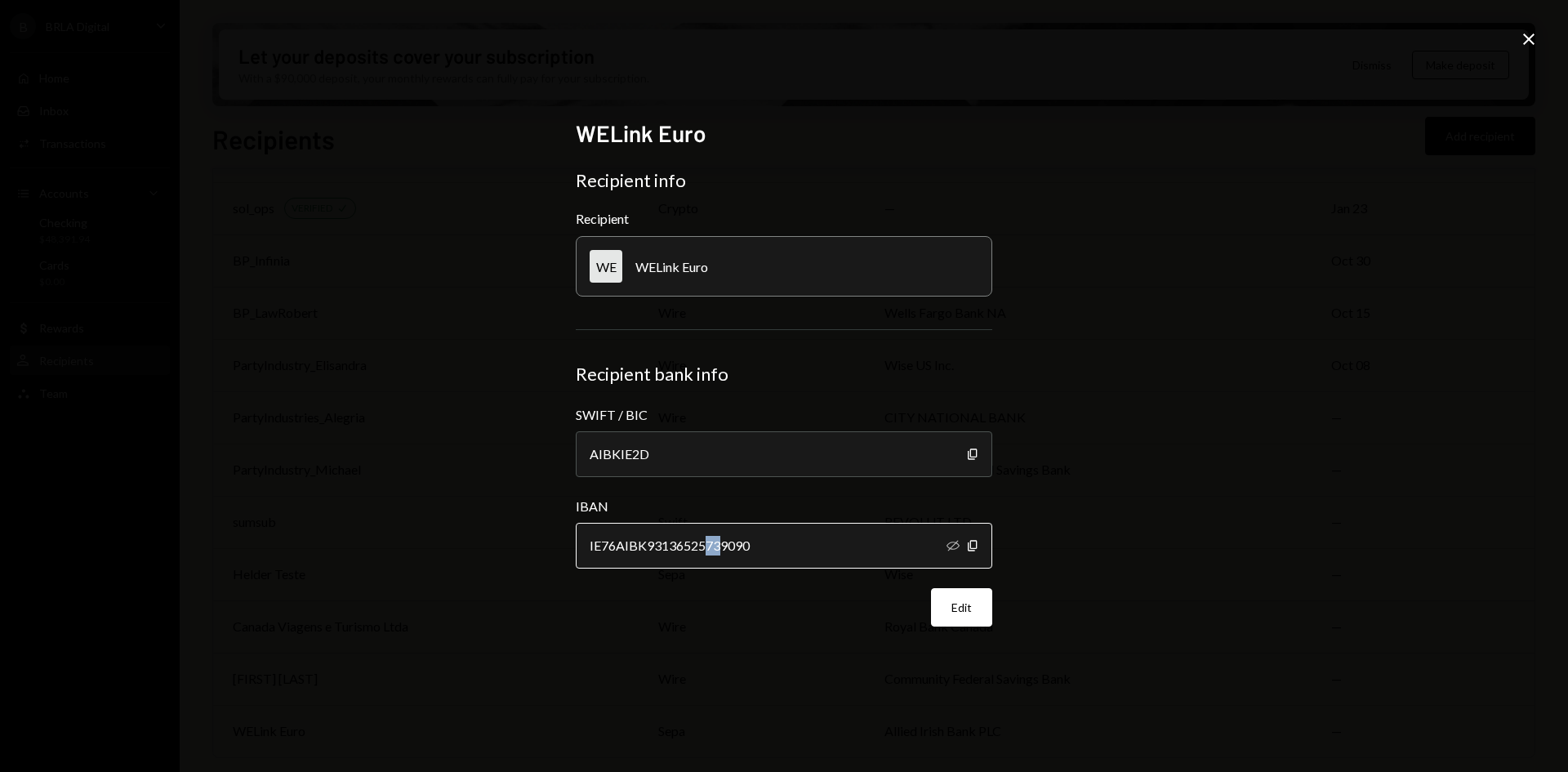 drag, startPoint x: 722, startPoint y: 546, endPoint x: 709, endPoint y: 546, distance: 13 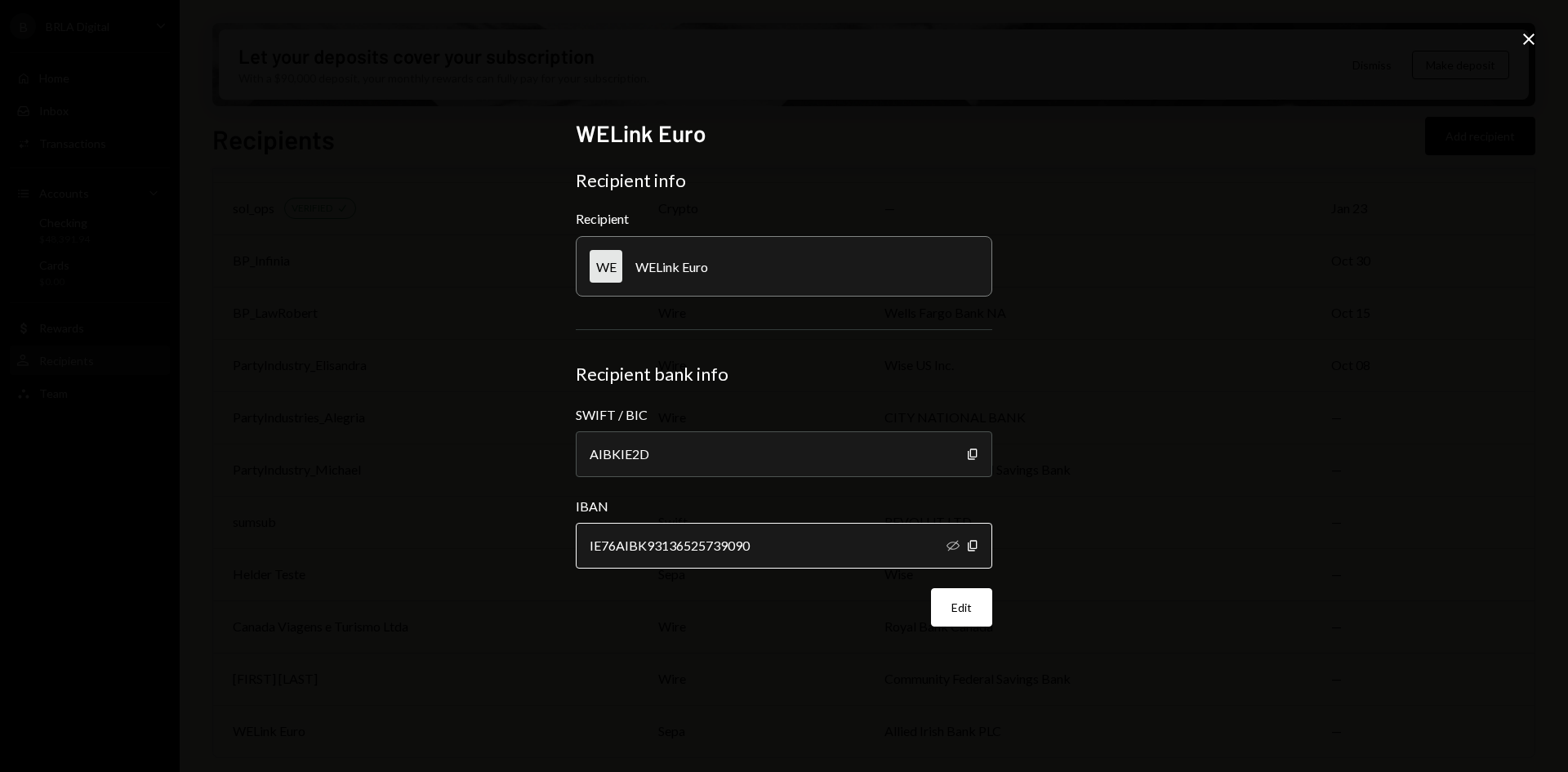 click on "IE76AIBK93136525739090" at bounding box center (784, 546) 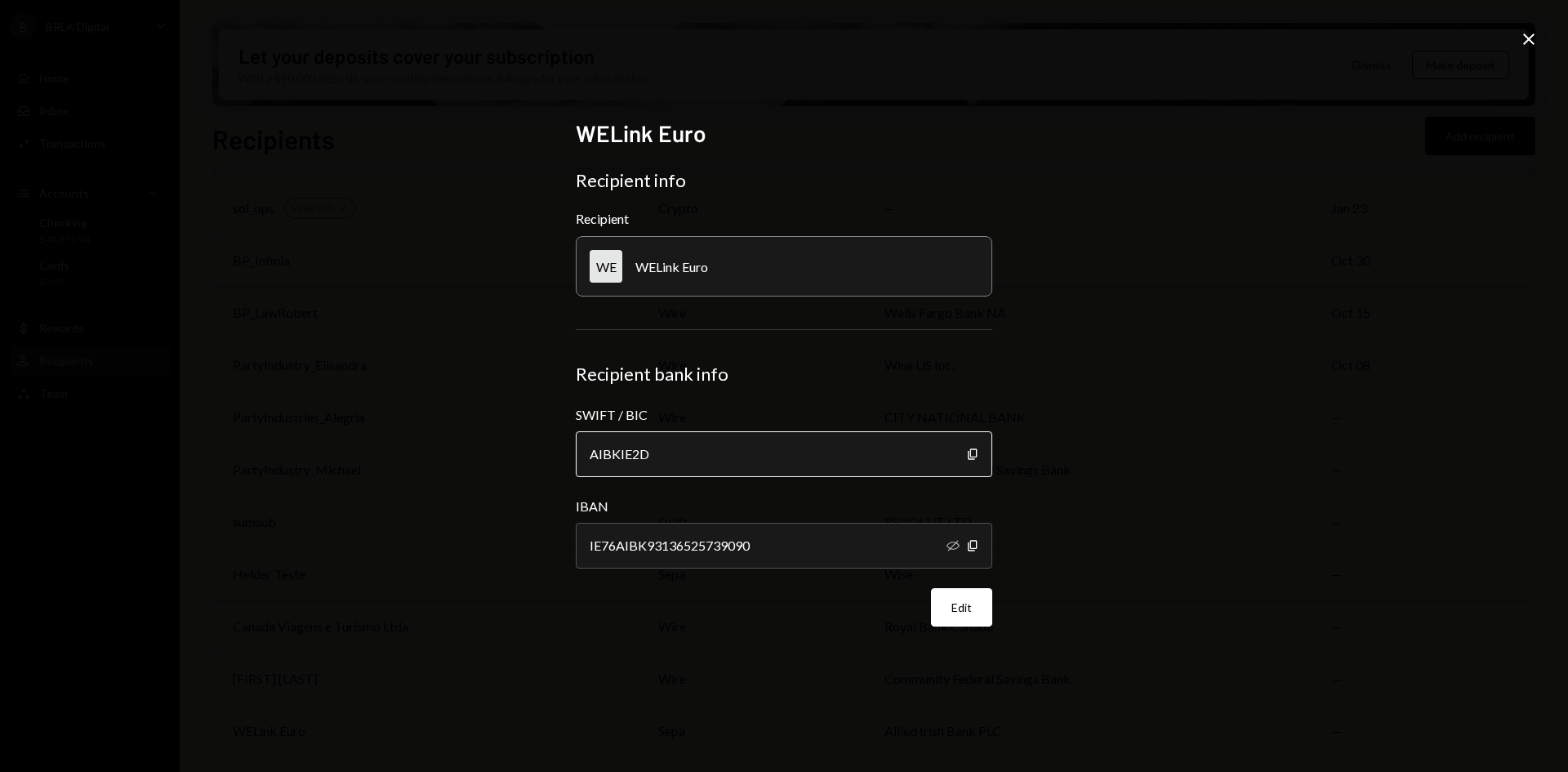 click on "AIBKIE2D" at bounding box center (784, 454) 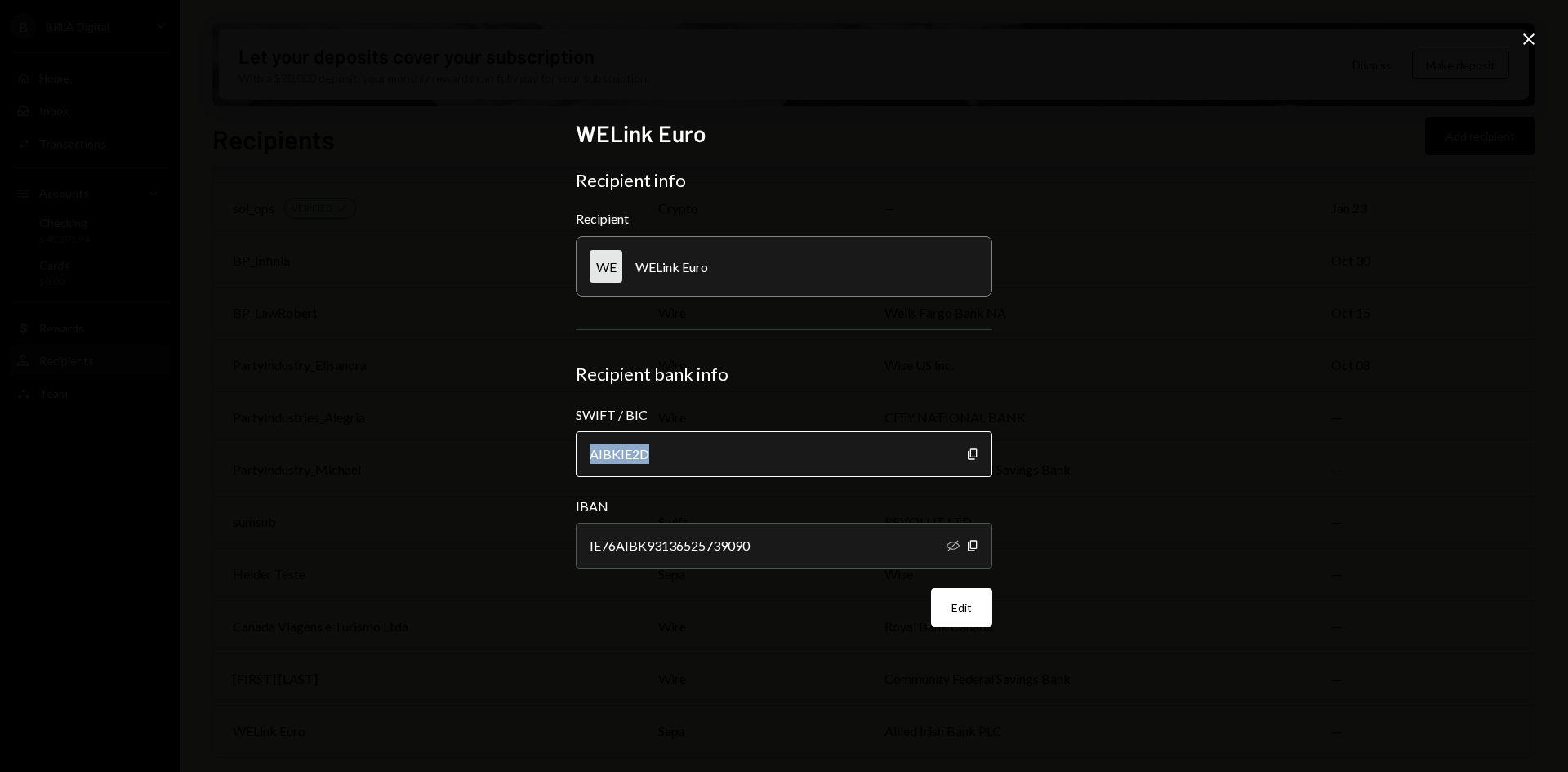 click on "AIBKIE2D" at bounding box center (784, 454) 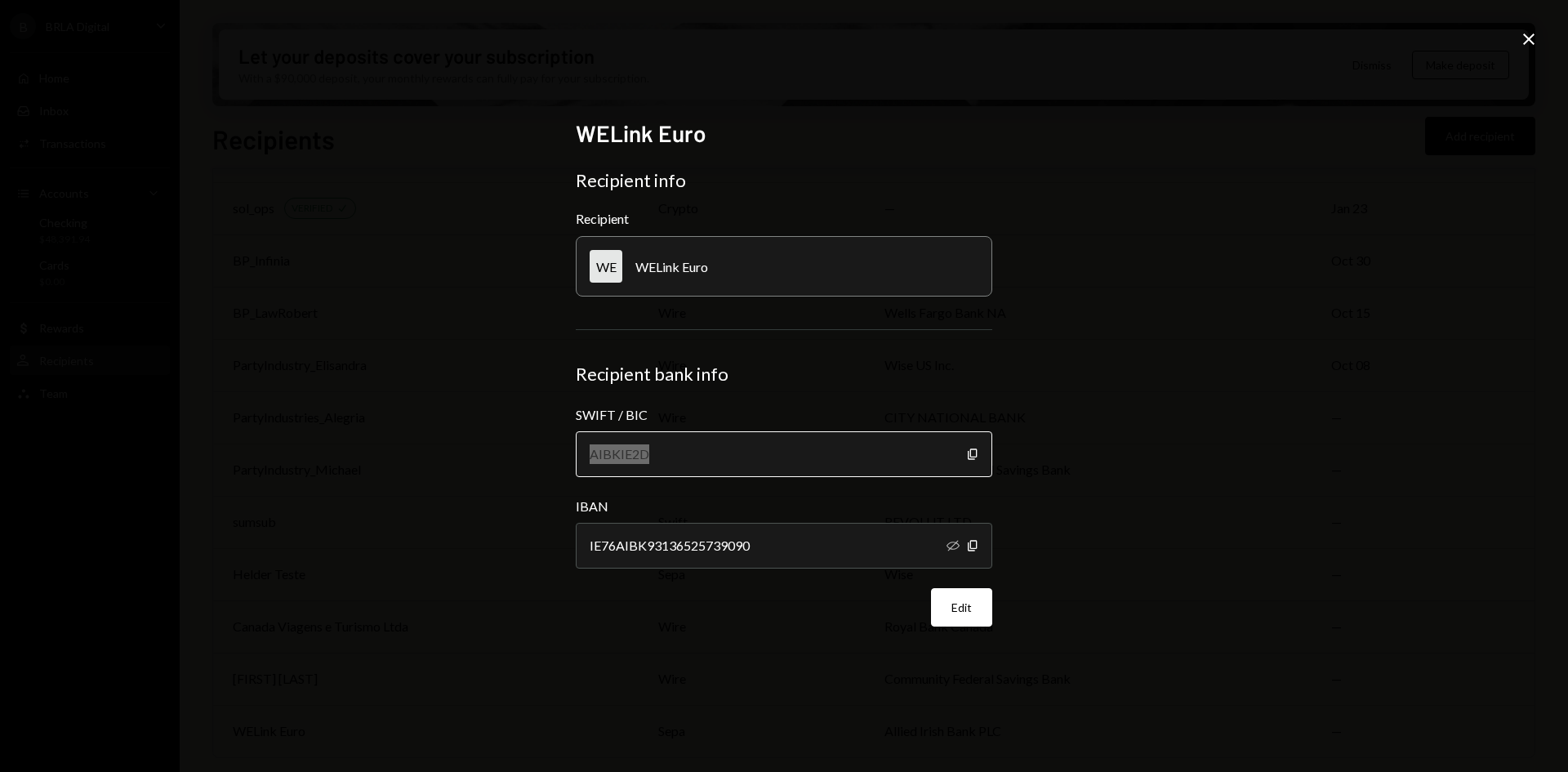 click on "AIBKIE2D" at bounding box center (784, 454) 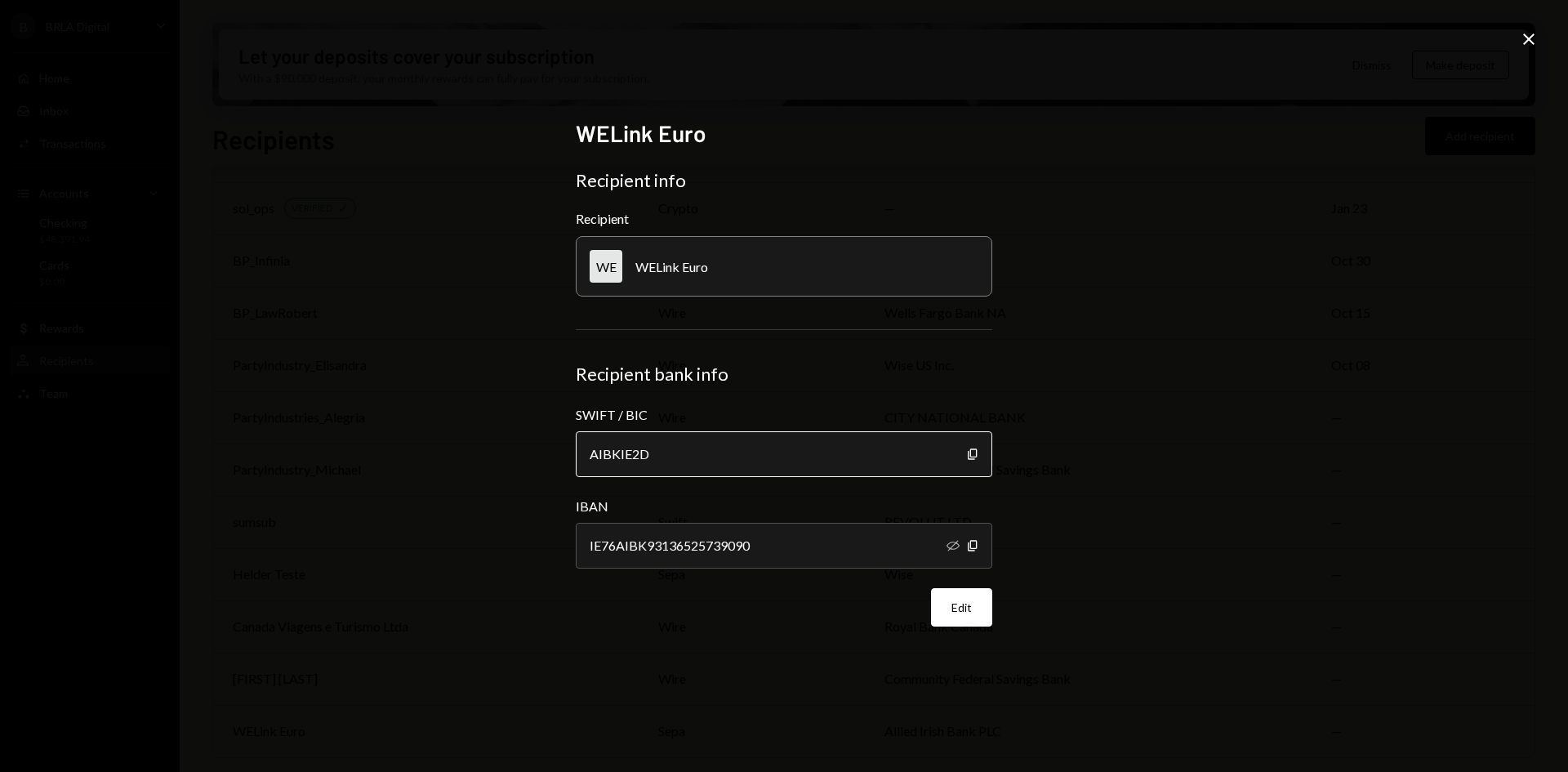 click on "AIBKIE2D" at bounding box center [784, 454] 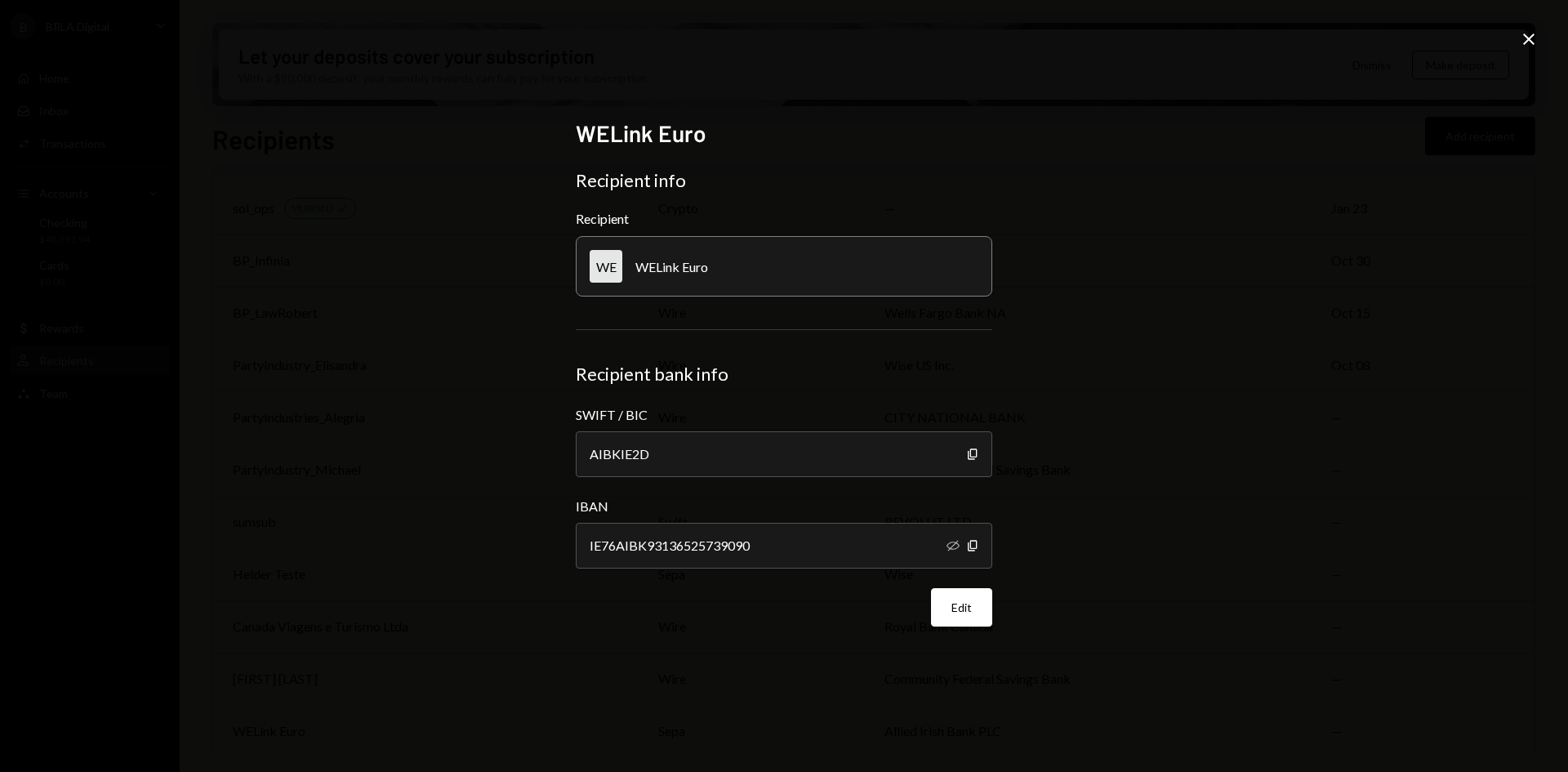 click on "WELink Euro Recipient info Recipient WE WELink Euro Recipient bank info SWIFT / BIC AIBKIE2D Copy IBAN IE76AIBK93136525739090 Hide Copy Edit Close" at bounding box center [784, 386] 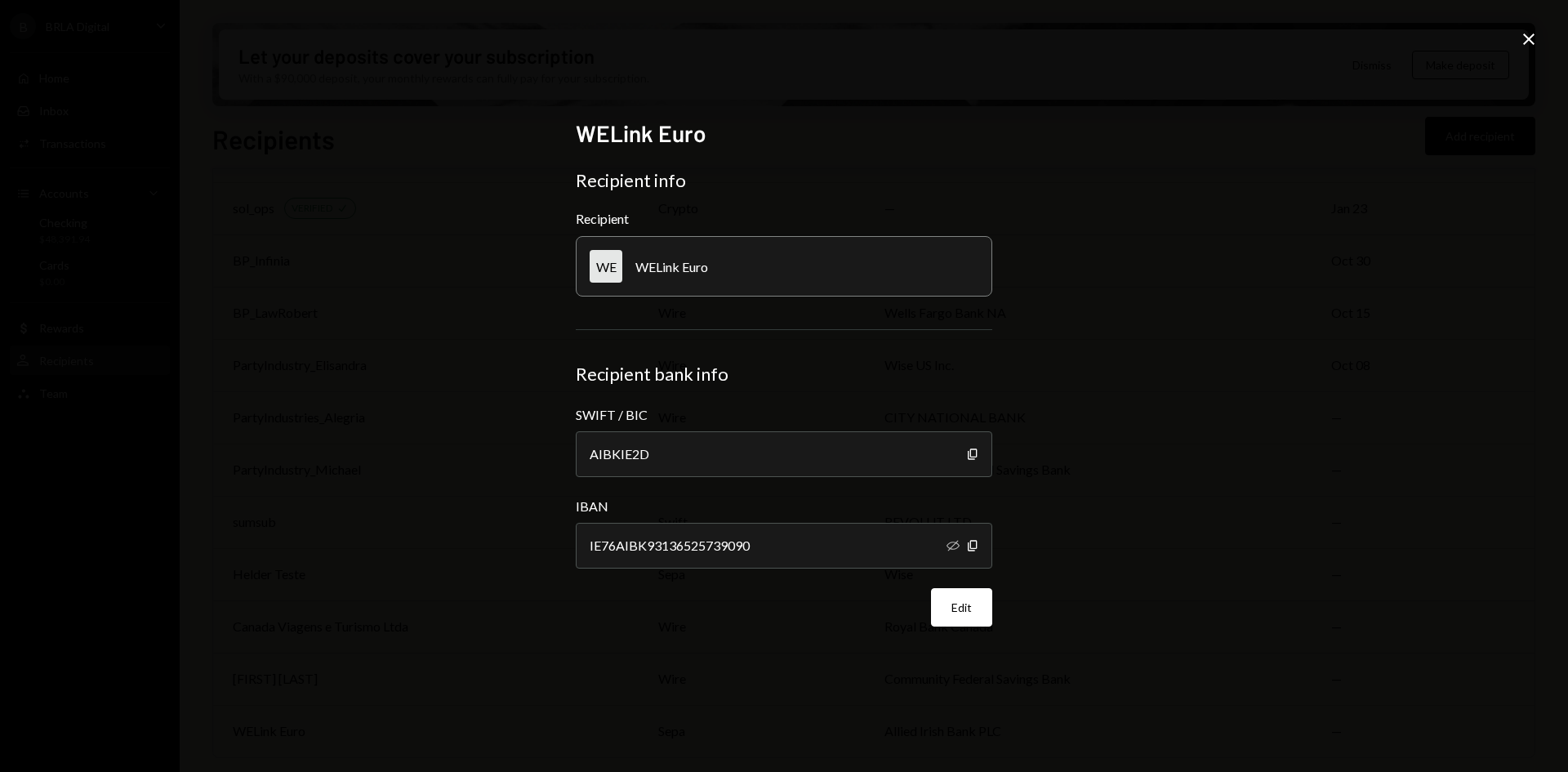 click on "WELink Euro Recipient info Recipient WE WELink Euro Recipient bank info SWIFT / BIC AIBKIE2D Copy IBAN IE76AIBK93136525739090 Hide Copy Edit Close" at bounding box center [784, 386] 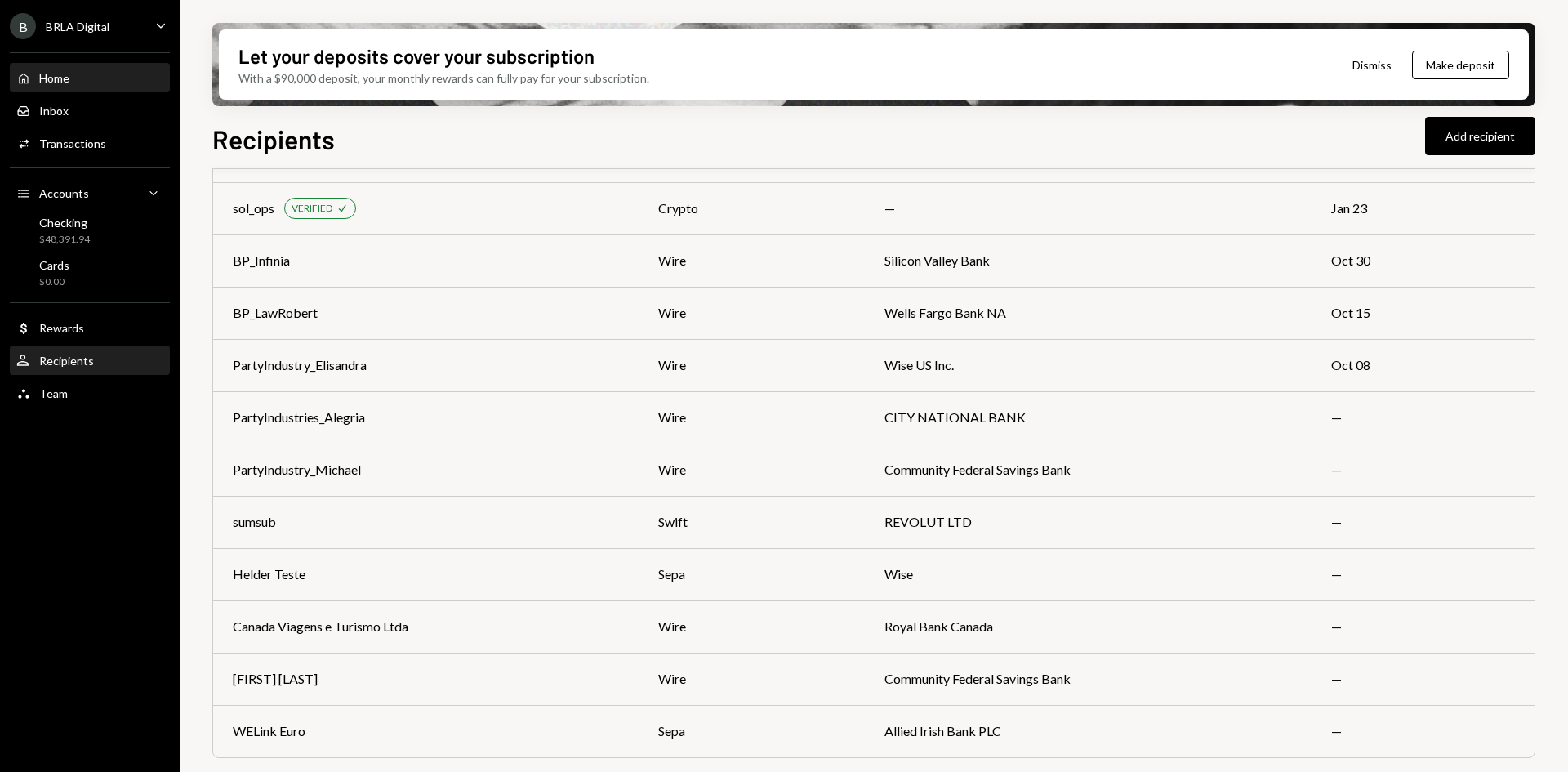 click on "Home Home" at bounding box center [90, 78] 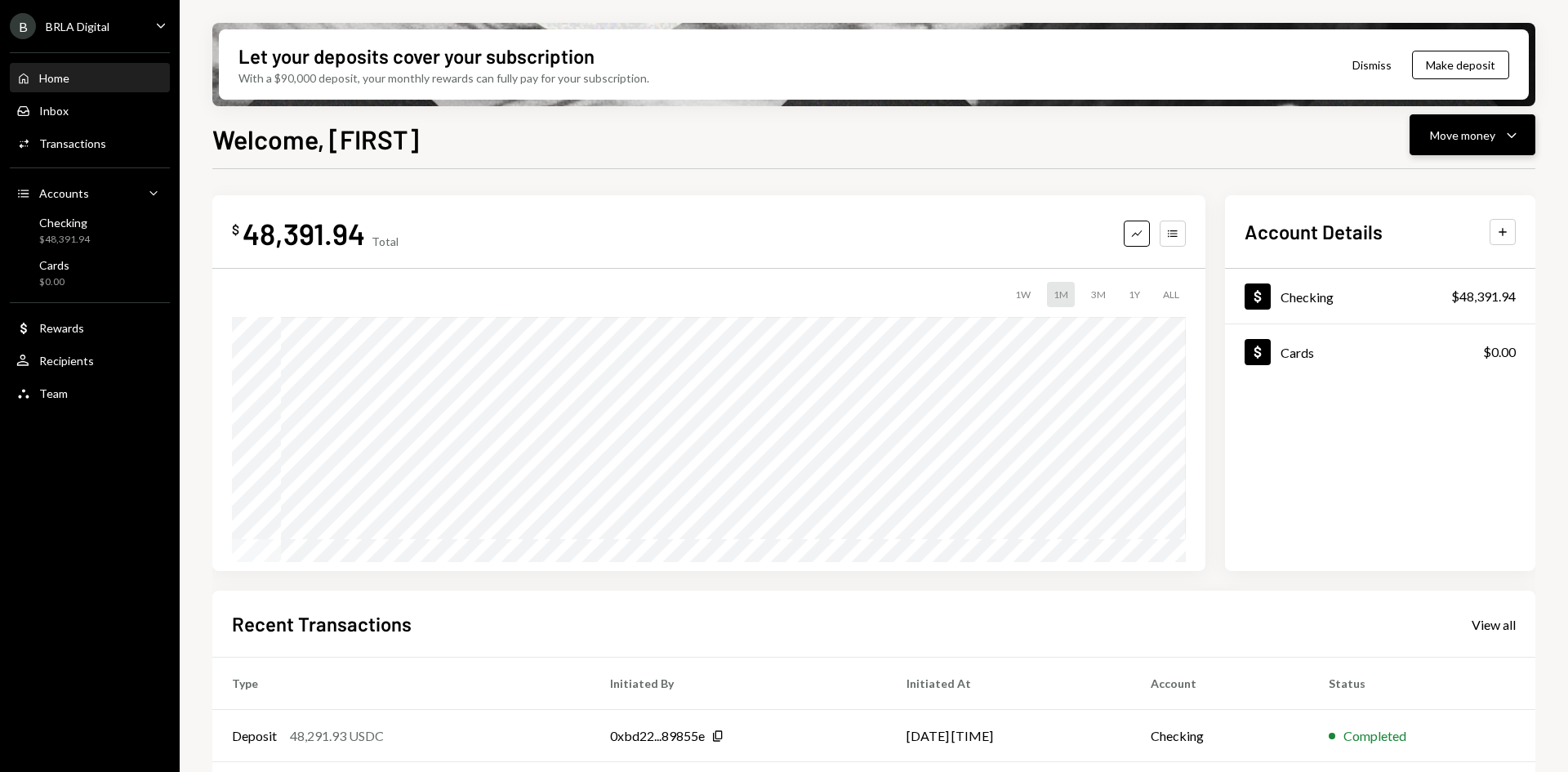 click on "Caret Down" 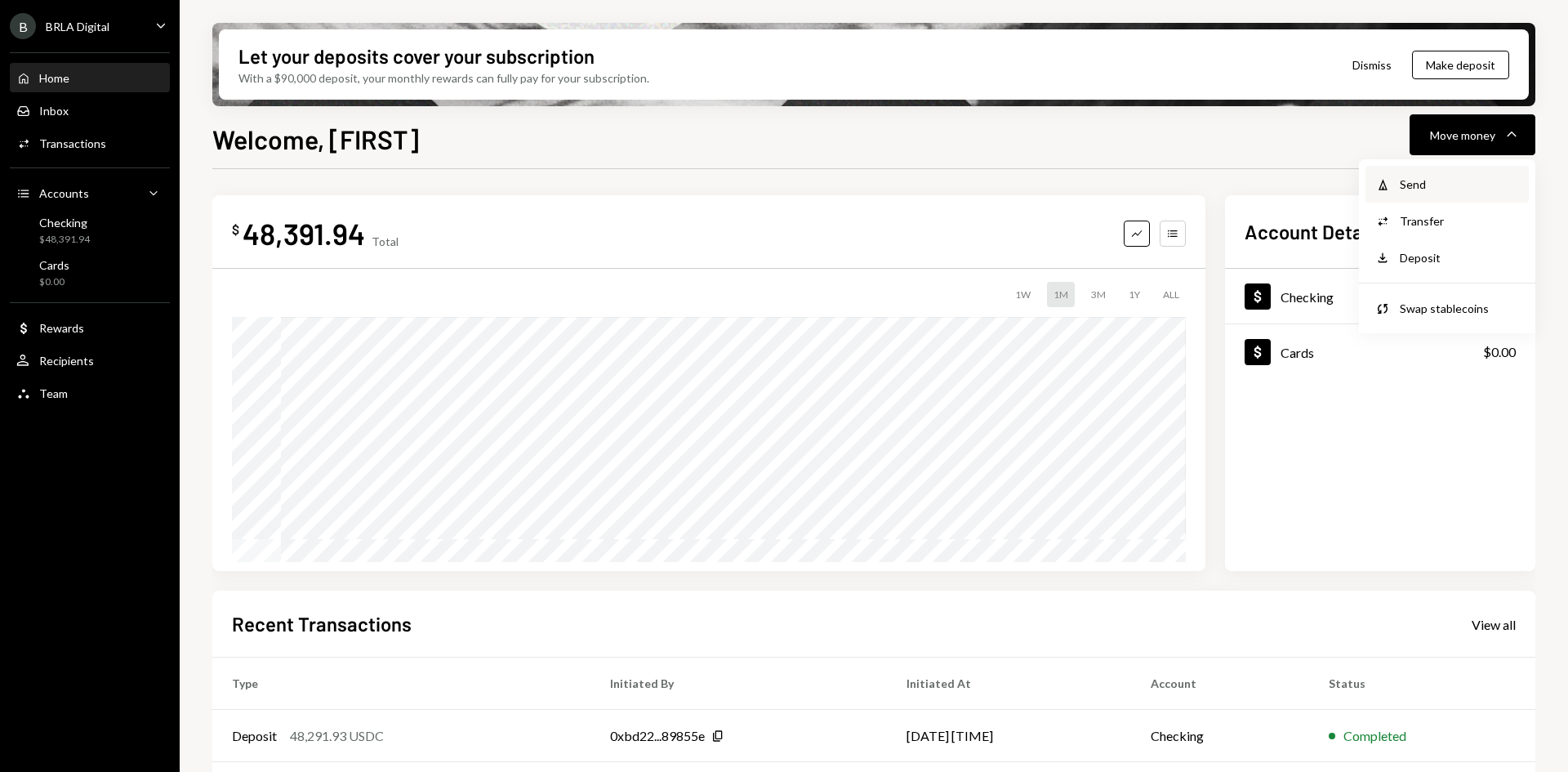 click on "Send" at bounding box center [1459, 184] 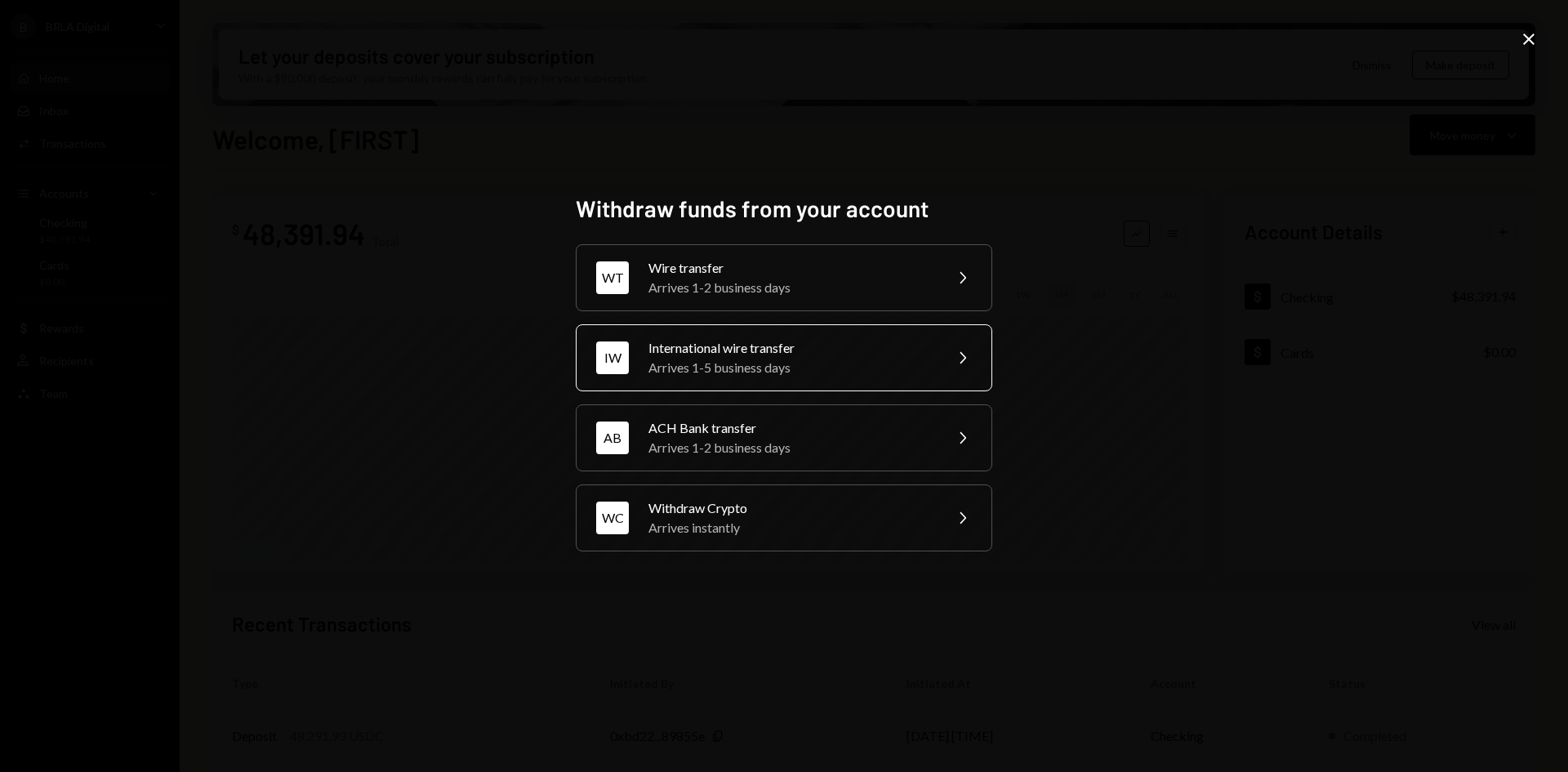 click on "Arrives 1-5 business days" at bounding box center (791, 368) 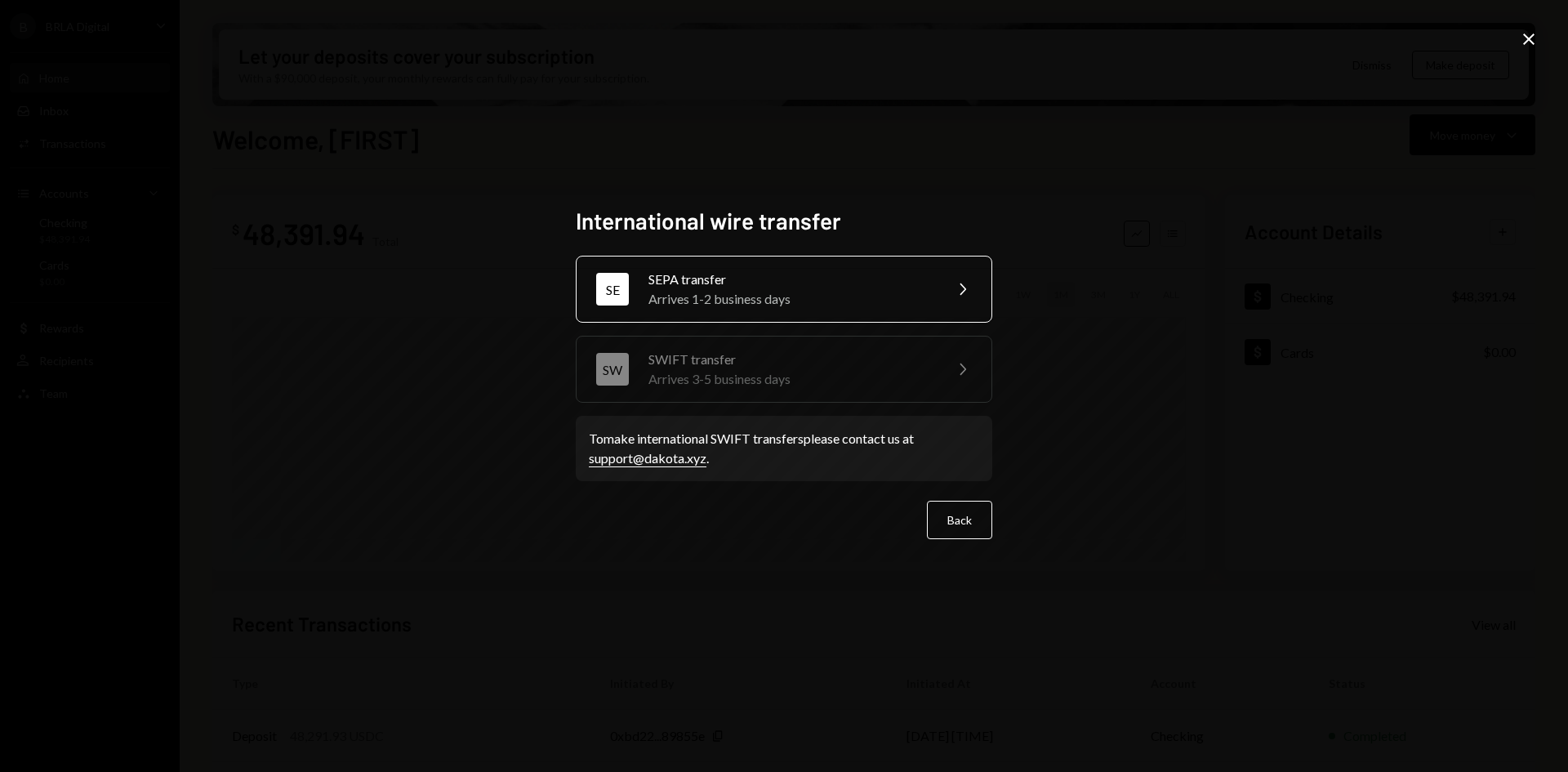 click on "Arrives 1-2 business days" at bounding box center (791, 299) 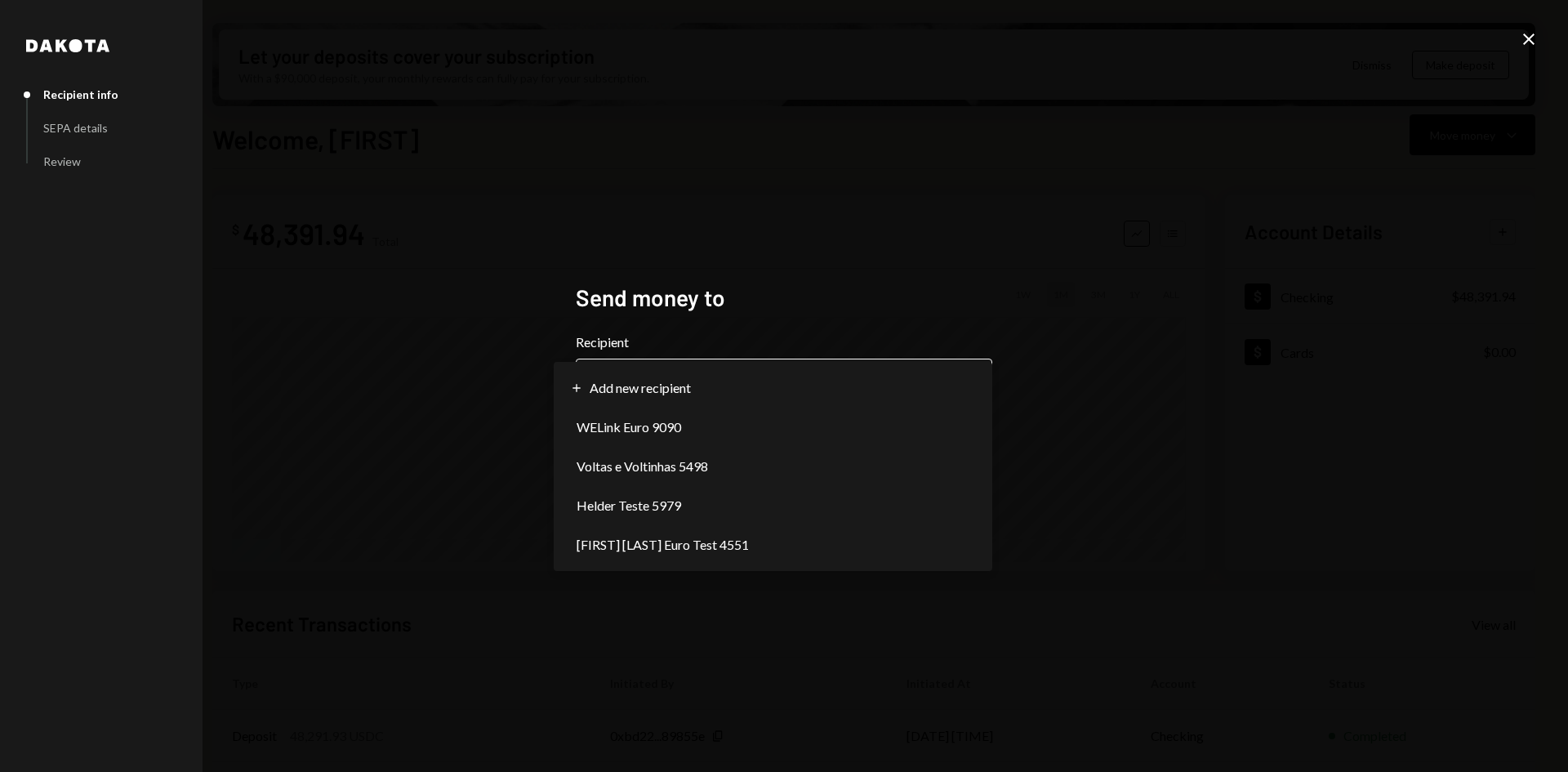 click on "B BRLA Digital Caret Down Home Home Inbox Inbox Activities Transactions Accounts Accounts Caret Down Checking $48,391.94 Cards $0.00 Dollar Rewards User Recipients Team Team Let your deposits cover your subscription With a $90,000 deposit, your monthly rewards can fully pay for your subscription. Dismiss Make deposit Welcome, [FIRST] Move money Caret Down $ 48,391.94 Total Graph Accounts 1W 1M 3M 1Y ALL Account Details Plus Dollar Checking $48,391.94 Dollar Cards $0.00 Recent Transactions View all Type Initiated By Initiated At Account Status Deposit 48,291.93  USDC 0xbd22...89855e Copy [DATE] [TIME] Checking Completed Bank Payment $2,001.00 [FIRST] [LAST] [DATE] [TIME] Checking Completed Bank Payment $2,254.08 [FIRST] [LAST] [DATE] [TIME] Checking Completed Deposit 4,255  USDC 0xbd22...89855e Copy [DATE] [TIME] Checking Completed Withdrawal 10,000  USDC [FIRST] [LAST] [DATE] [TIME] Checking Completed Welcome, [FIRST] - Dakota Dakota Recipient info SEPA details Review Send money to Recipient" at bounding box center [784, 386] 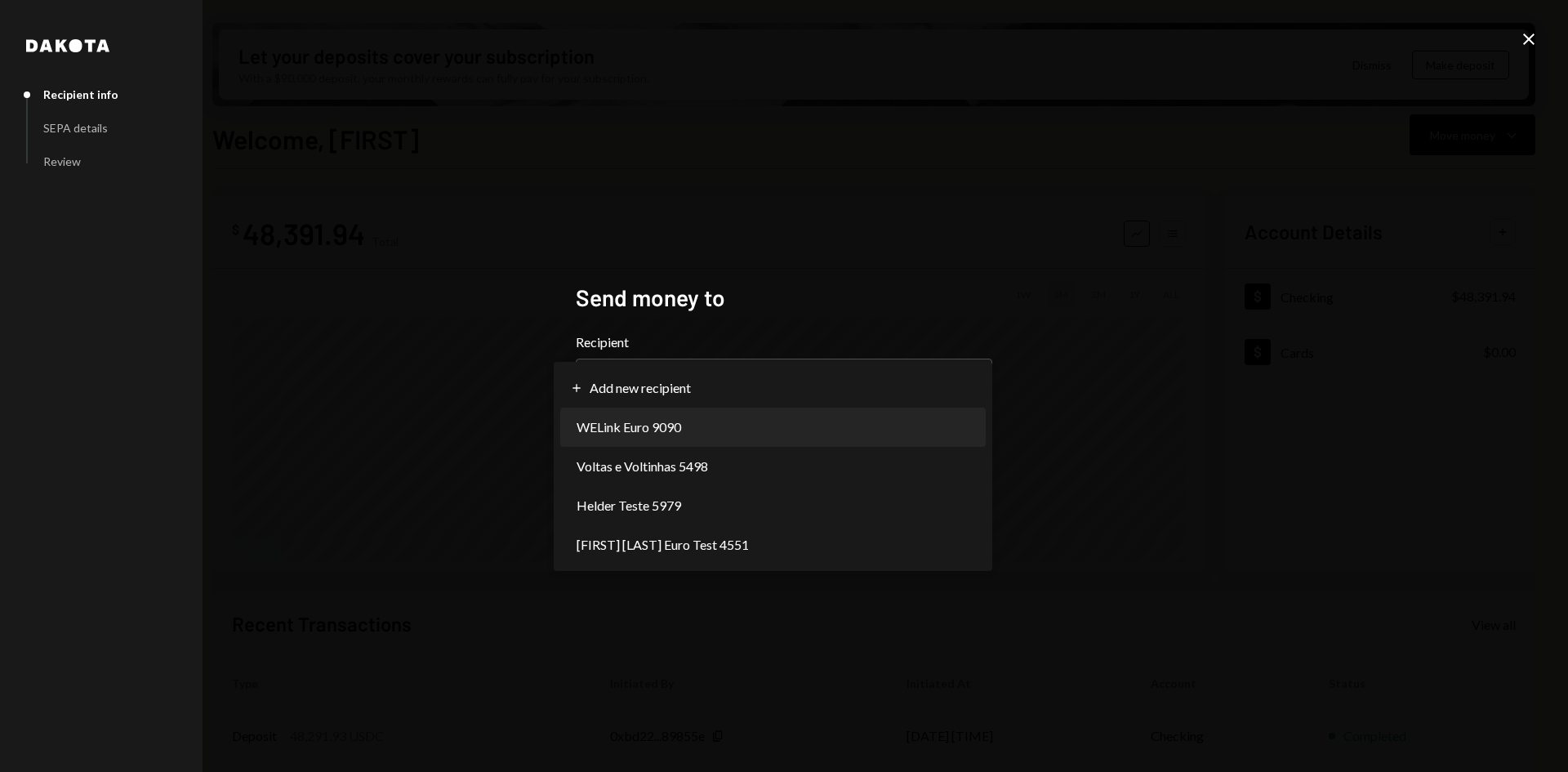 select on "**********" 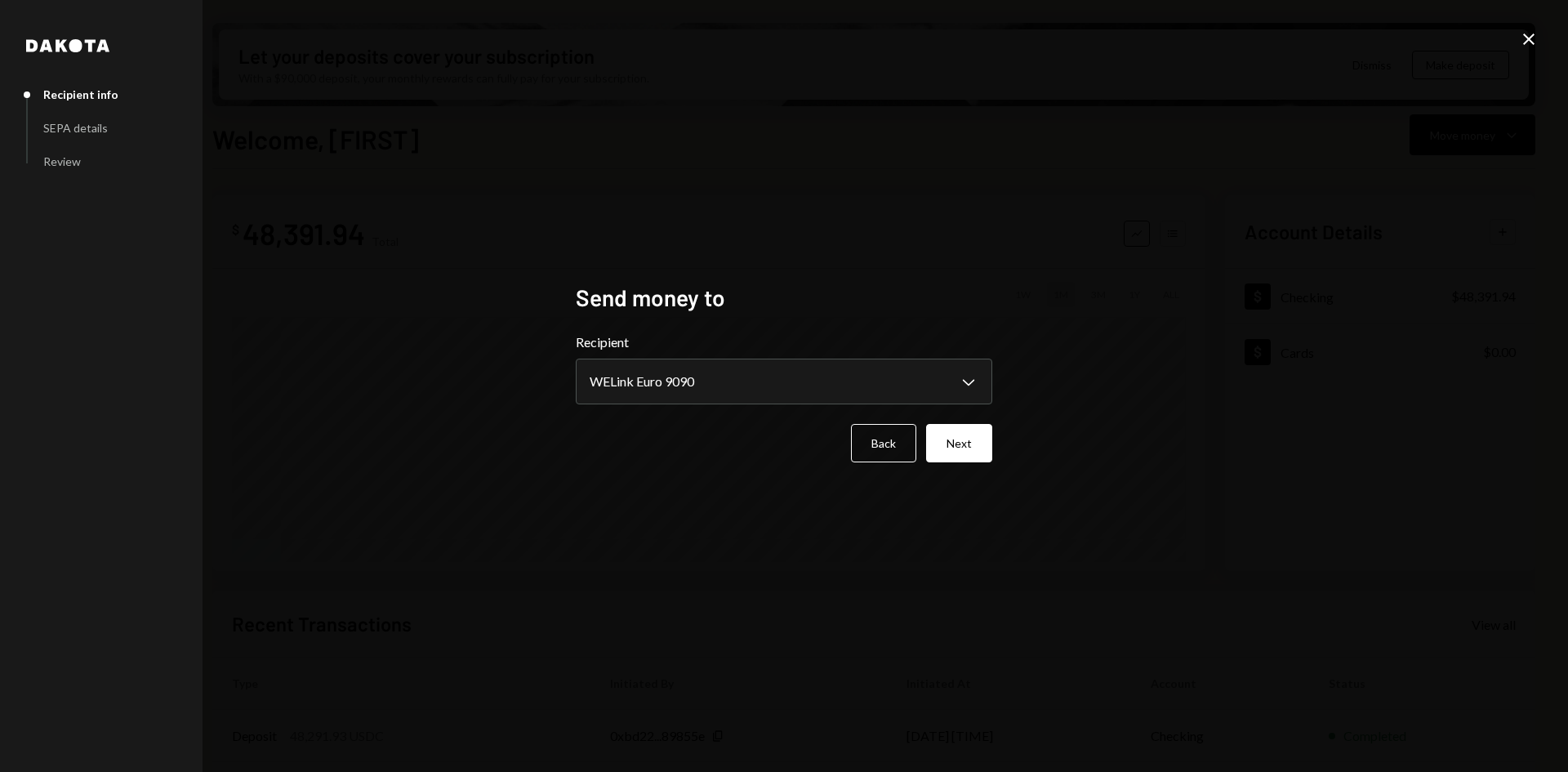 click on "**********" at bounding box center (784, 386) 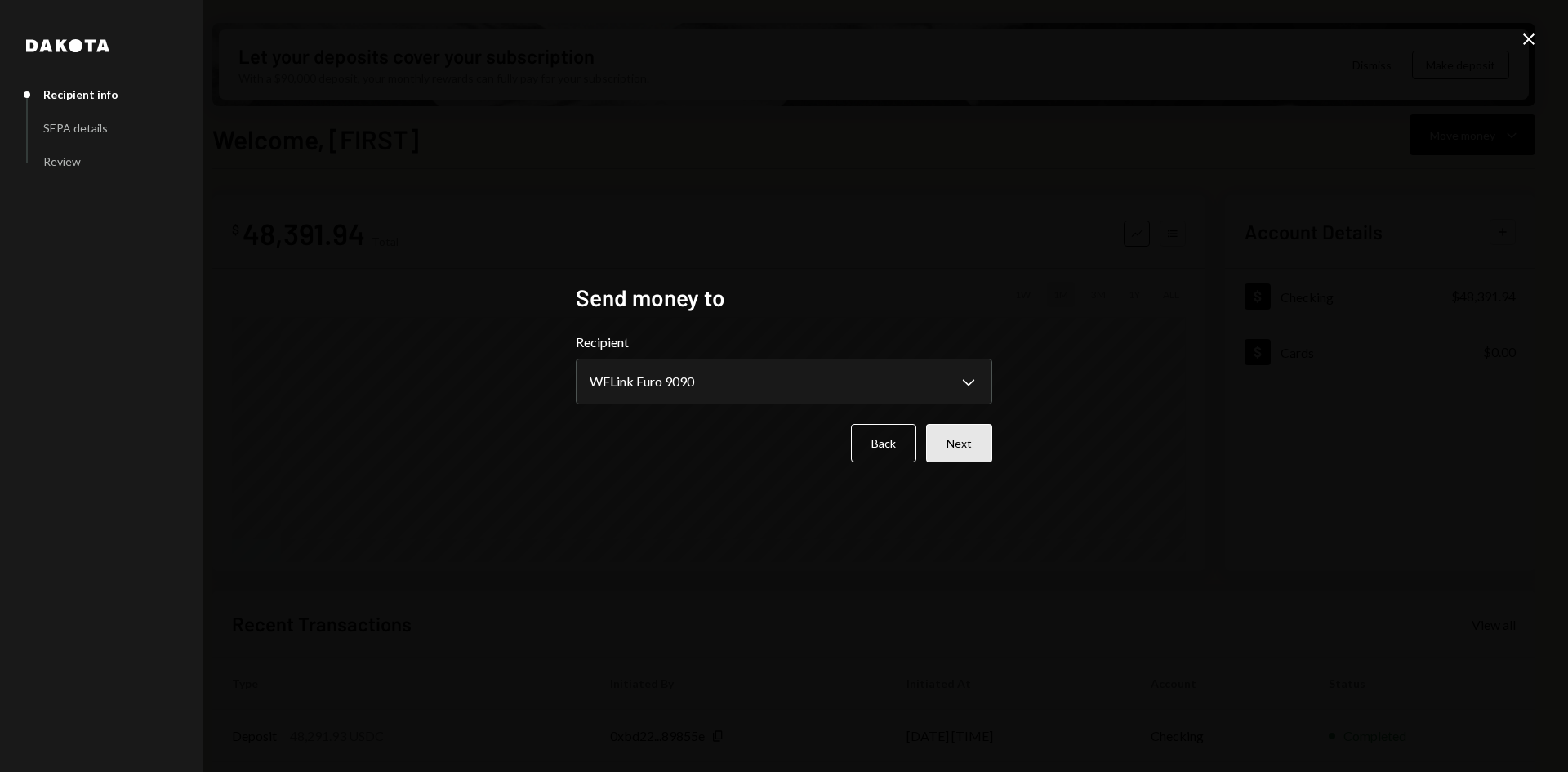 click on "Next" at bounding box center (959, 443) 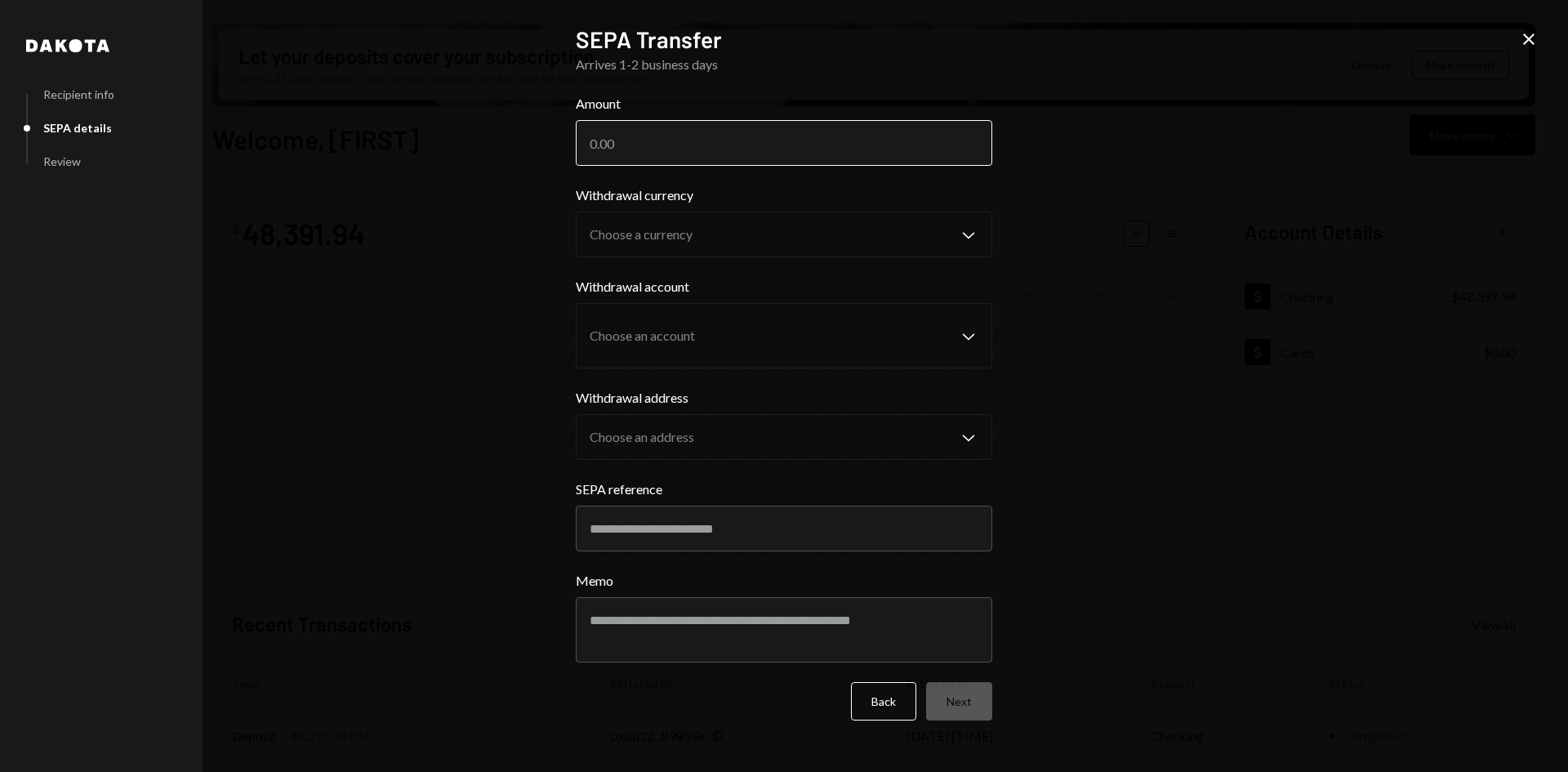 click on "Amount" at bounding box center (784, 143) 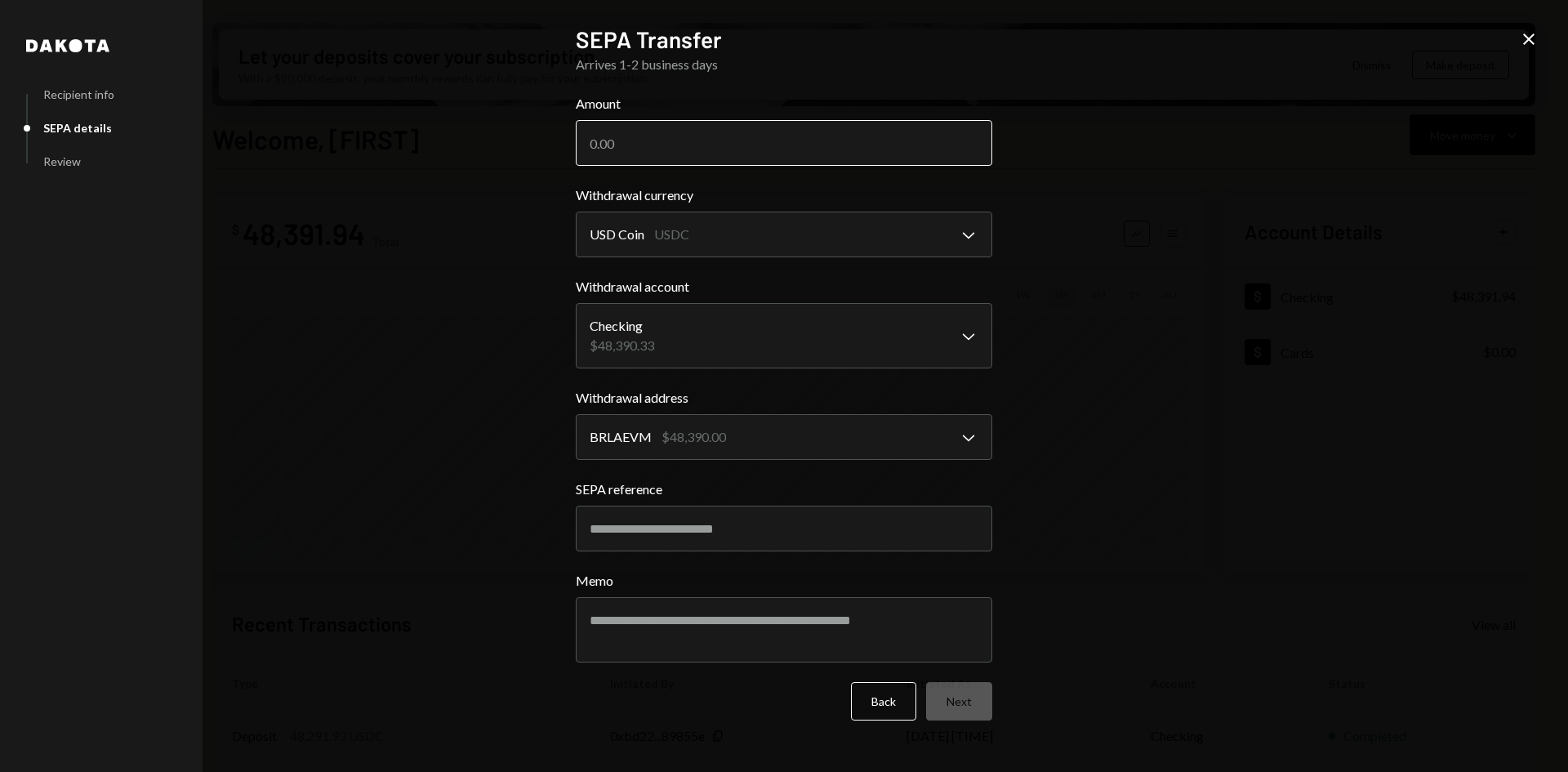click on "Amount" at bounding box center (784, 143) 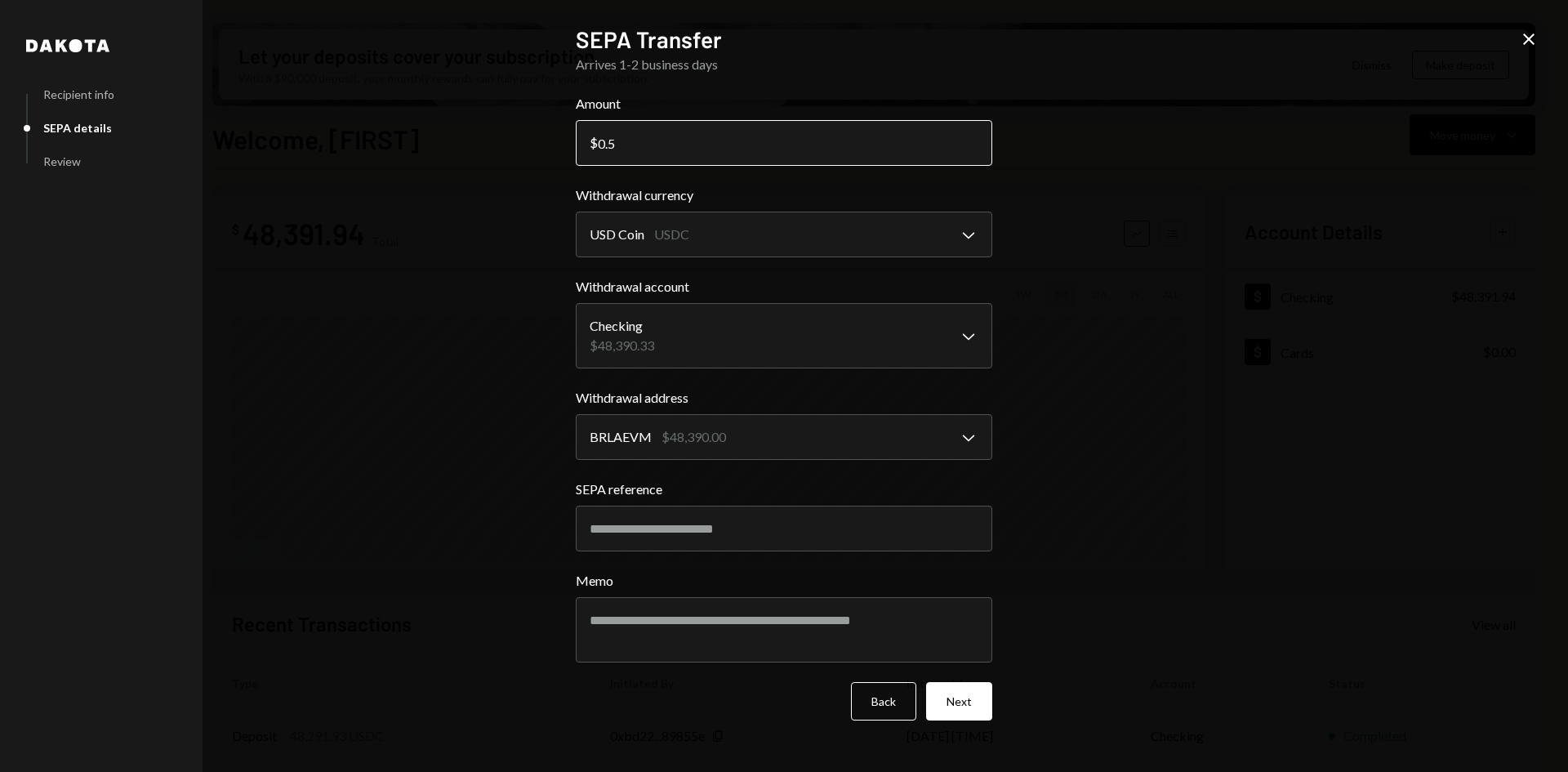 type on "0" 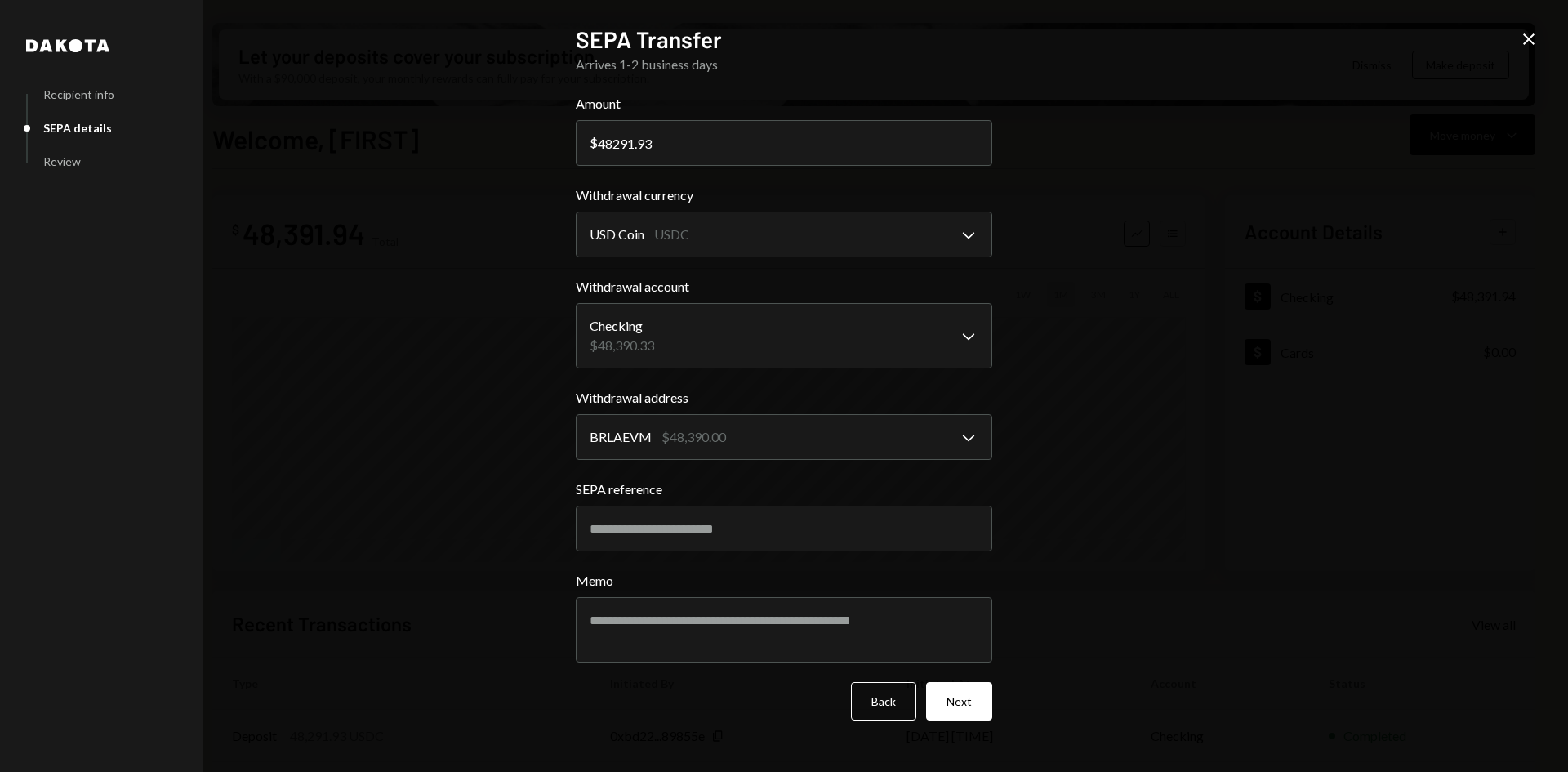 click on "**********" at bounding box center (784, 323) 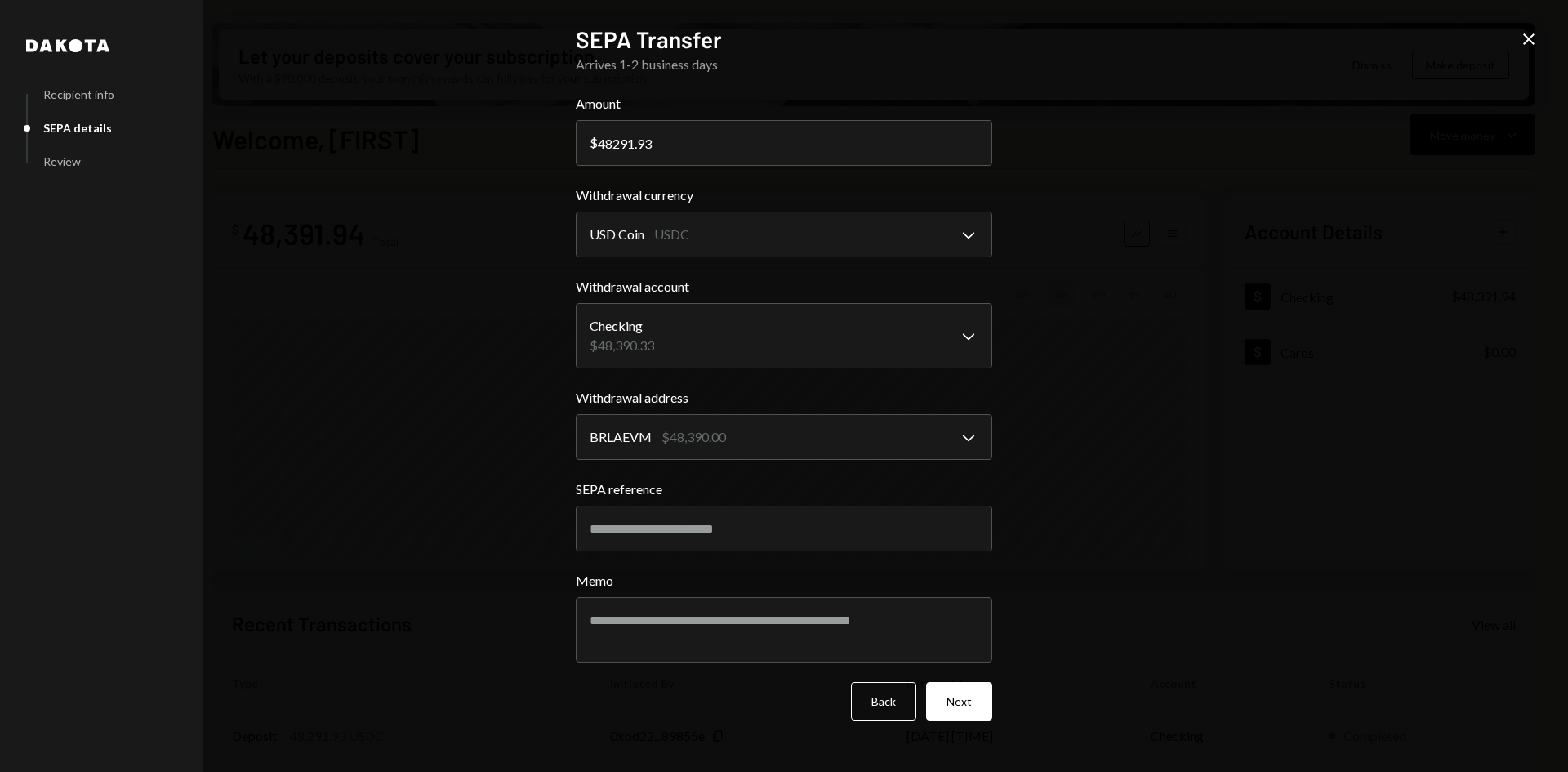 click on "Withdrawal currency" at bounding box center (784, 195) 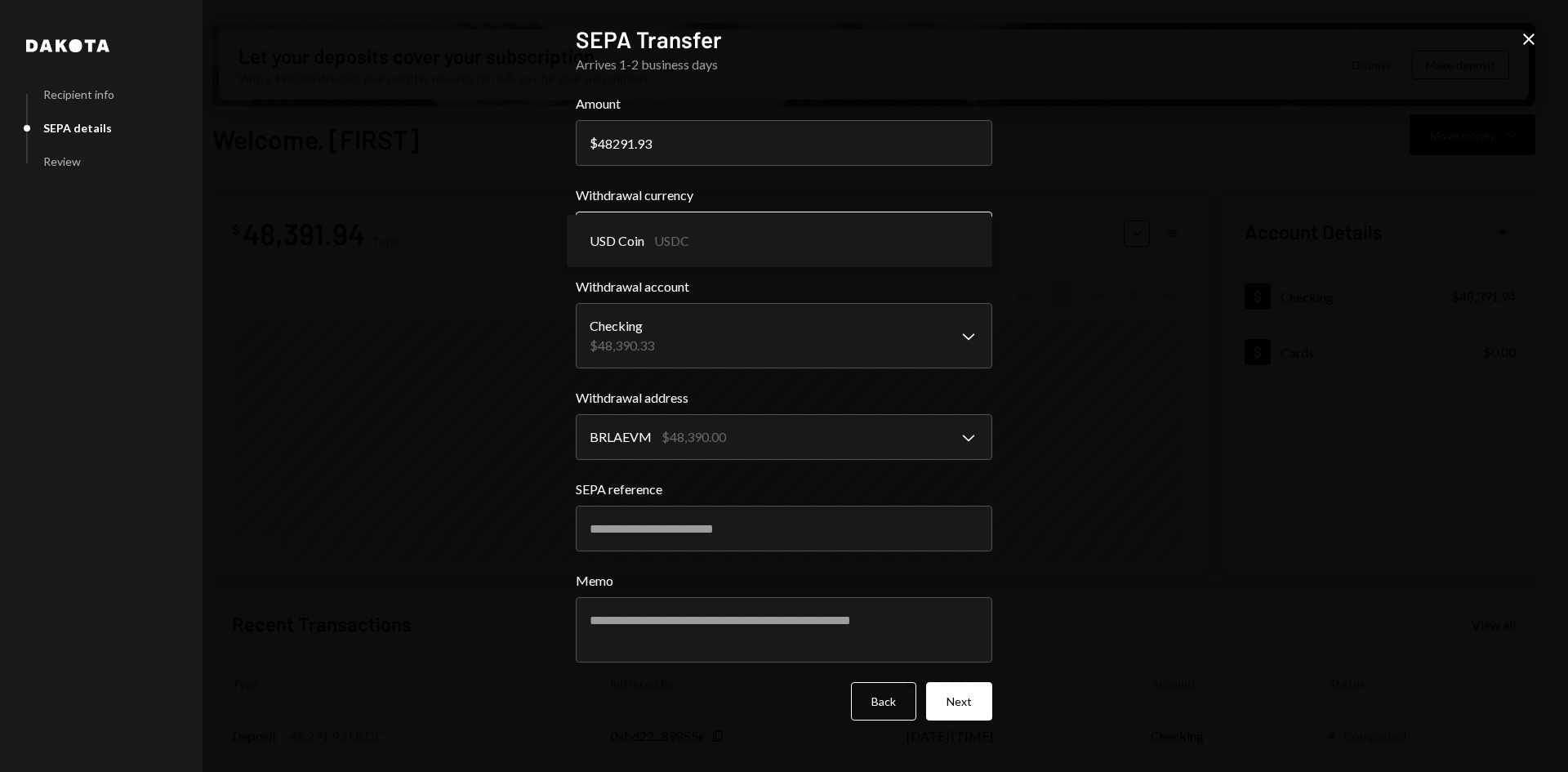 click on "B BRLA Digital Caret Down Home Home Inbox Inbox Activities Transactions Accounts Accounts Caret Down Checking $48,391.94 Cards $0.00 Dollar Rewards User Recipients Team Team Let your deposits cover your subscription With a $90,000 deposit, your monthly rewards can fully pay for your subscription. Dismiss Make deposit Welcome, [FIRST] Move money Caret Down $ 48,391.94 Total Graph Accounts 1W 1M 3M 1Y ALL Account Details Plus Dollar Checking $48,391.94 Dollar Cards $0.00 Recent Transactions View all Type Initiated By Initiated At Account Status Deposit 48,291.93  USDC 0xbd22...89855e Copy [DATE] [TIME] Checking Completed Bank Payment $2,001.00 [FIRST] [LAST] [DATE] [TIME] Checking Completed Bank Payment $2,254.08 [FIRST] [LAST] [DATE] [TIME] Checking Completed Deposit 4,255  USDC 0xbd22...89855e Copy [DATE] [TIME] Checking Completed Withdrawal 10,000  USDC [FIRST] [LAST] [DATE] [TIME] Checking Completed Welcome, [FIRST] - Dakota Dakota Recipient info SEPA details Review Send money to Recipient Chevron Down Back Next" at bounding box center [784, 386] 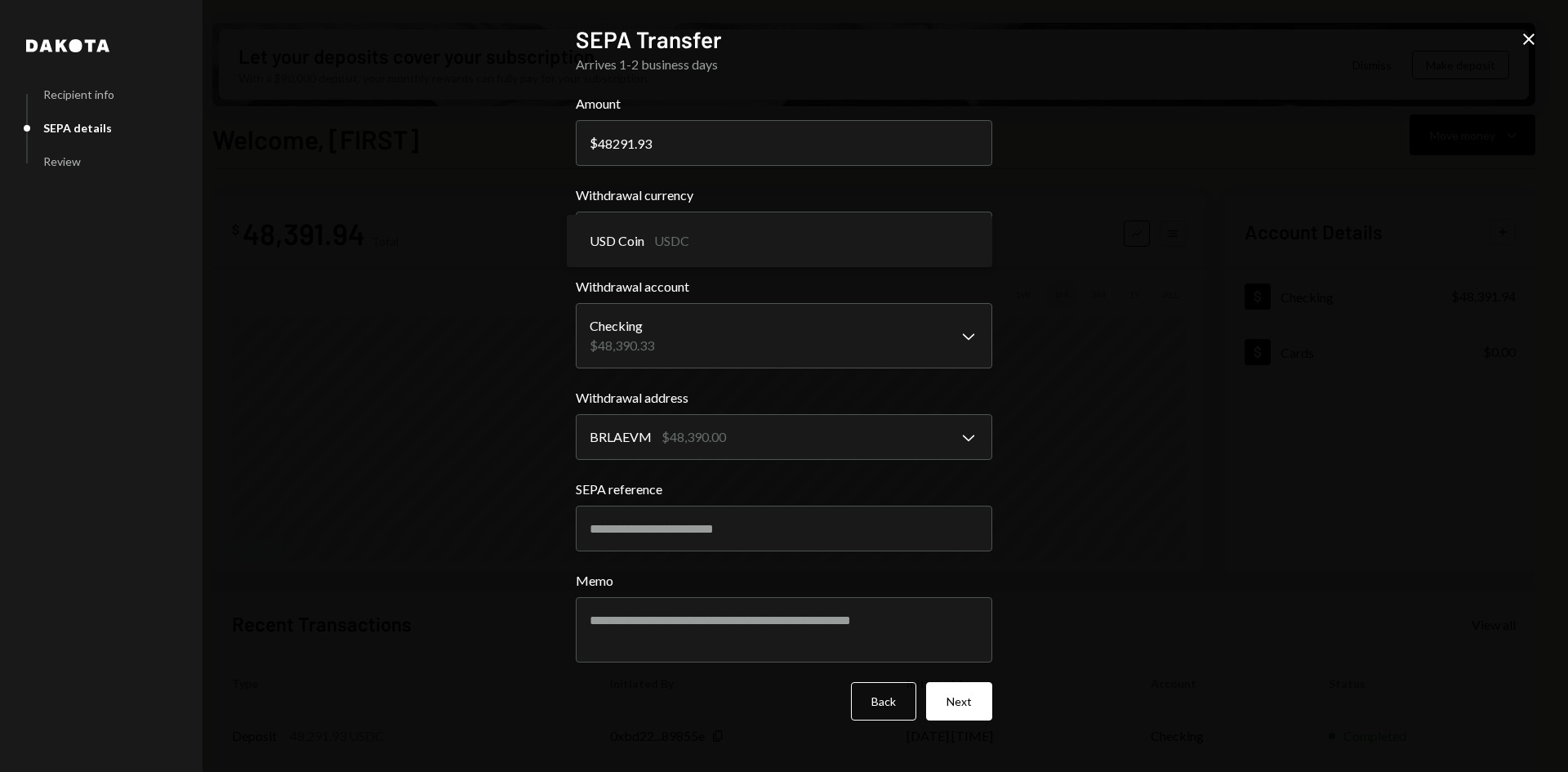 click on "B BRLA Digital Caret Down Home Home Inbox Inbox Activities Transactions Accounts Accounts Caret Down Checking $48,391.94 Cards $0.00 Dollar Rewards User Recipients Team Team Let your deposits cover your subscription With a $90,000 deposit, your monthly rewards can fully pay for your subscription. Dismiss Make deposit Welcome, [FIRST] Move money Caret Down $ 48,391.94 Total Graph Accounts 1W 1M 3M 1Y ALL Account Details Plus Dollar Checking $48,391.94 Dollar Cards $0.00 Recent Transactions View all Type Initiated By Initiated At Account Status Deposit 48,291.93  USDC 0xbd22...89855e Copy [DATE] [TIME] Checking Completed Bank Payment $2,001.00 [FIRST] [LAST] [DATE] [TIME] Checking Completed Bank Payment $2,254.08 [FIRST] [LAST] [DATE] [TIME] Checking Completed Deposit 4,255  USDC 0xbd22...89855e Copy [DATE] [TIME] Checking Completed Withdrawal 10,000  USDC [FIRST] [LAST] [DATE] [TIME] Checking Completed Welcome, [FIRST] - Dakota Dakota Recipient info SEPA details Review Send money to Recipient Chevron Down Back Next" at bounding box center (784, 386) 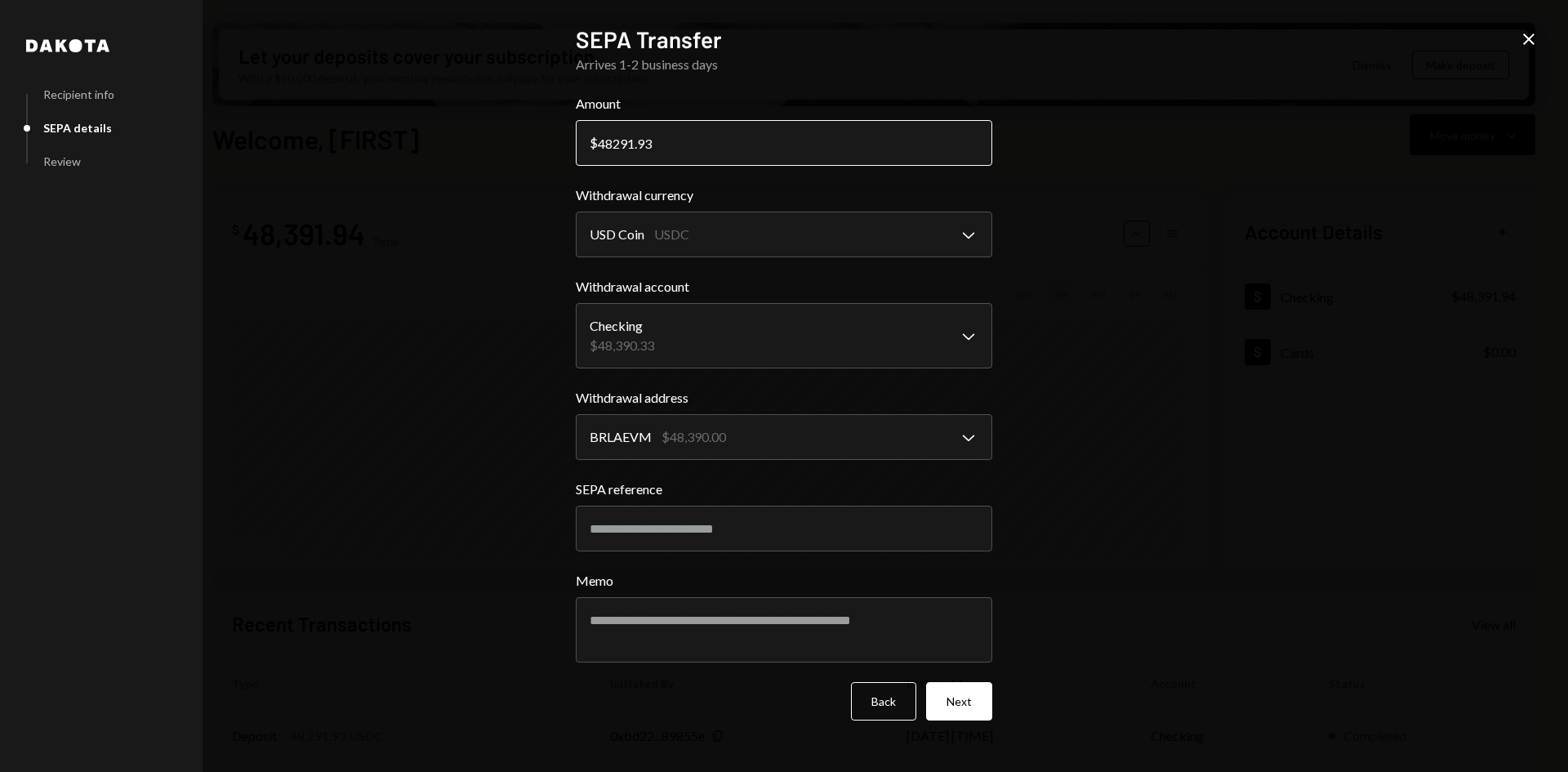 click on "48291.93" at bounding box center [784, 143] 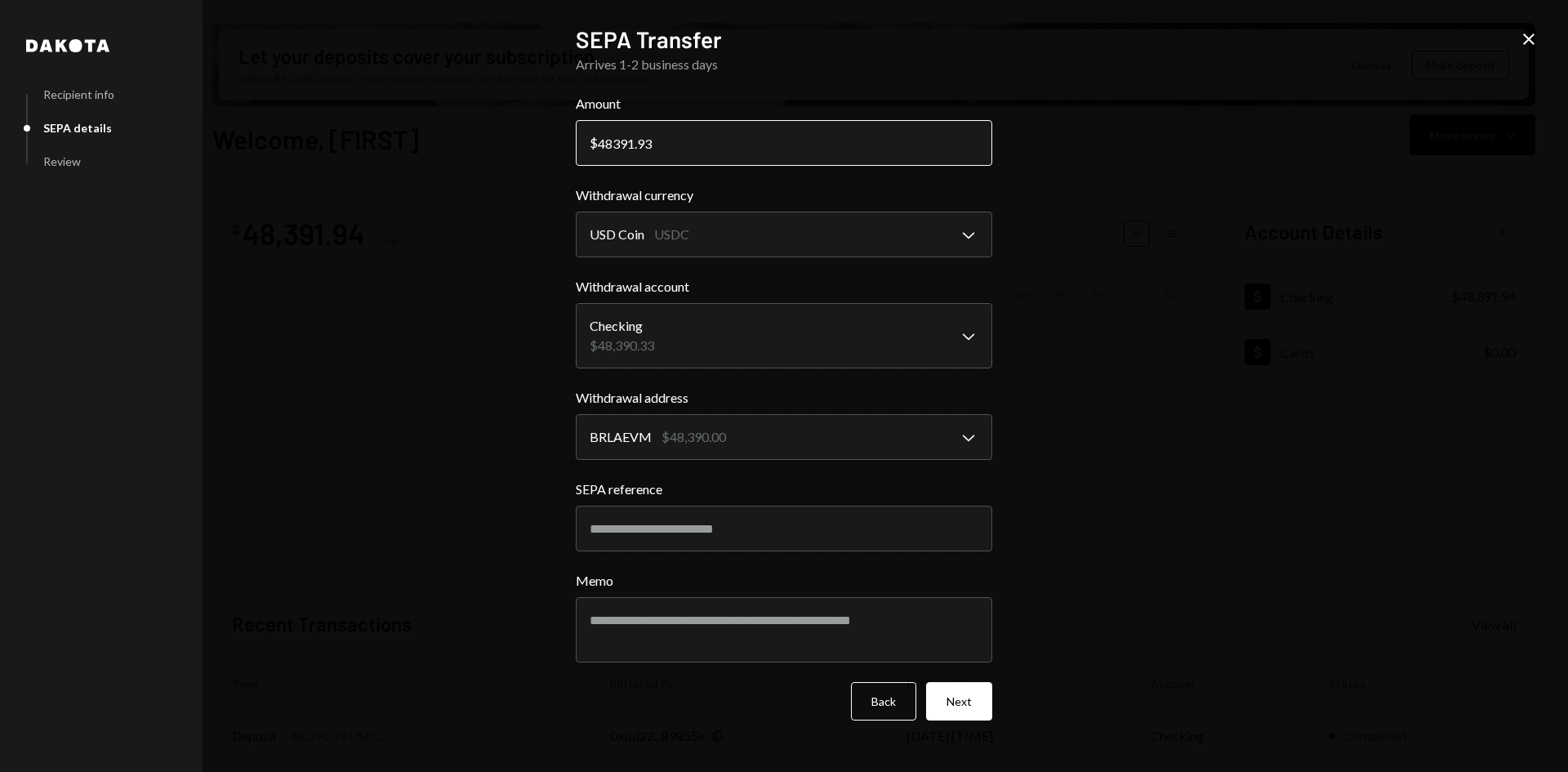 click on "48391.93" at bounding box center [784, 143] 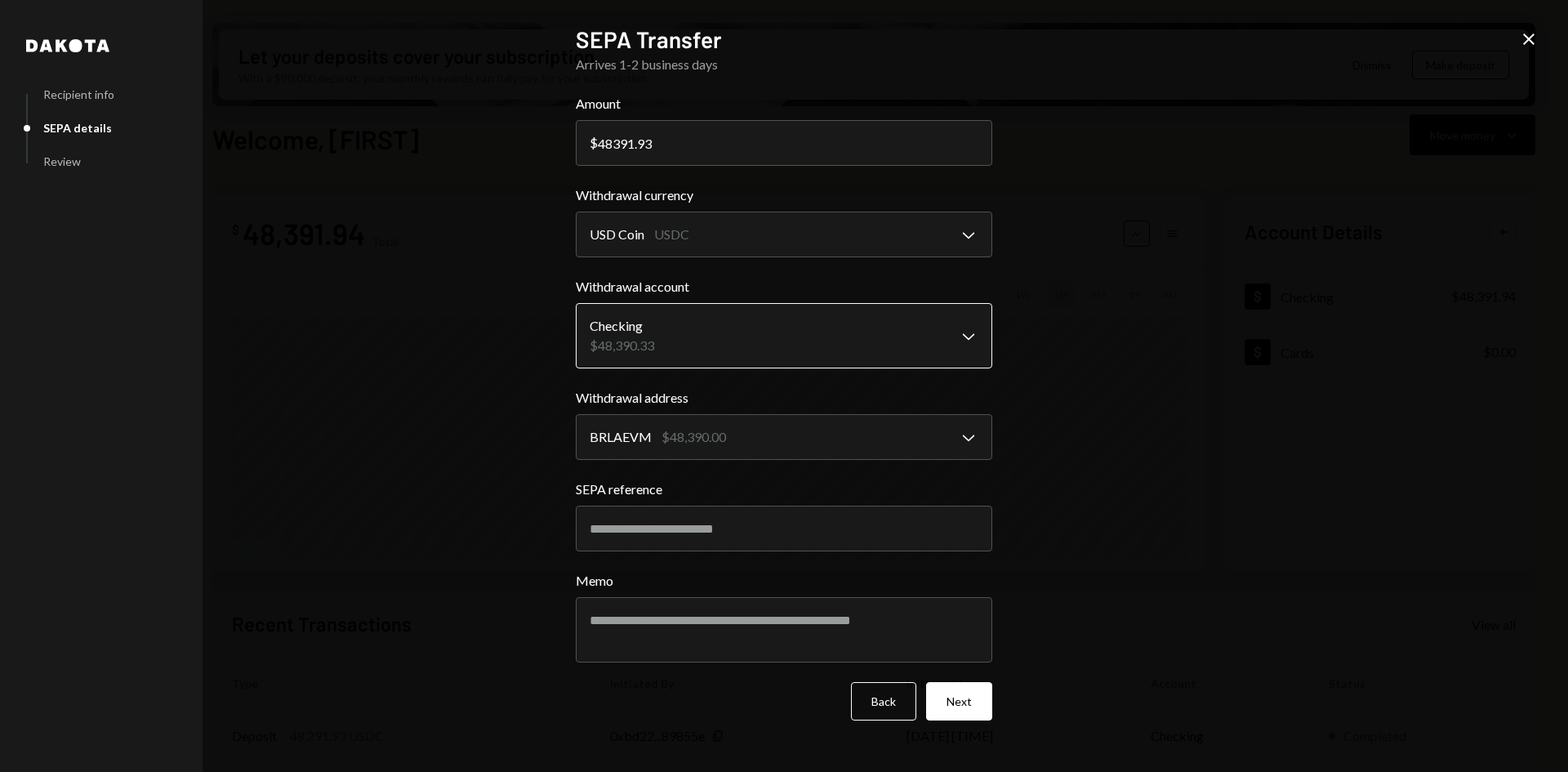 click on "B BRLA Digital Caret Down Home Home Inbox Inbox Activities Transactions Accounts Accounts Caret Down Checking $48,391.94 Cards $0.00 Dollar Rewards User Recipients Team Team Let your deposits cover your subscription With a $90,000 deposit, your monthly rewards can fully pay for your subscription. Dismiss Make deposit Welcome, [FIRST] Move money Caret Down $ 48,391.94 Total Graph Accounts 1W 1M 3M 1Y ALL Account Details Plus Dollar Checking $48,391.94 Dollar Cards $0.00 Recent Transactions View all Type Initiated By Initiated At Account Status Deposit 48,291.93  USDC 0xbd22...89855e Copy [DATE] [TIME] Checking Completed Bank Payment $2,001.00 [FIRST] [LAST] [DATE] [TIME] Checking Completed Bank Payment $2,254.08 [FIRST] [LAST] [DATE] [TIME] Checking Completed Deposit 4,255  USDC 0xbd22...89855e Copy [DATE] [TIME] Checking Completed Withdrawal 10,000  USDC [FIRST] [LAST] [DATE] [TIME] Checking Completed Welcome, [FIRST] - Dakota Dakota Recipient info SEPA details Review Send money to Recipient Chevron Down Back Next" at bounding box center [784, 386] 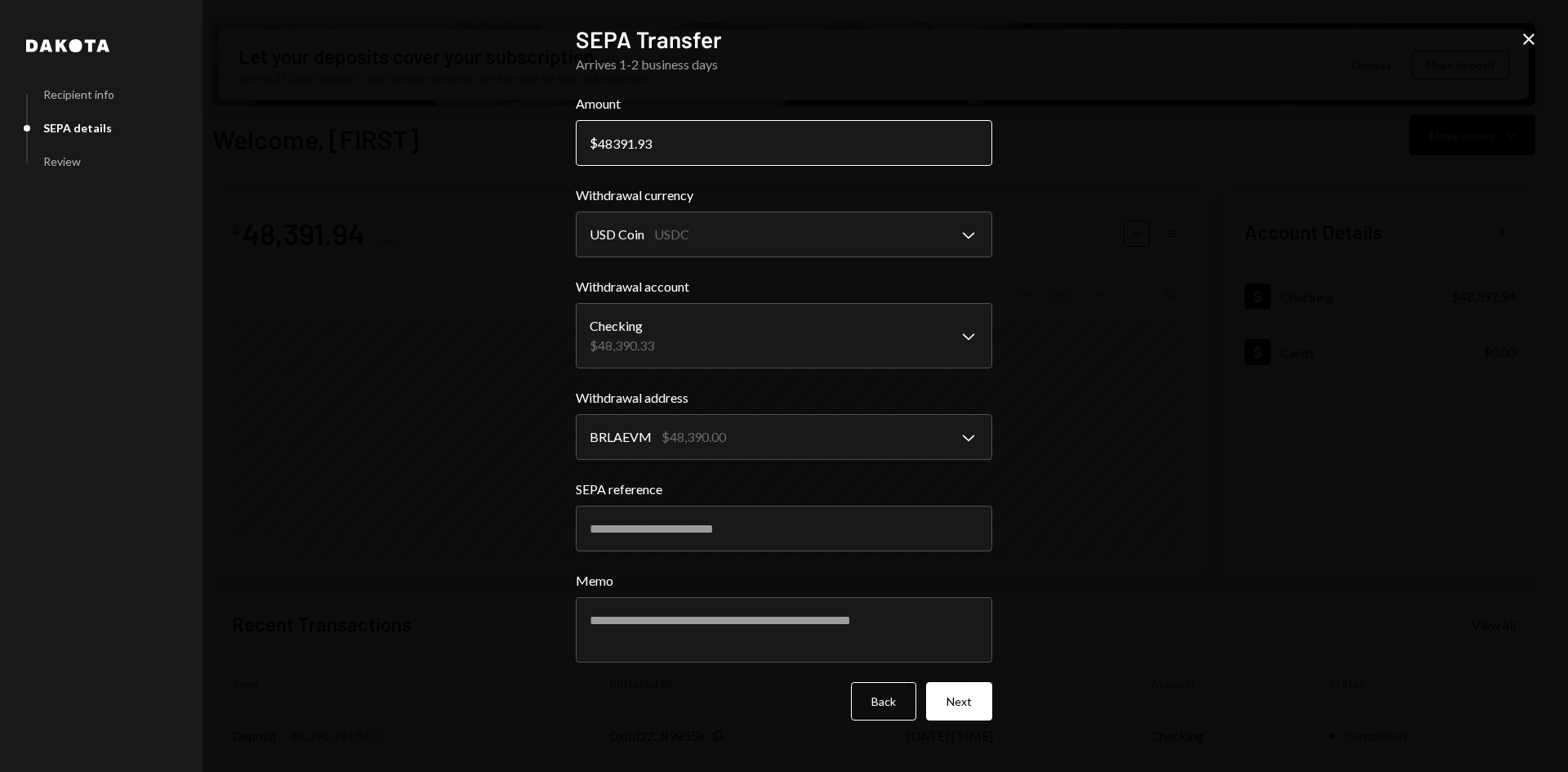 click on "48391.93" at bounding box center (784, 143) 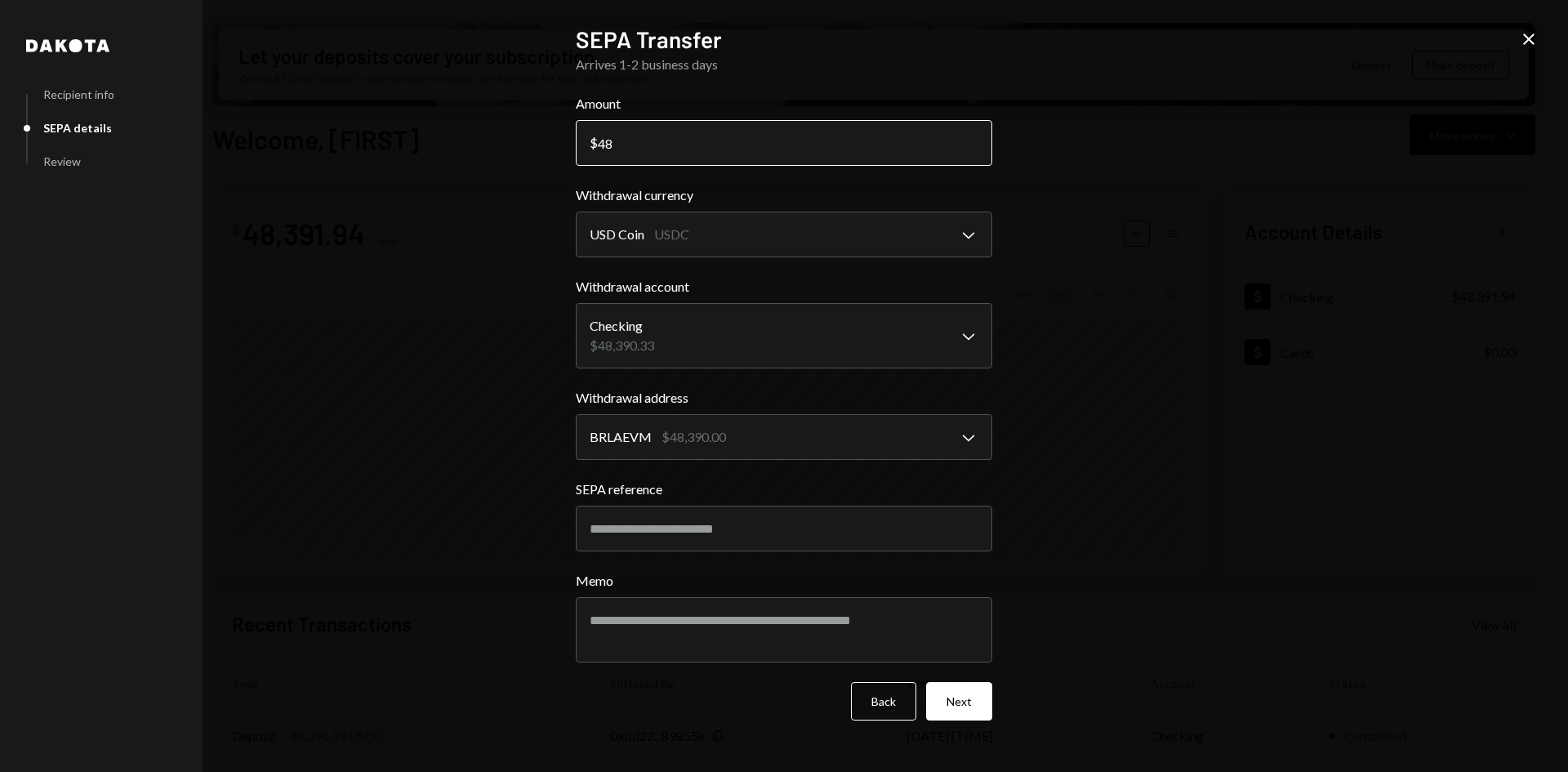 type on "4" 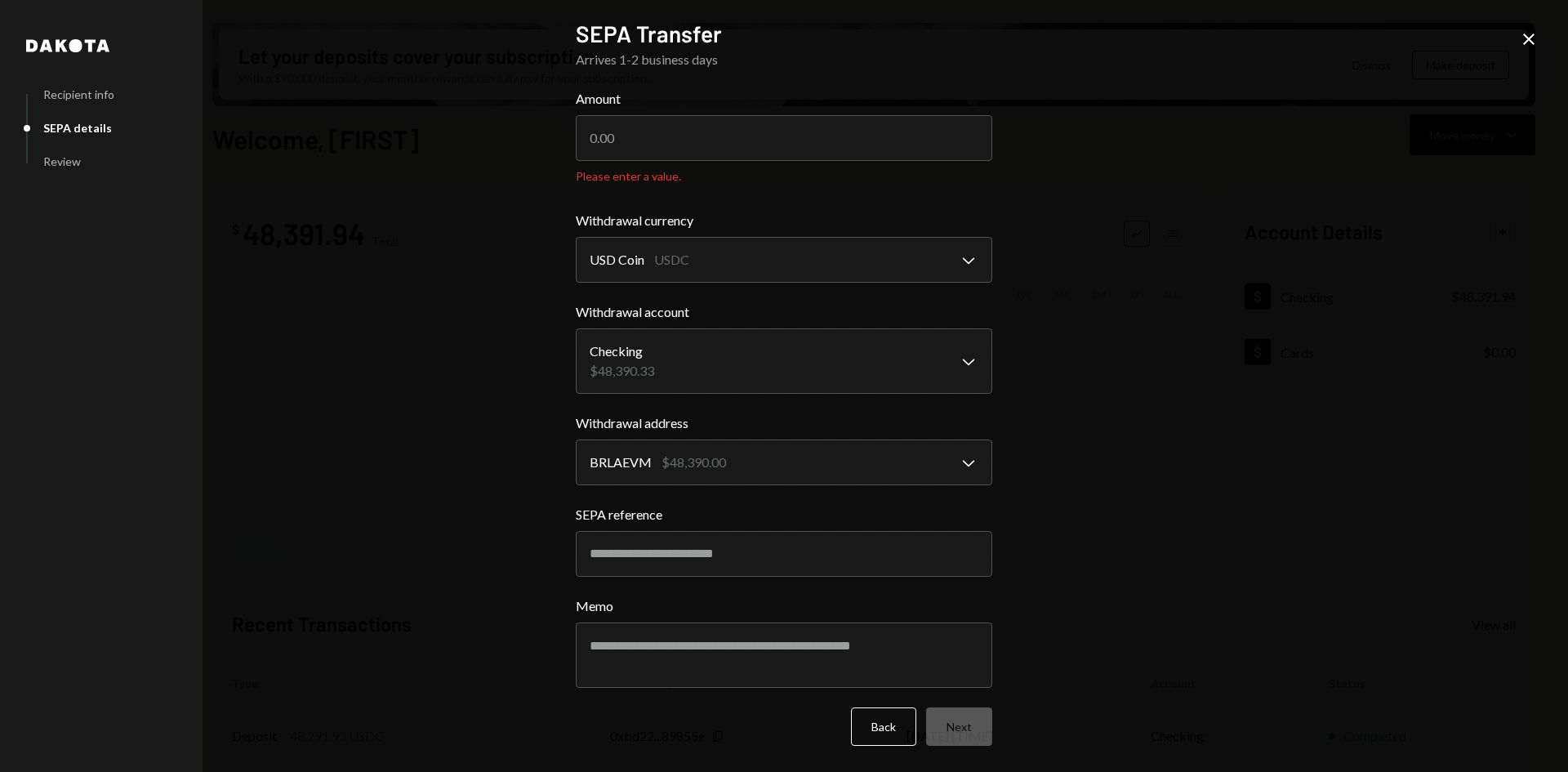 click on "**********" at bounding box center (784, 417) 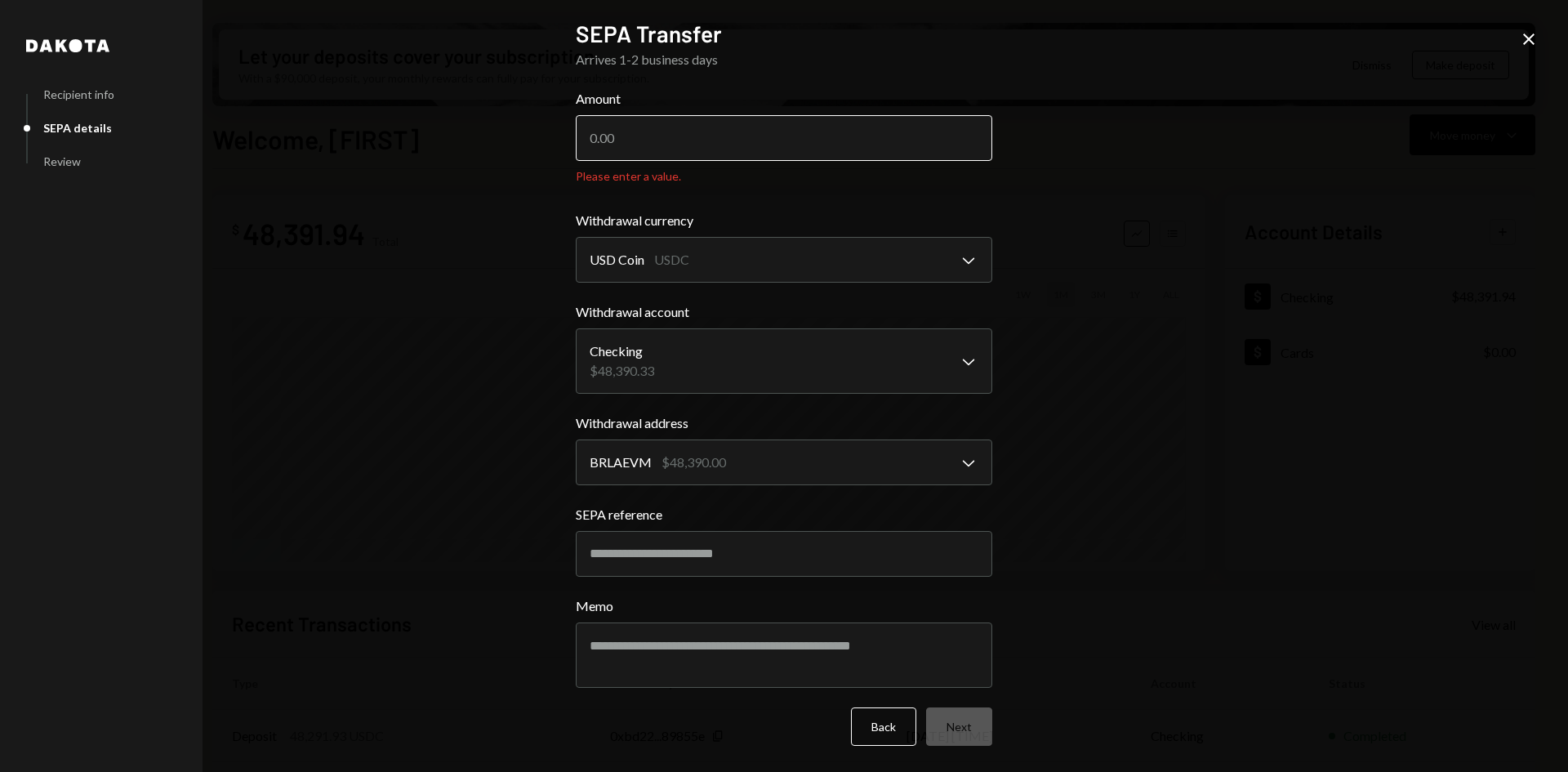 click on "Amount" at bounding box center [784, 138] 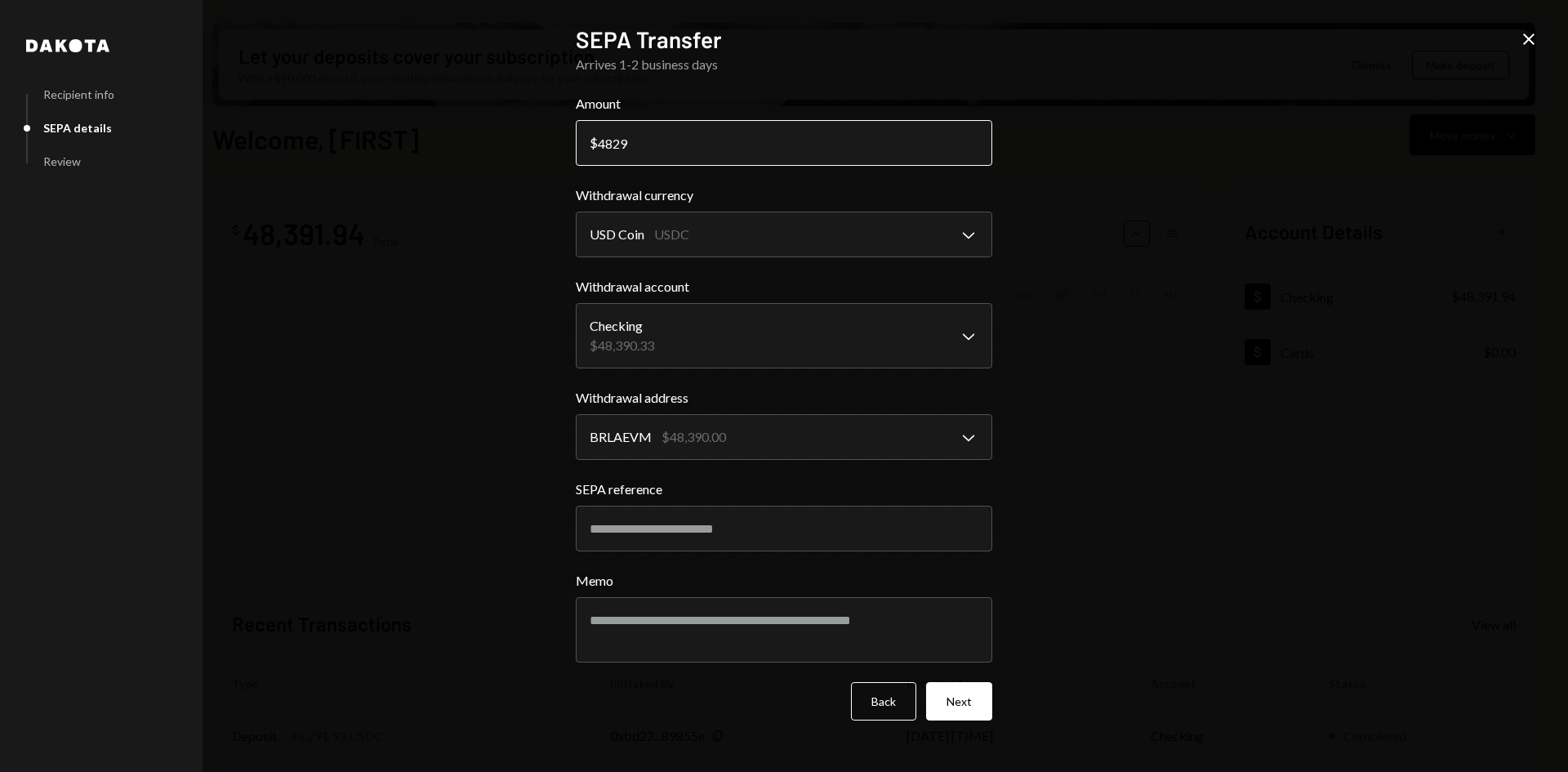 type on "48291" 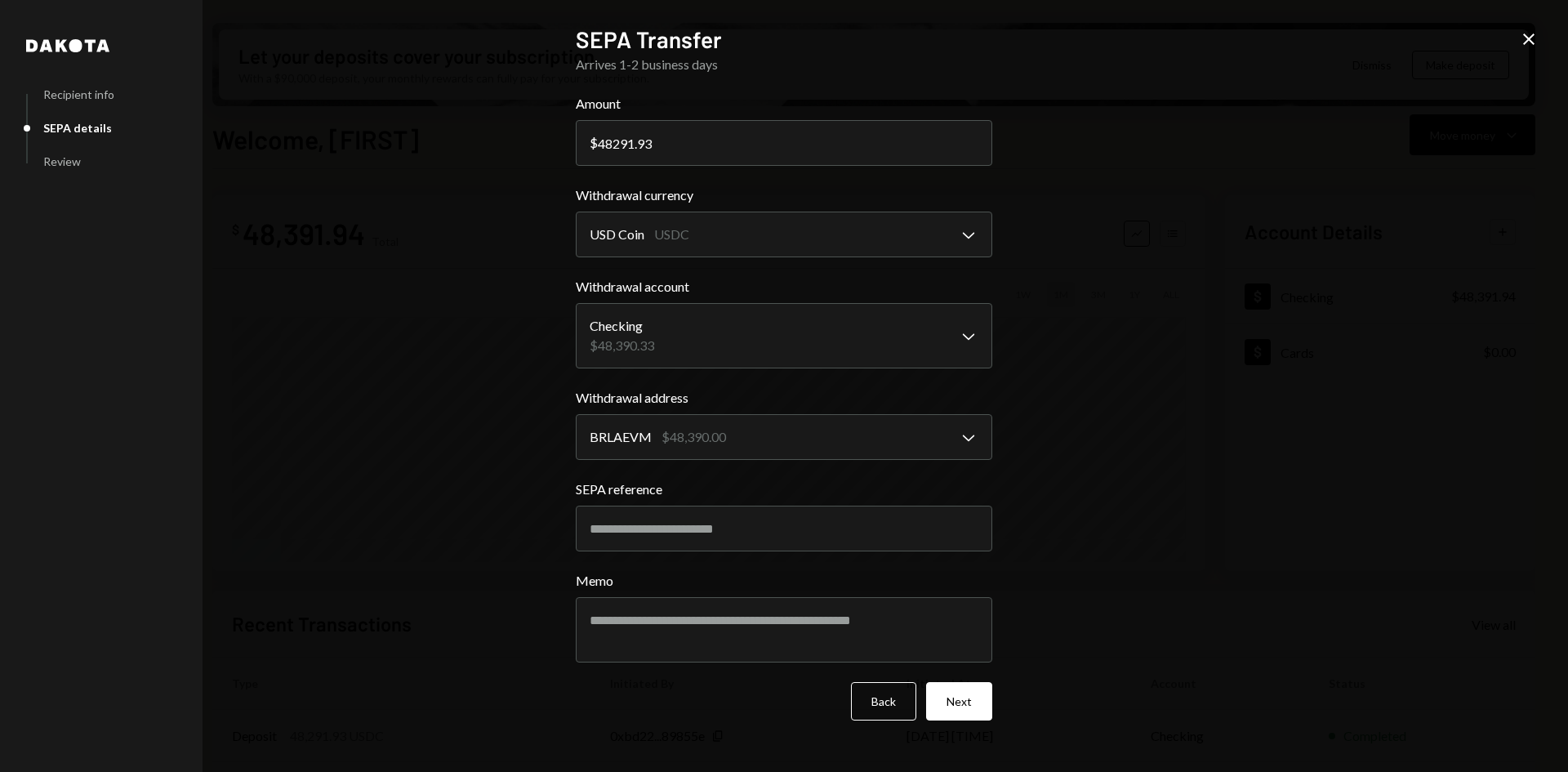 type on "48291.93" 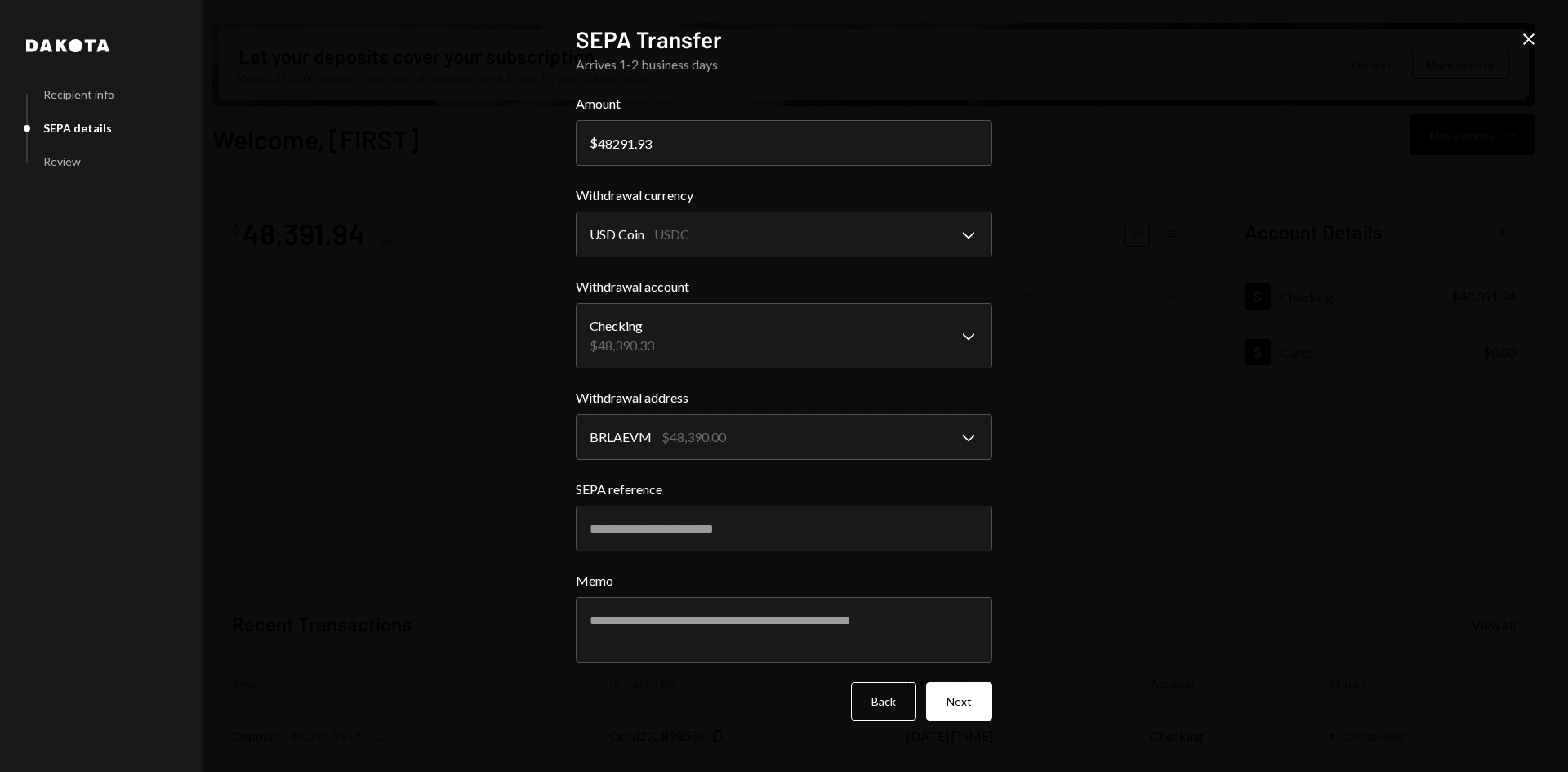 click on "Withdrawal account" at bounding box center [784, 287] 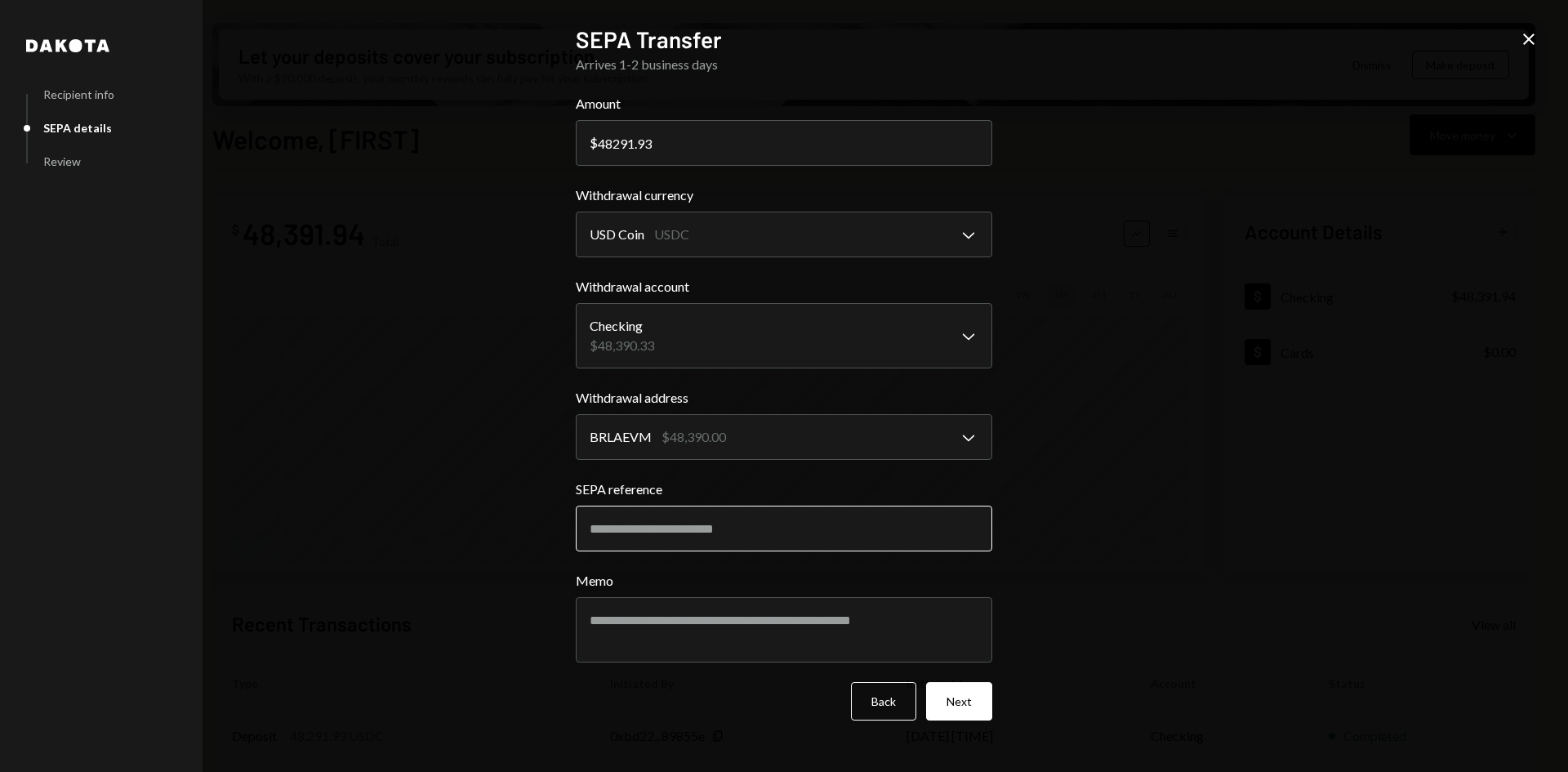 click on "SEPA reference" at bounding box center [784, 529] 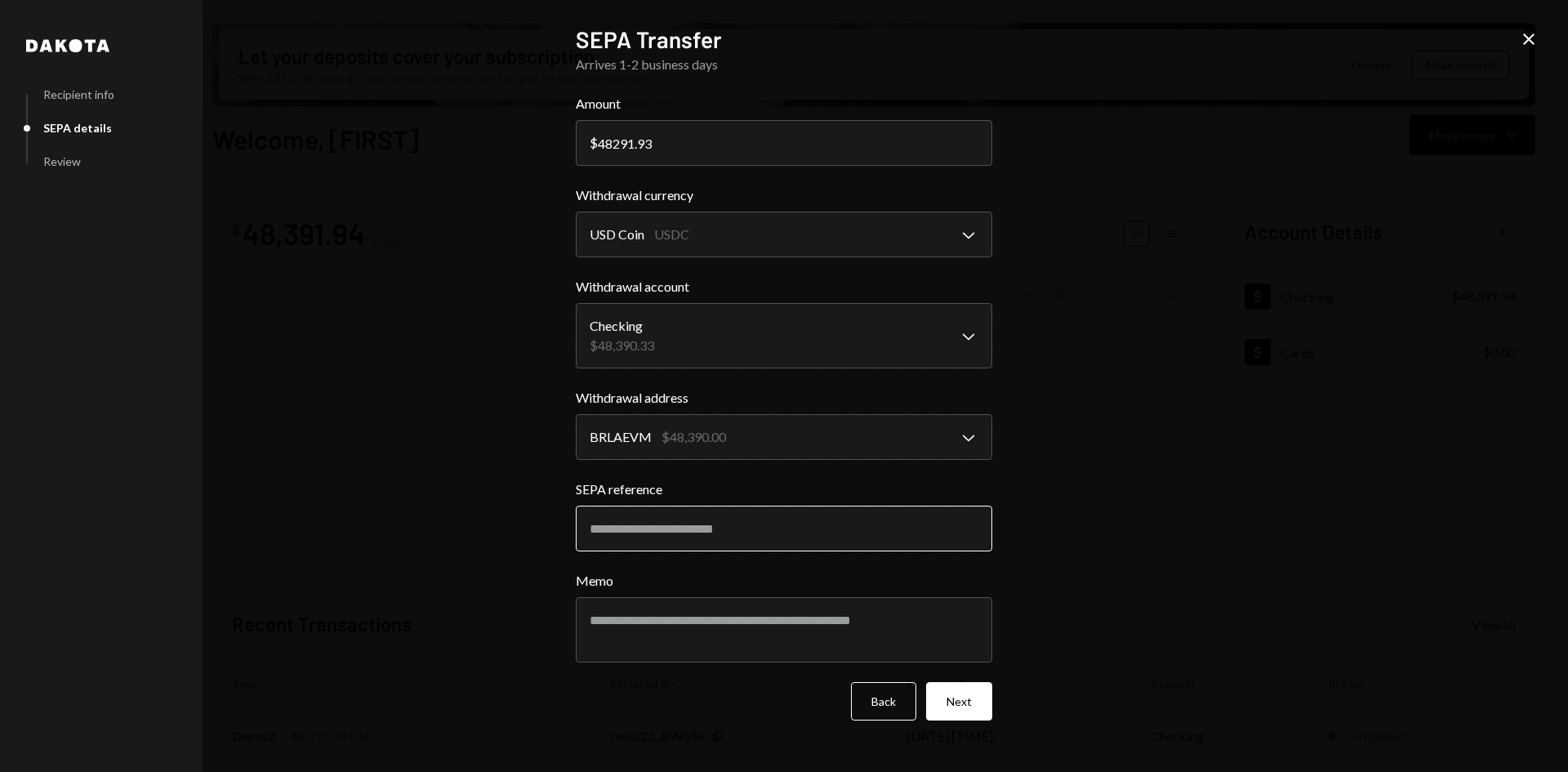 click on "SEPA reference" at bounding box center (784, 529) 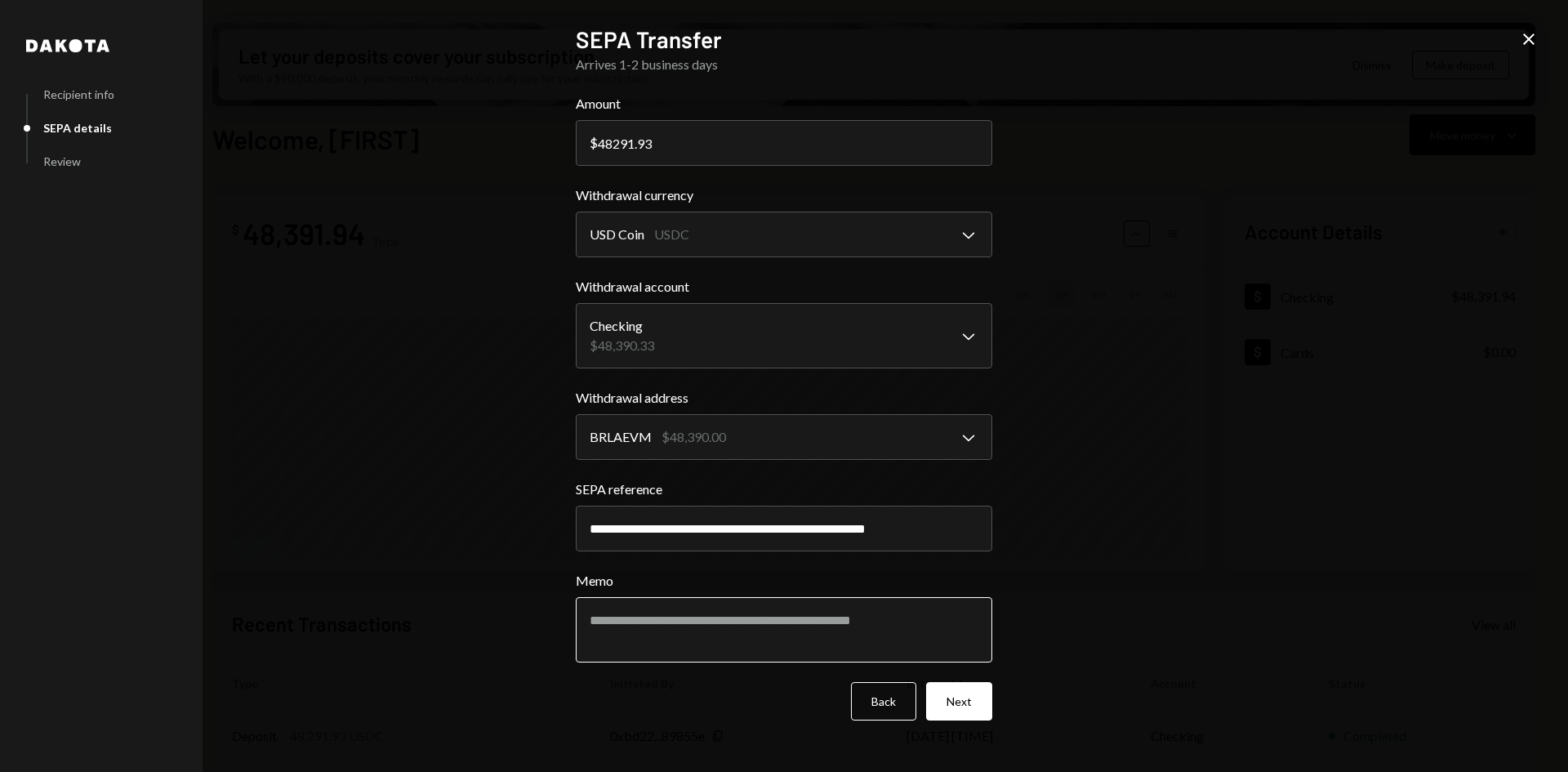 type on "**********" 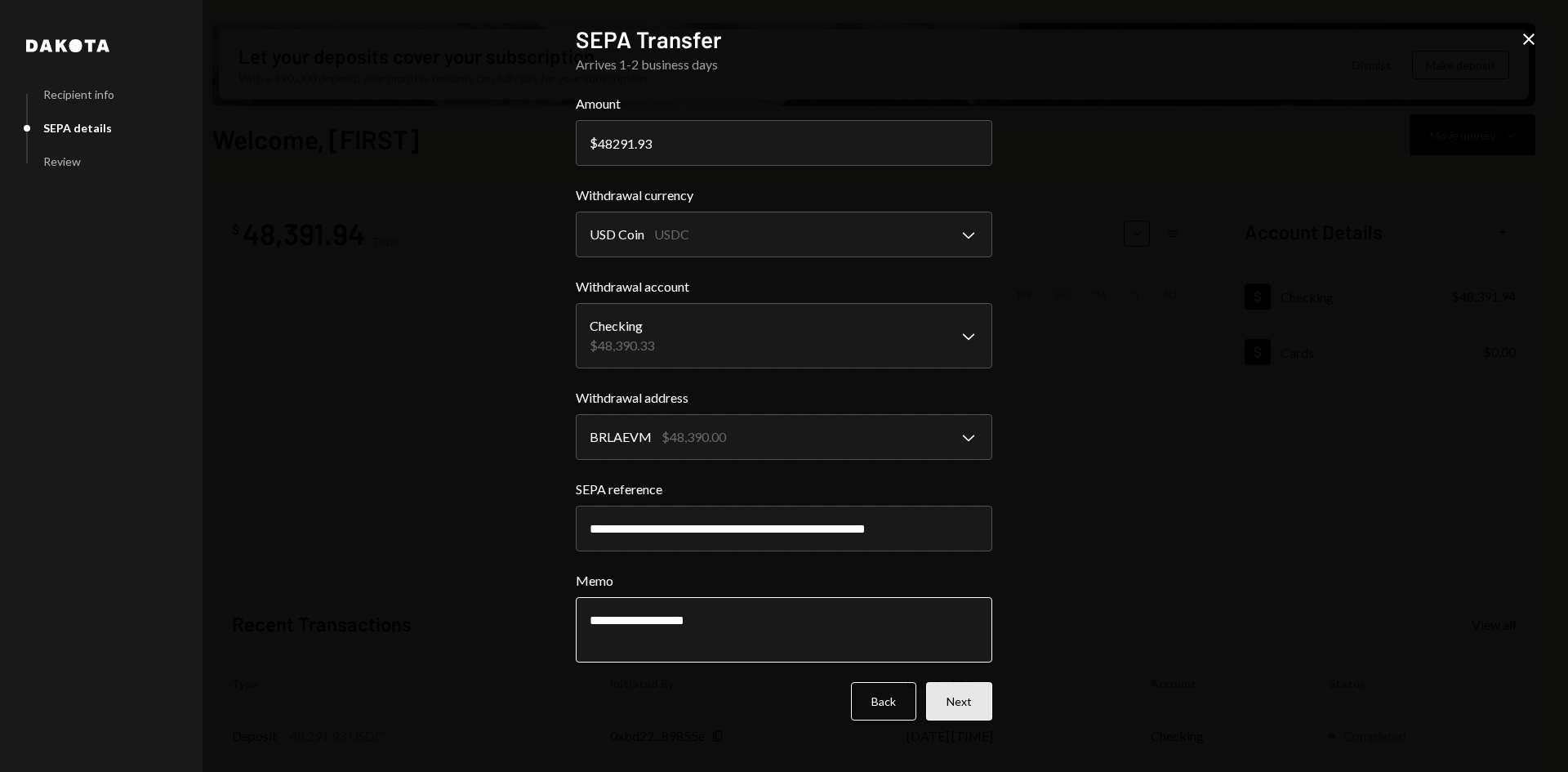 type on "**********" 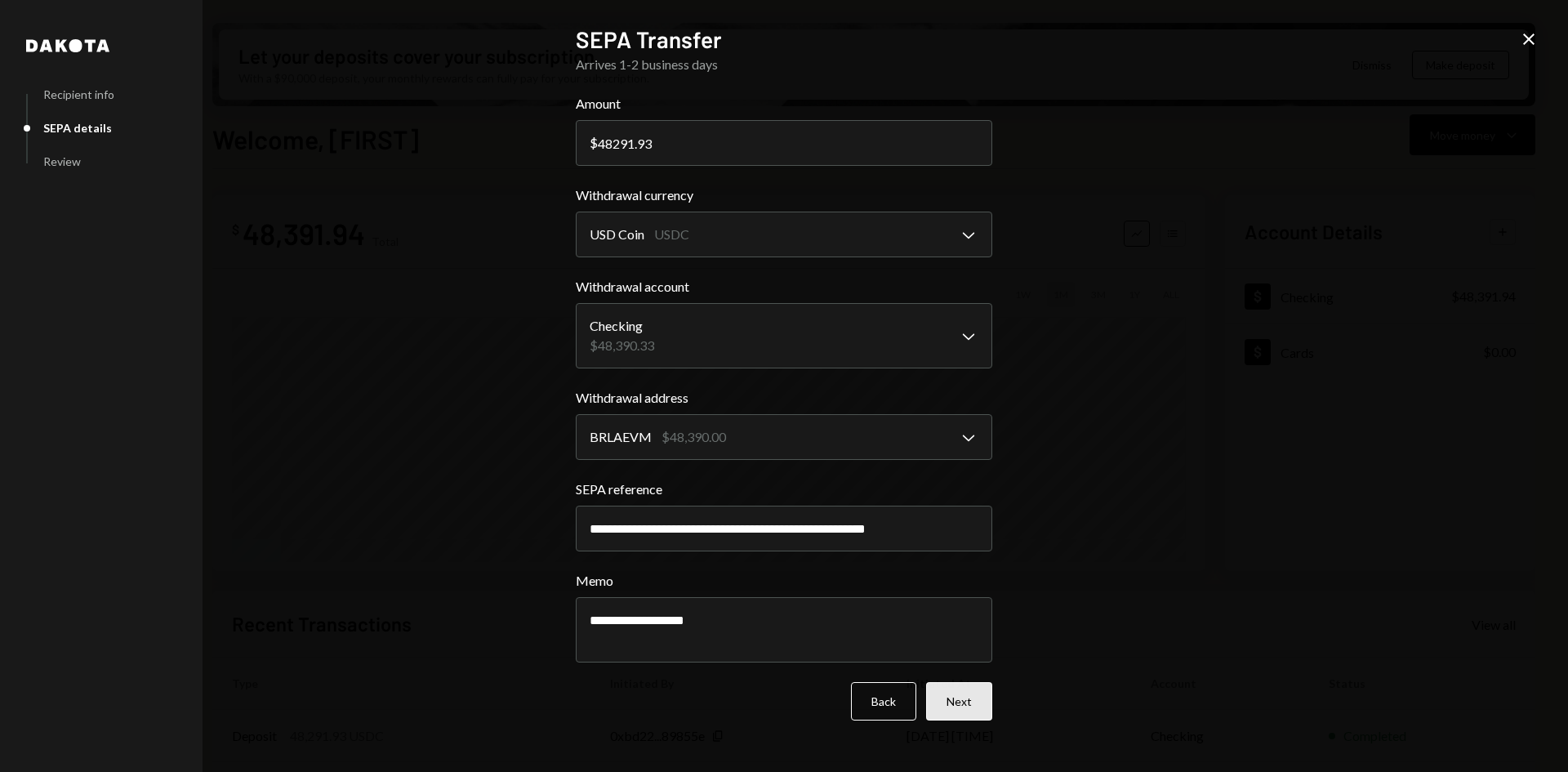 click on "Next" at bounding box center [959, 701] 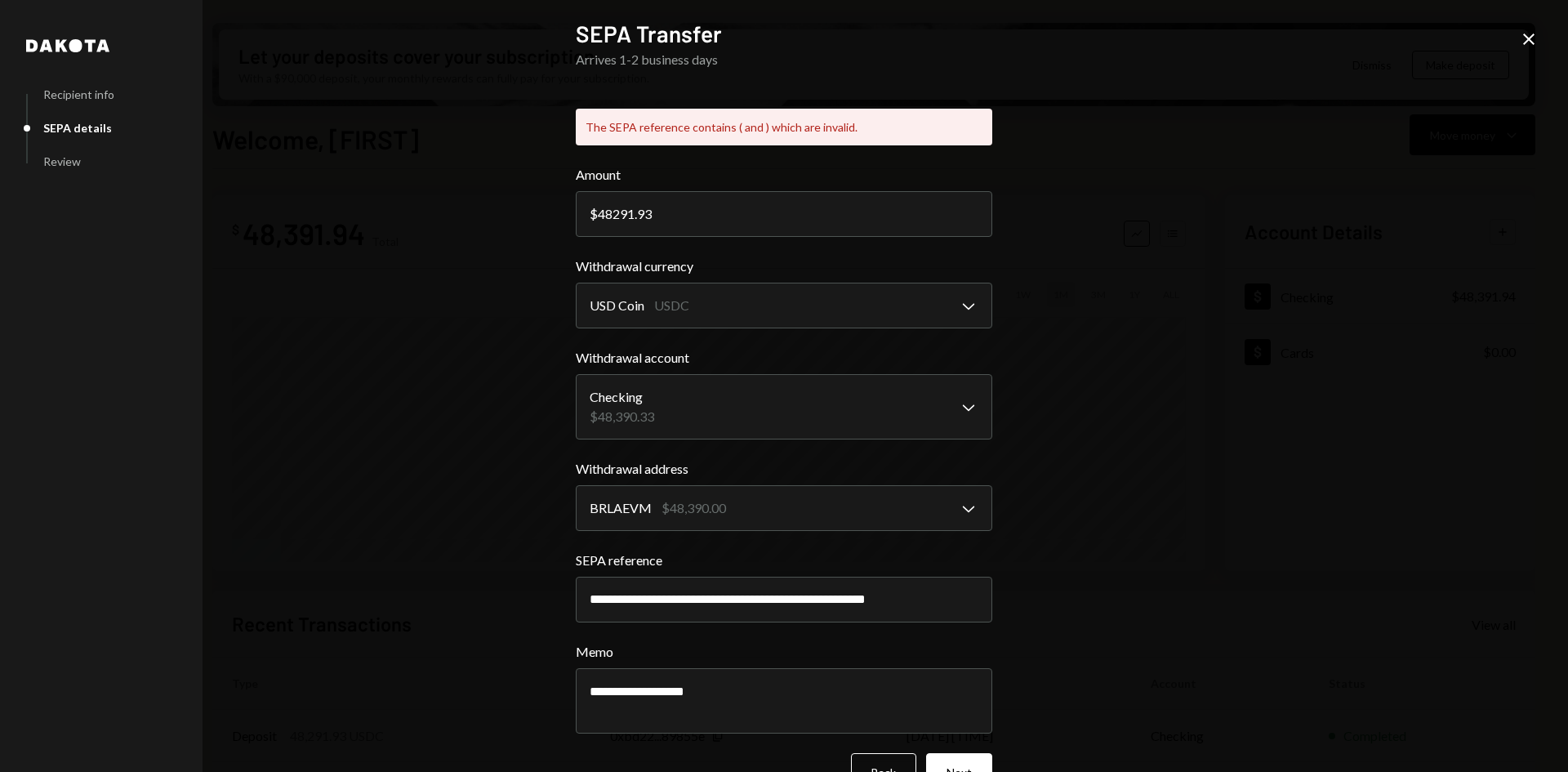 drag, startPoint x: 815, startPoint y: 594, endPoint x: 385, endPoint y: 627, distance: 431.26442 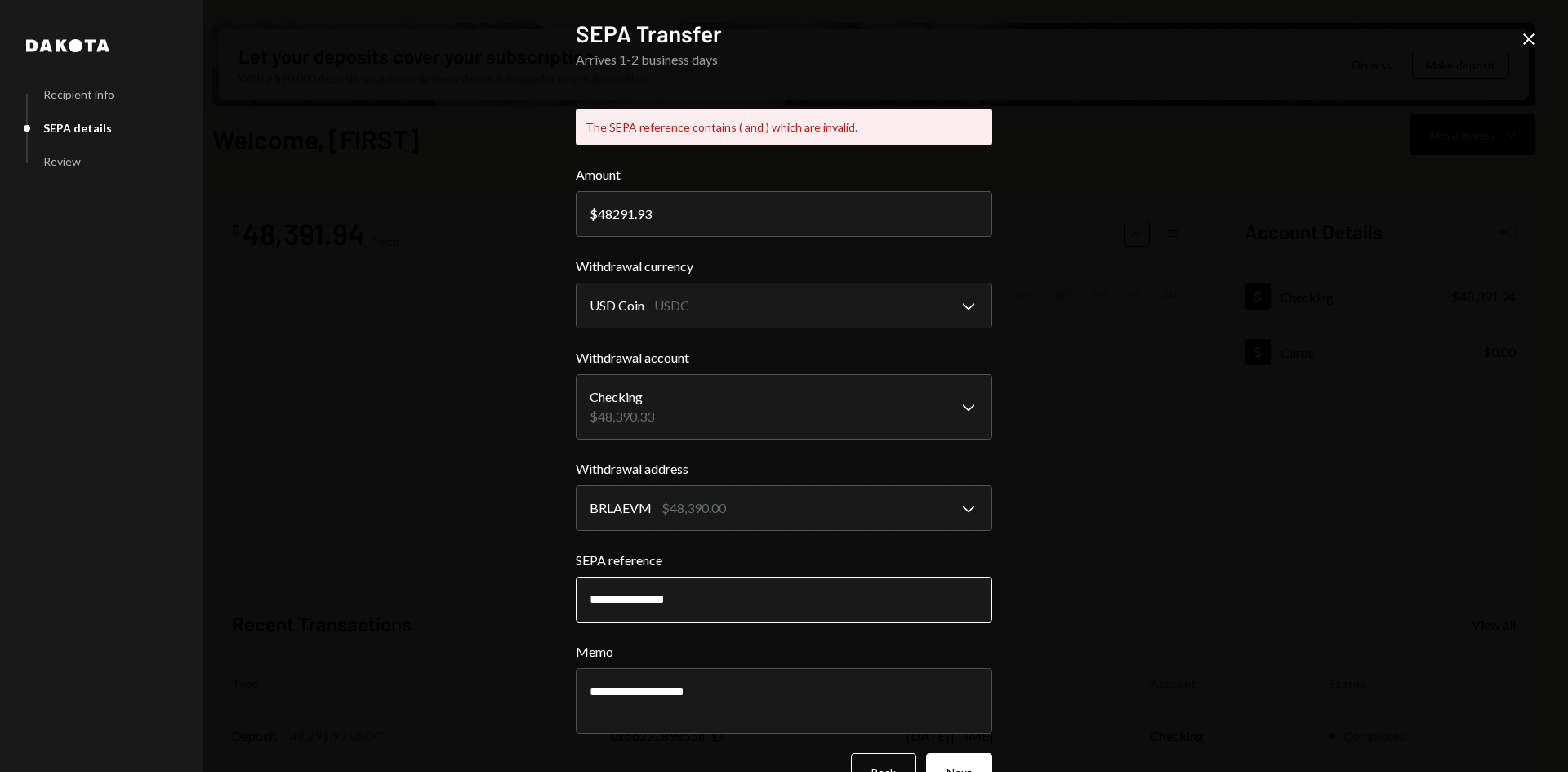 click on "**********" at bounding box center [784, 600] 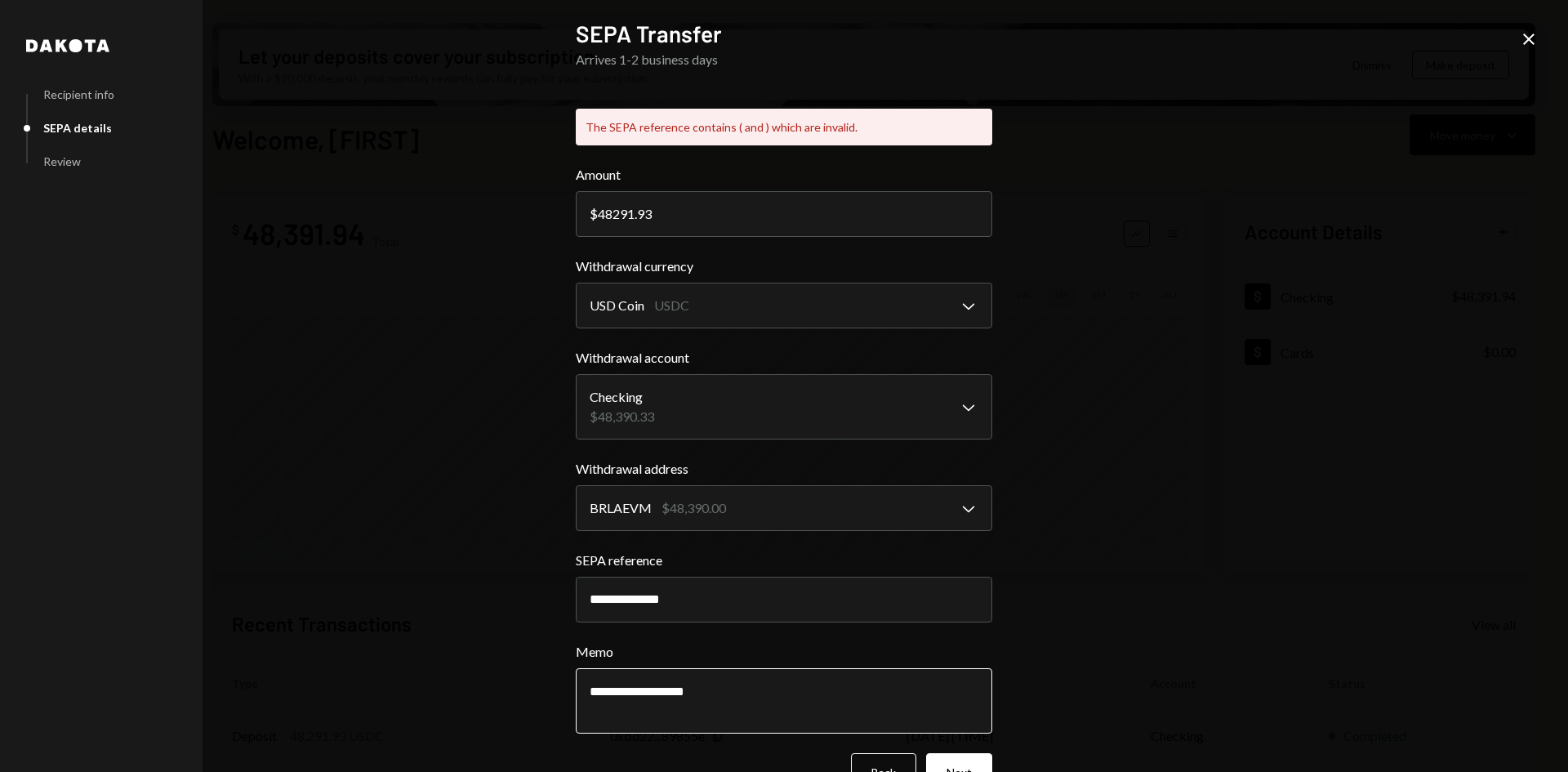 type on "**********" 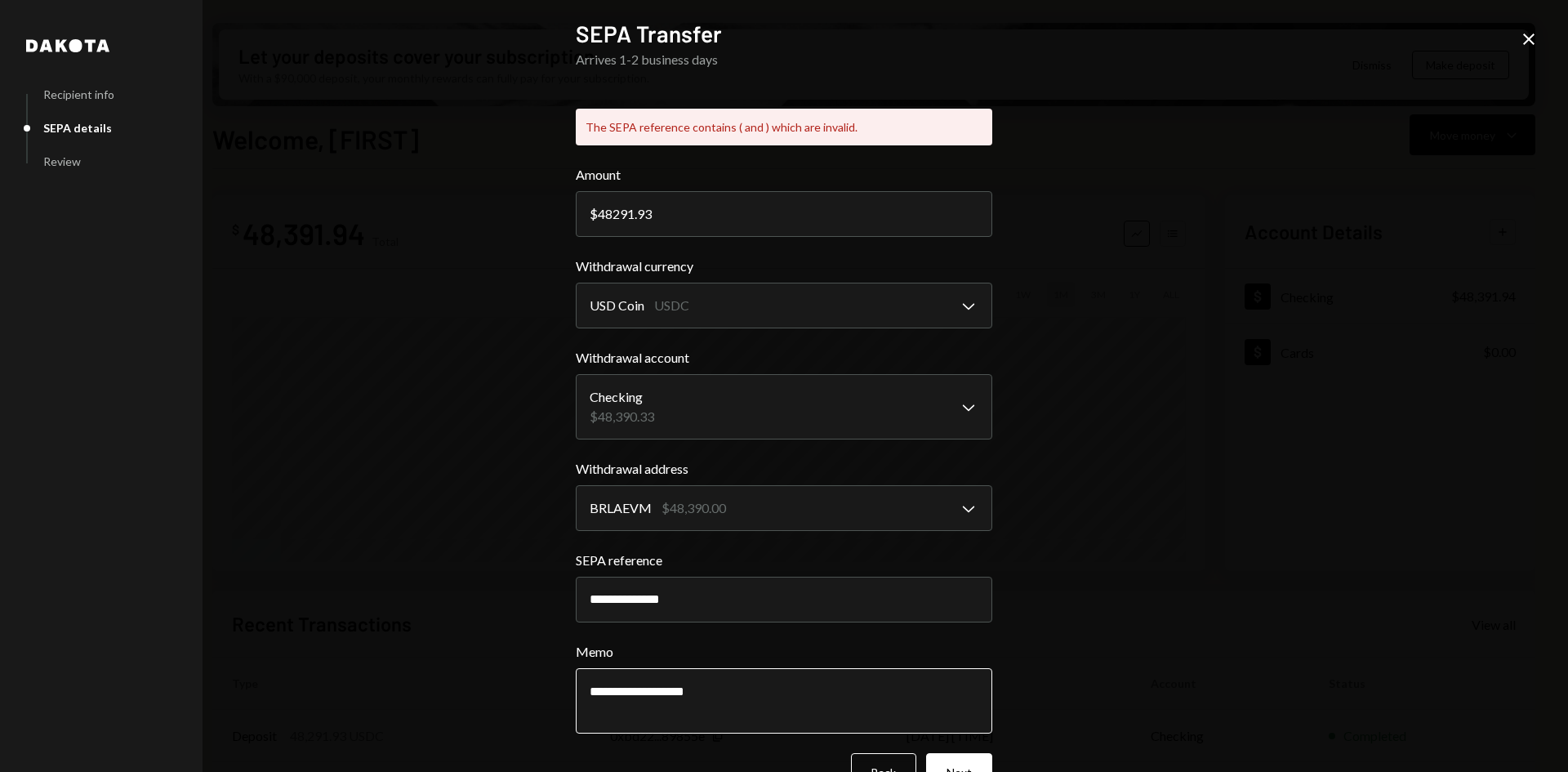 click on "**********" at bounding box center (784, 701) 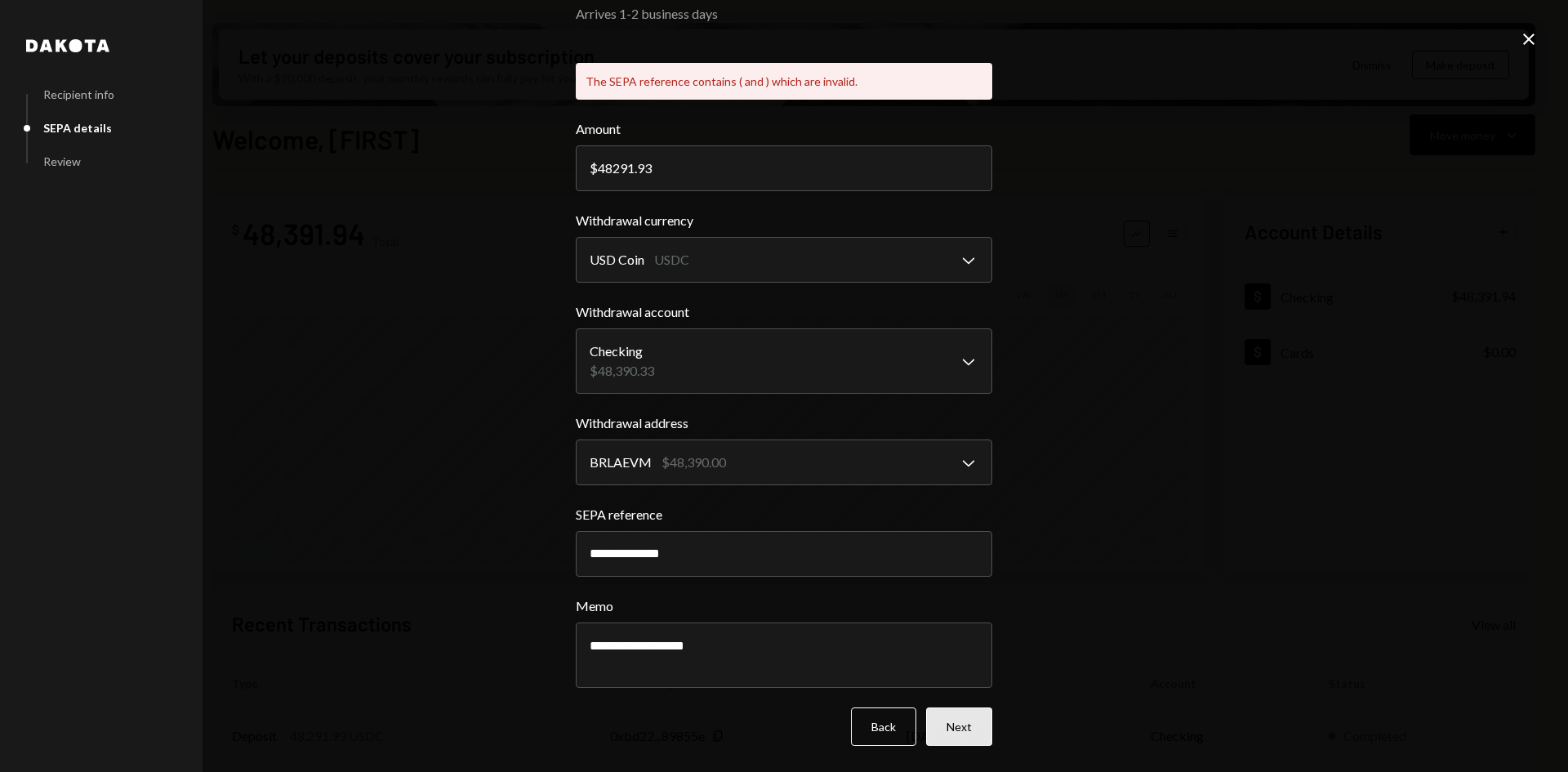 click on "Next" at bounding box center (959, 726) 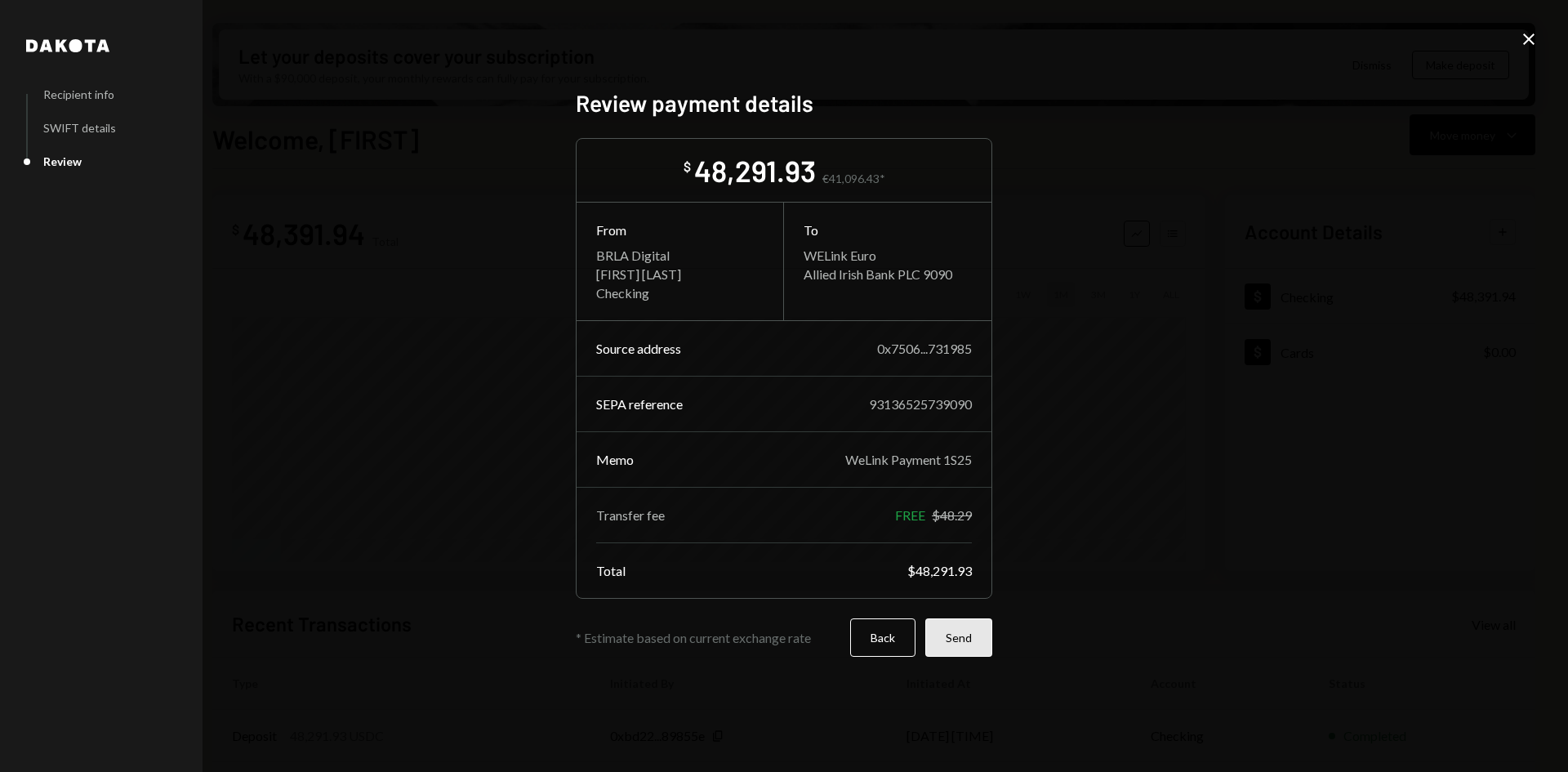 click on "Send" at bounding box center [959, 637] 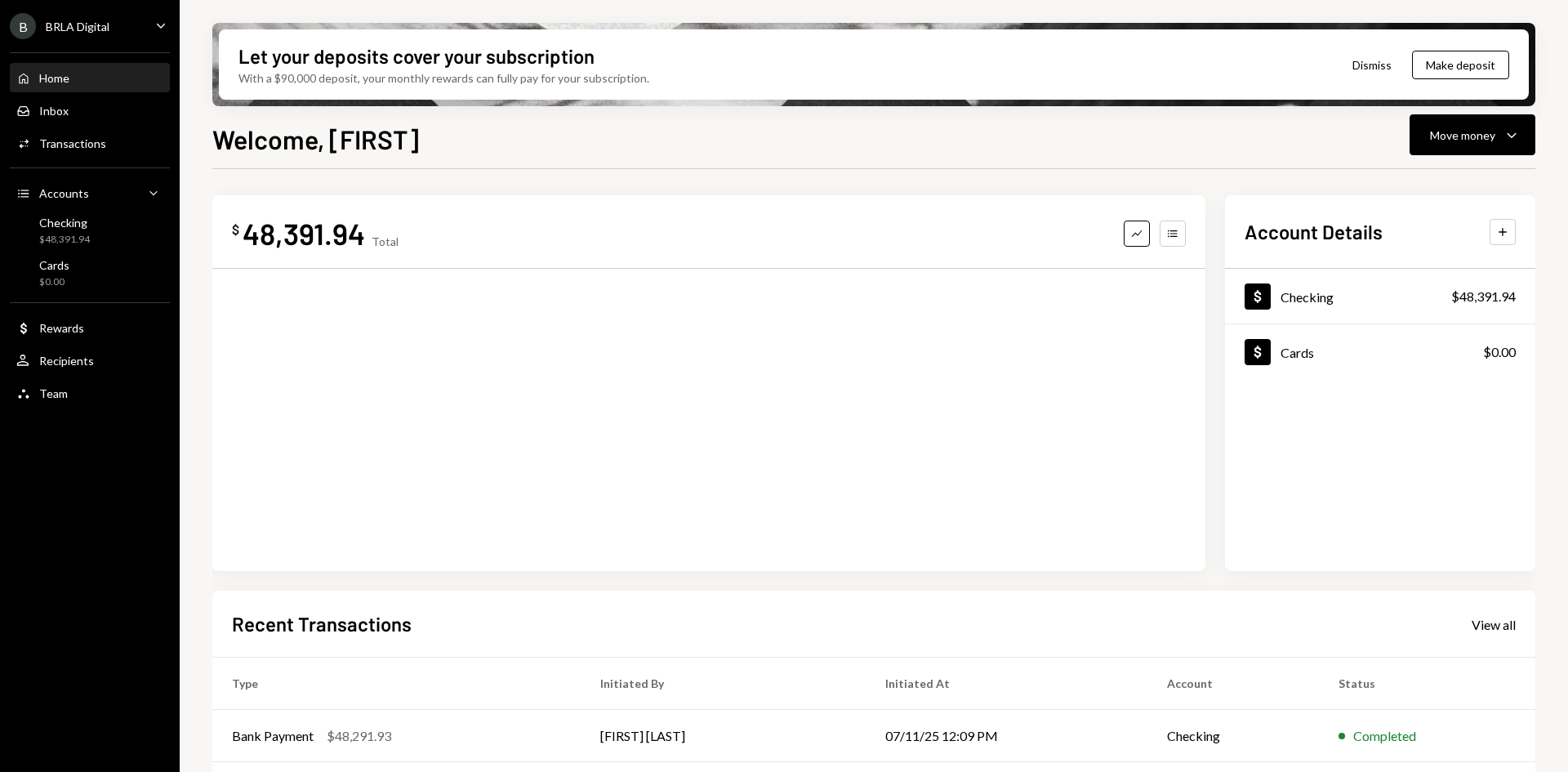 scroll, scrollTop: 0, scrollLeft: 0, axis: both 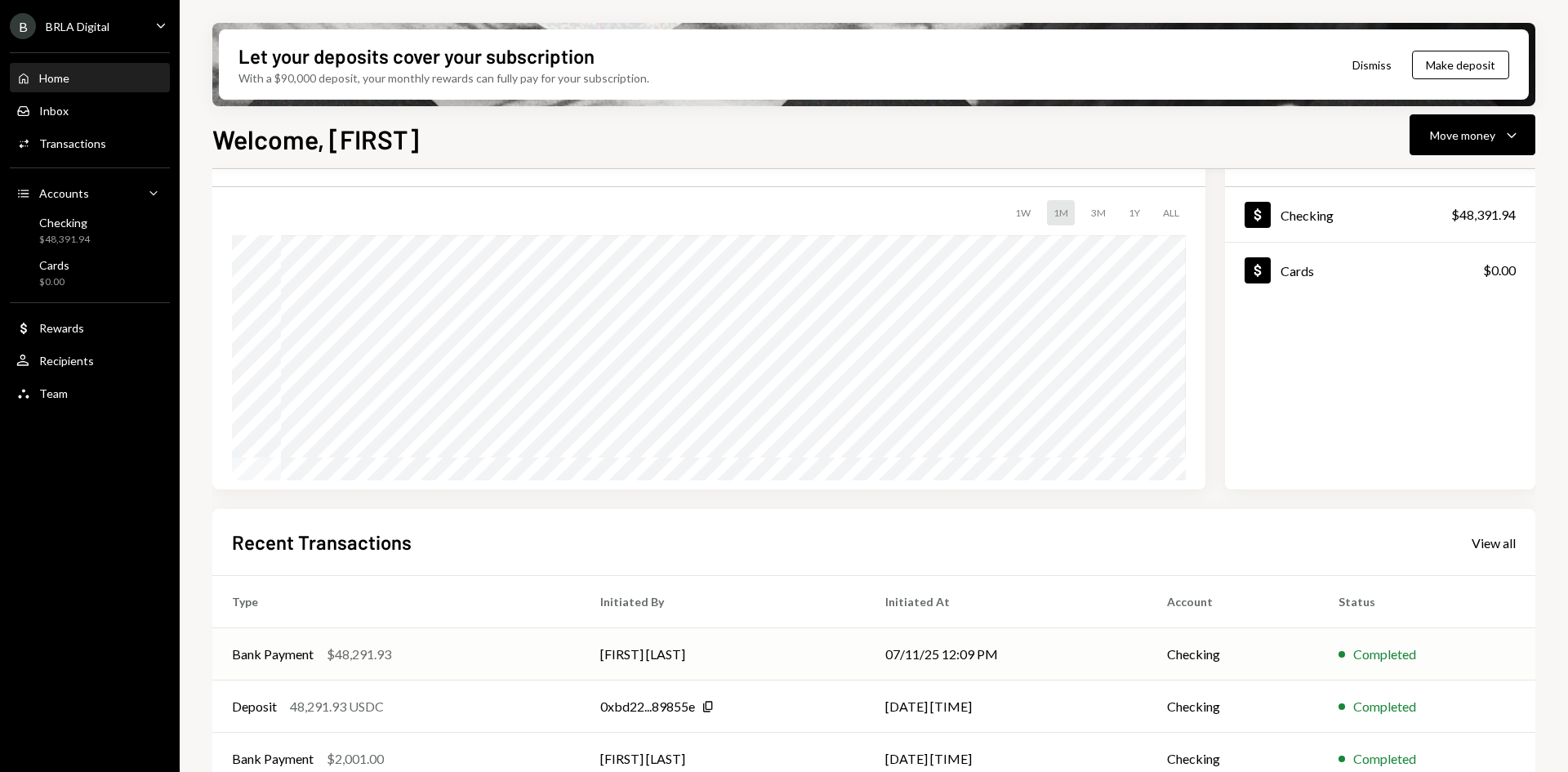 click on "Bank Payment $48,291.93" at bounding box center (396, 654) 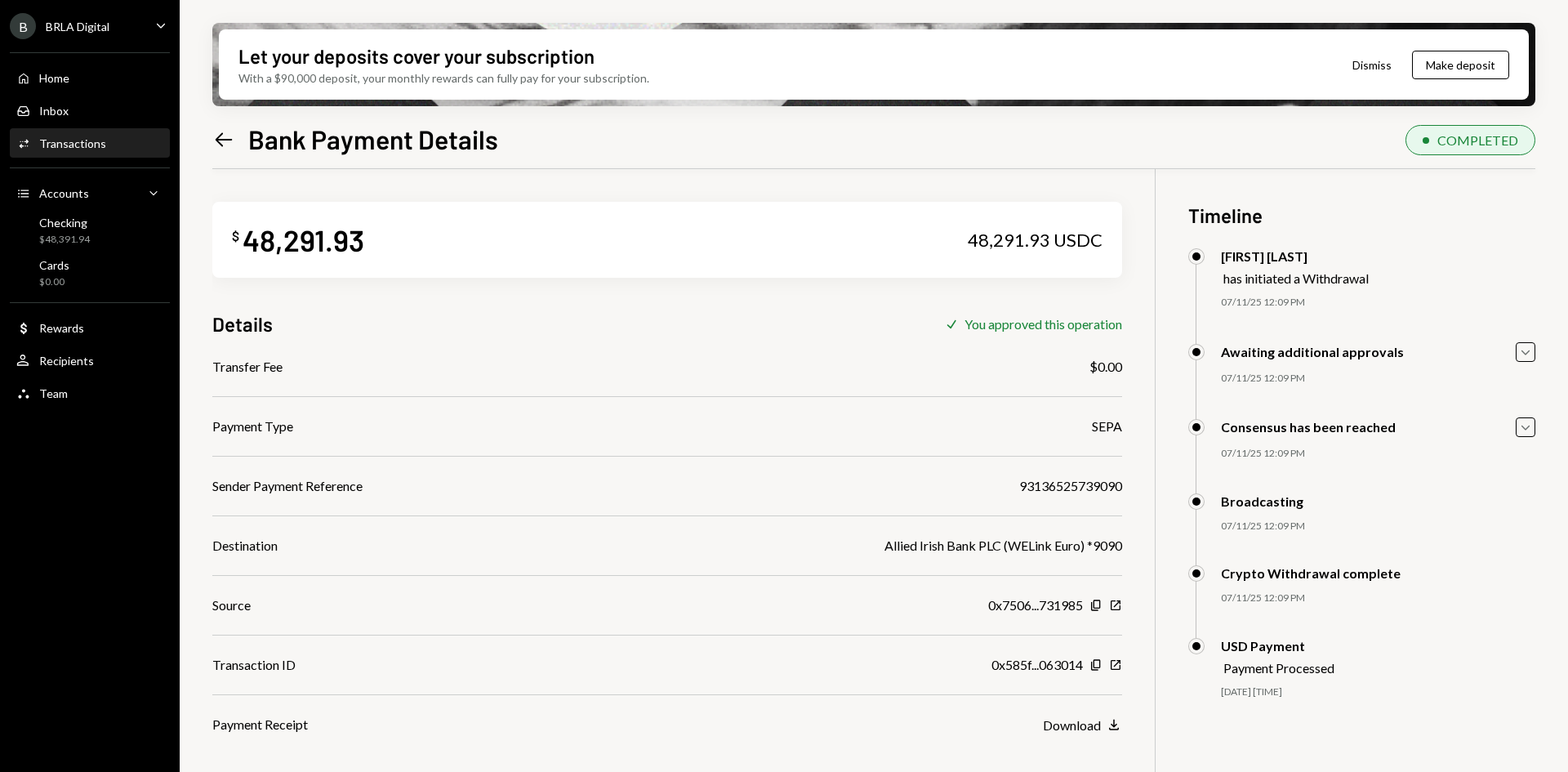 scroll, scrollTop: 131, scrollLeft: 0, axis: vertical 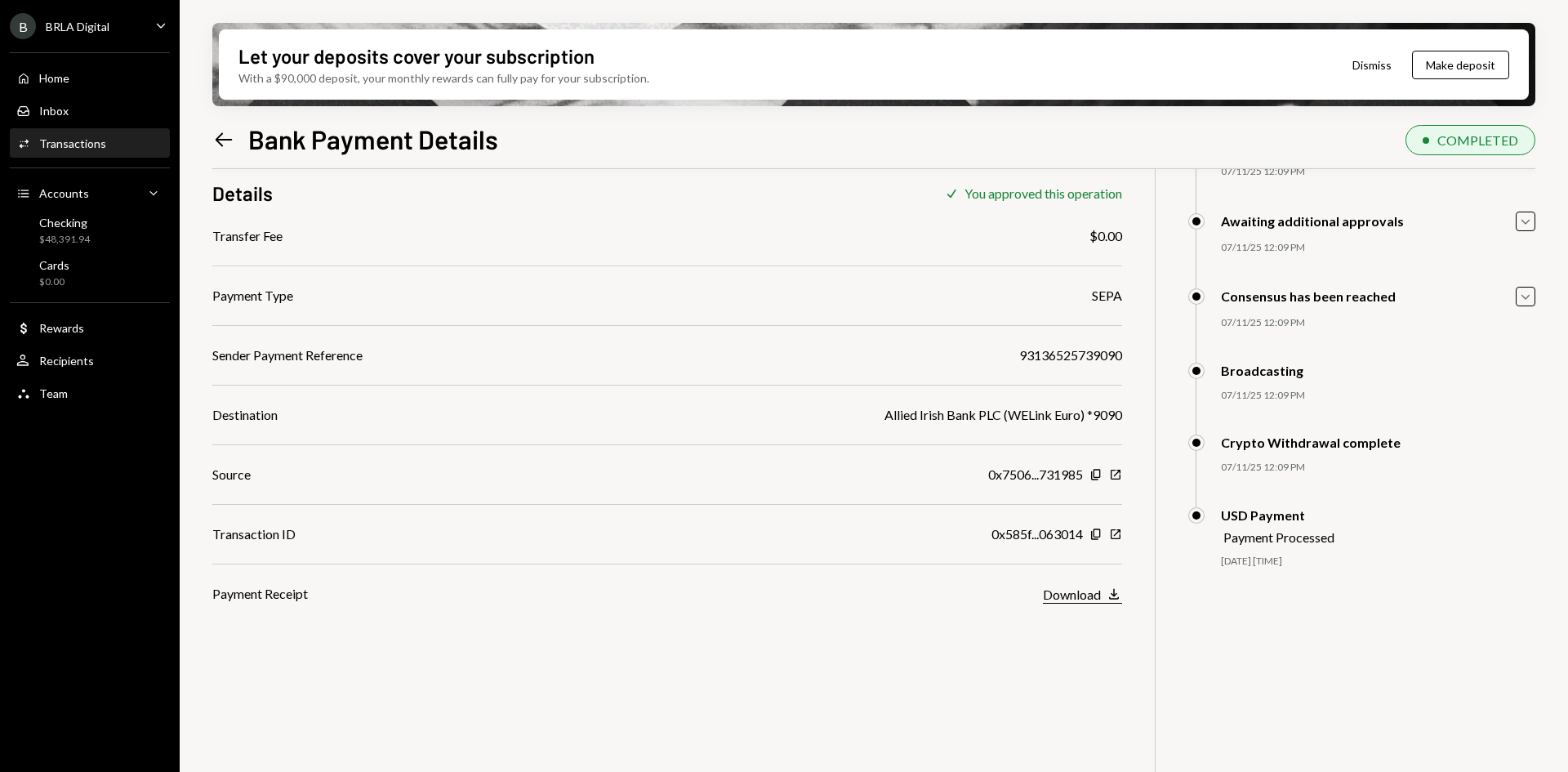 click on "Download" at bounding box center [1071, 594] 